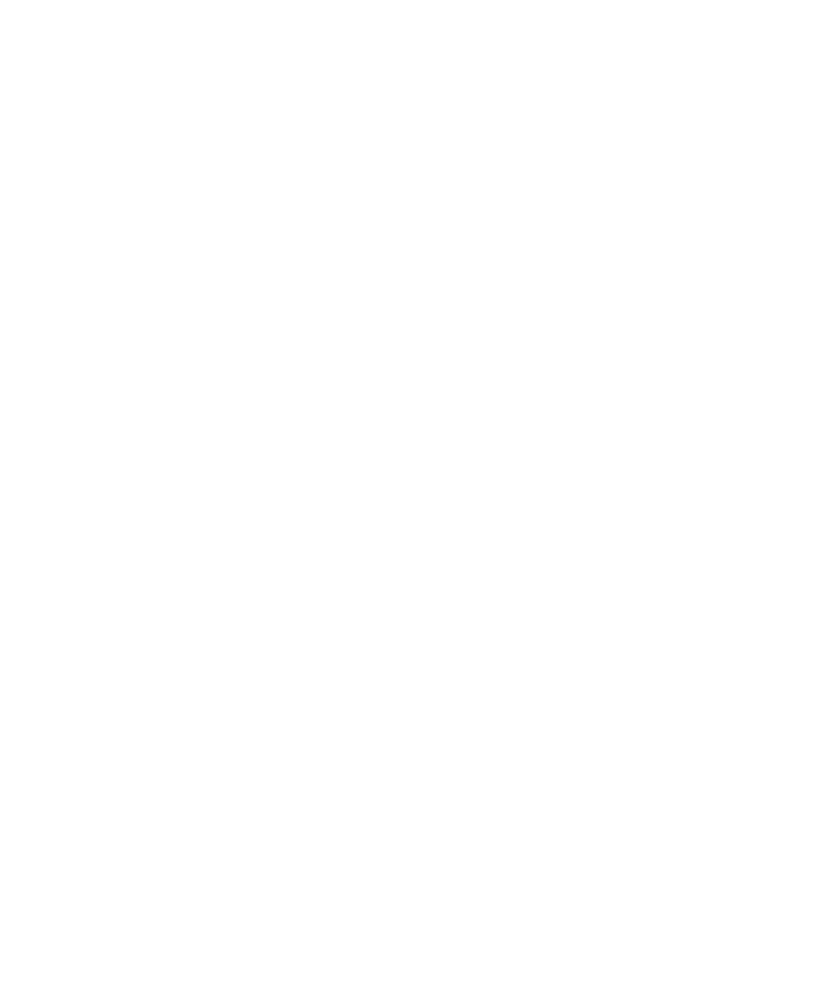scroll, scrollTop: 0, scrollLeft: 0, axis: both 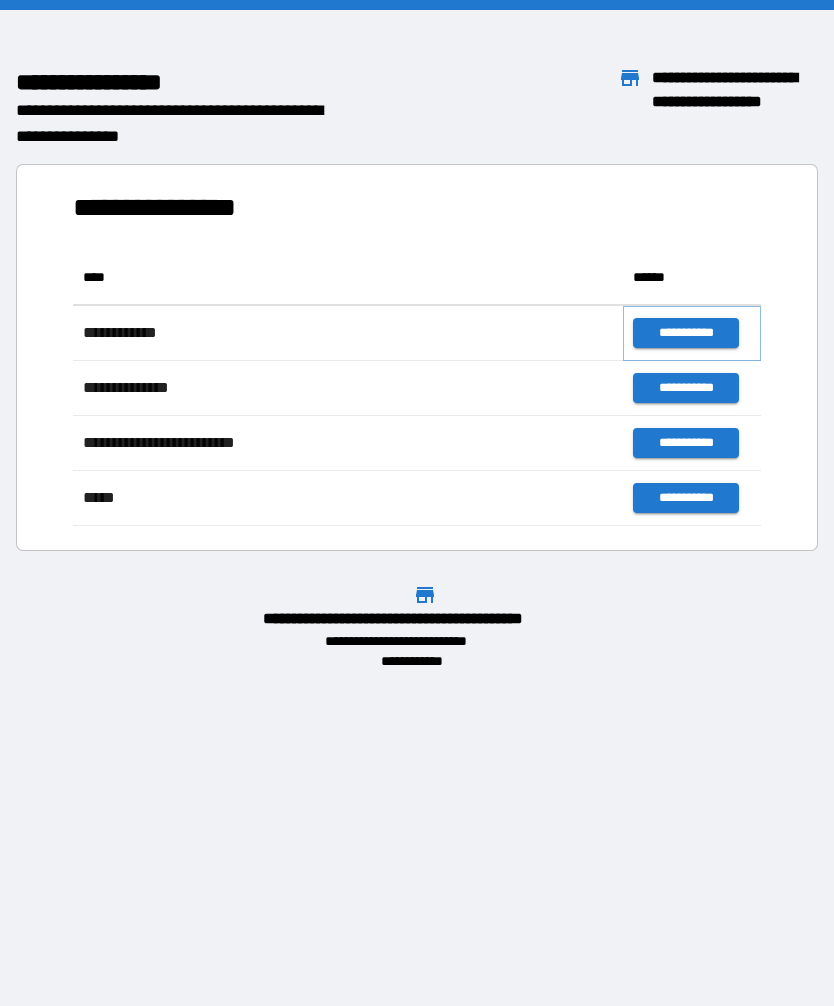 click on "**********" at bounding box center (685, 333) 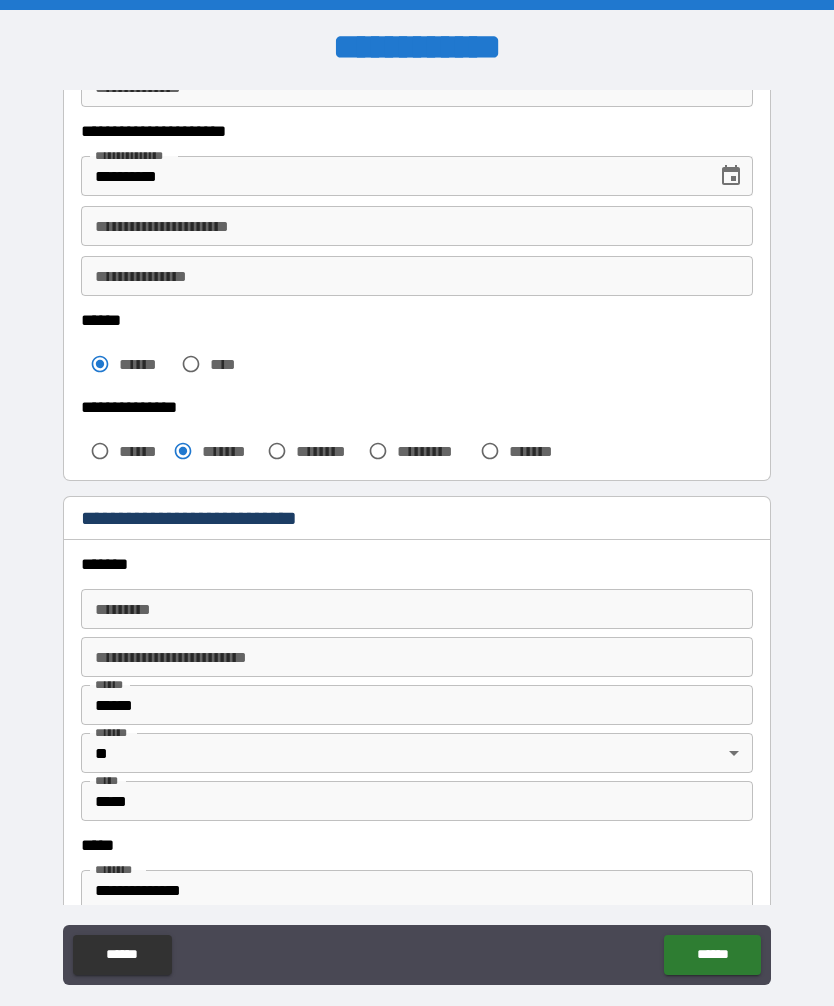 scroll, scrollTop: 319, scrollLeft: 0, axis: vertical 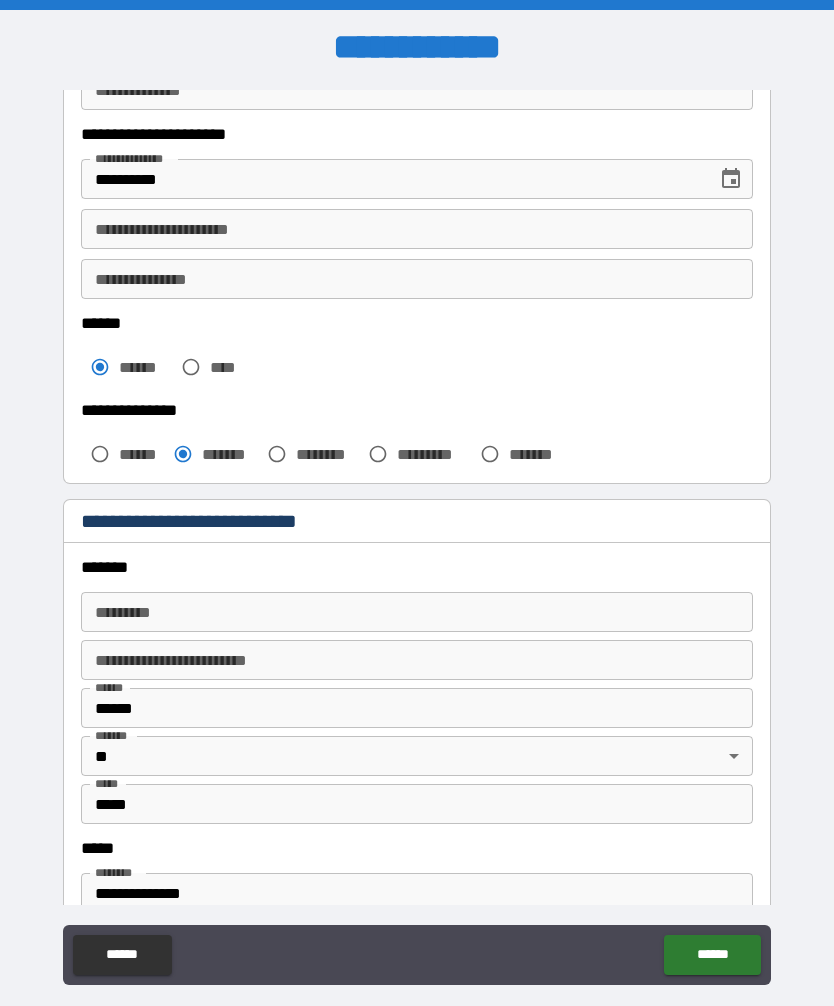 click on "*******   *" at bounding box center (417, 612) 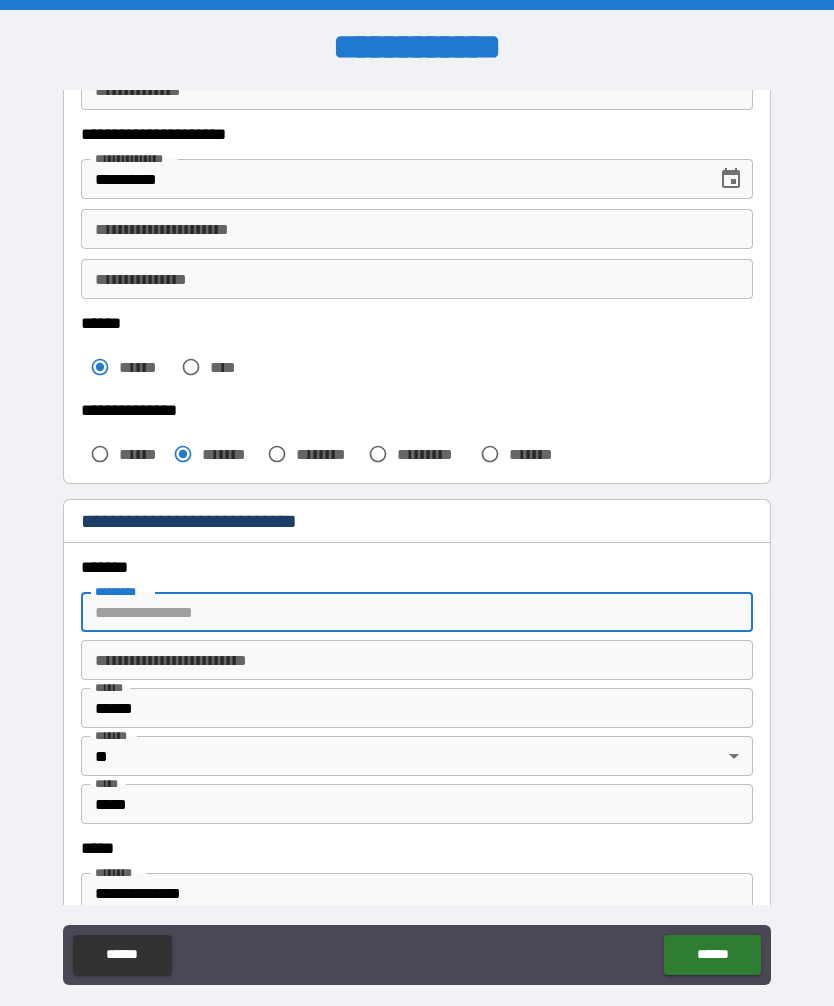 type on "**********" 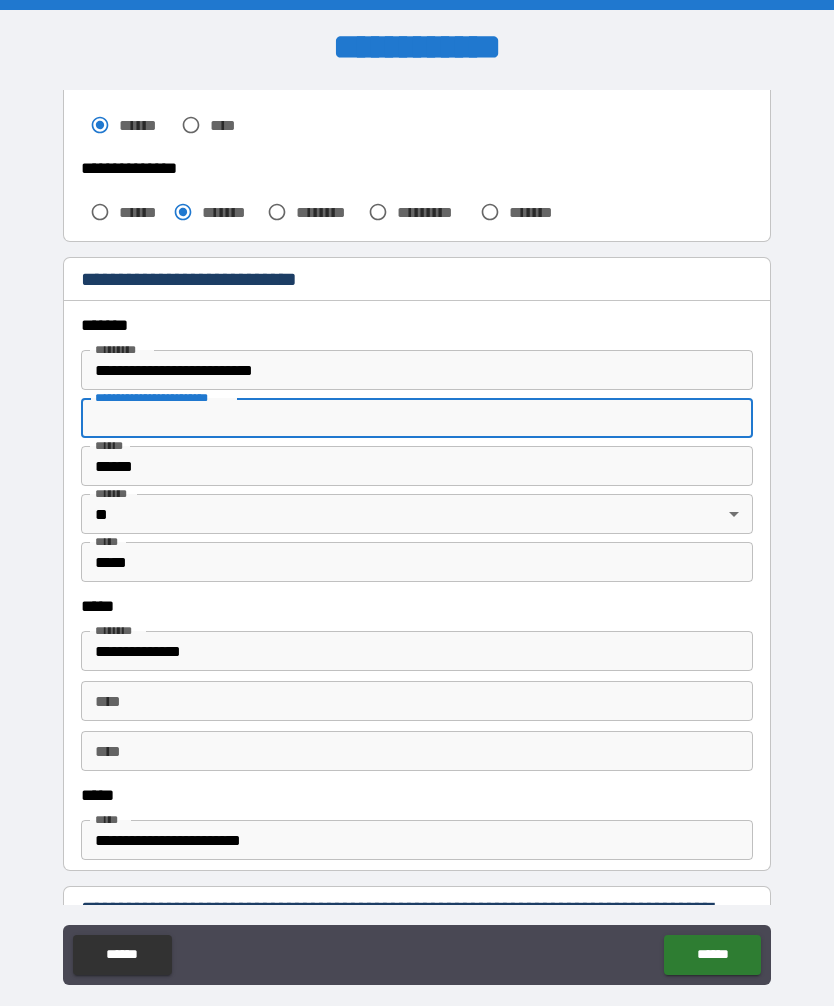 scroll, scrollTop: 581, scrollLeft: 0, axis: vertical 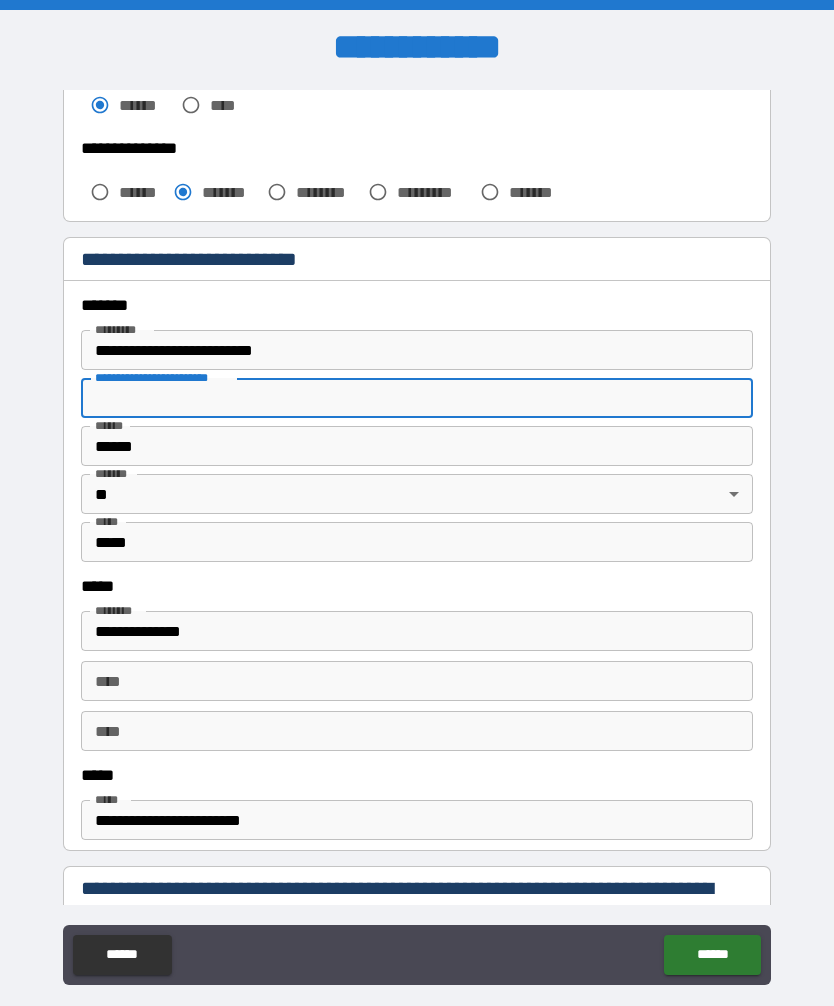 click on "******" at bounding box center [417, 446] 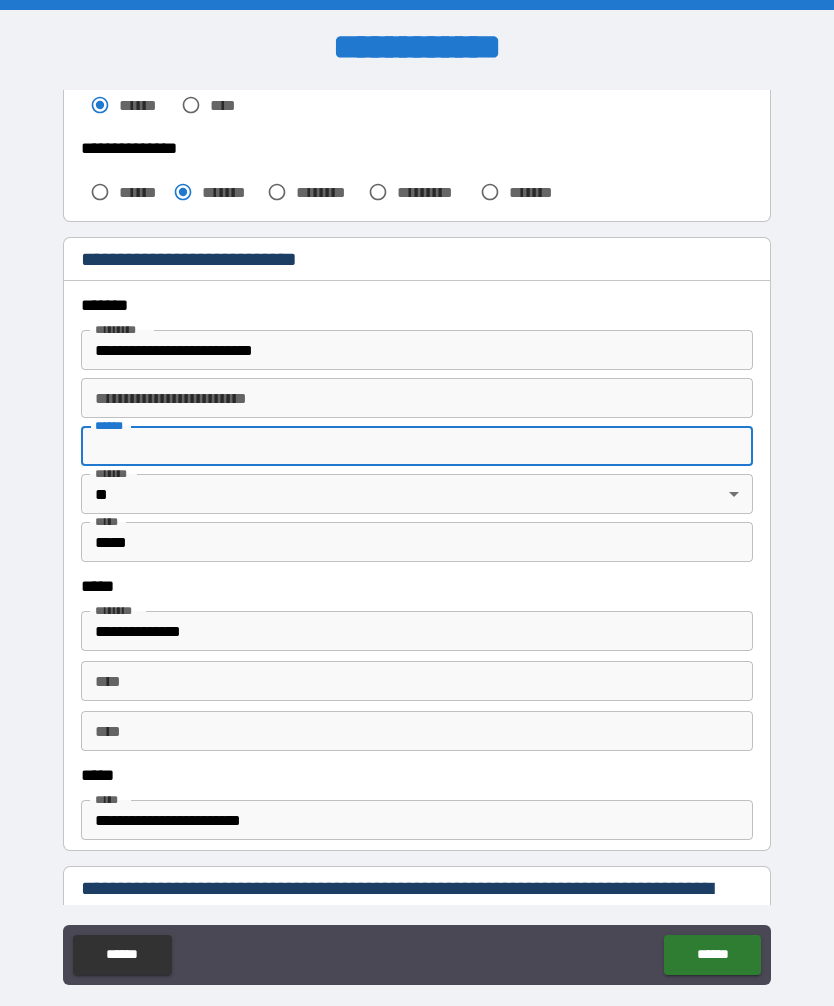 type on "*********" 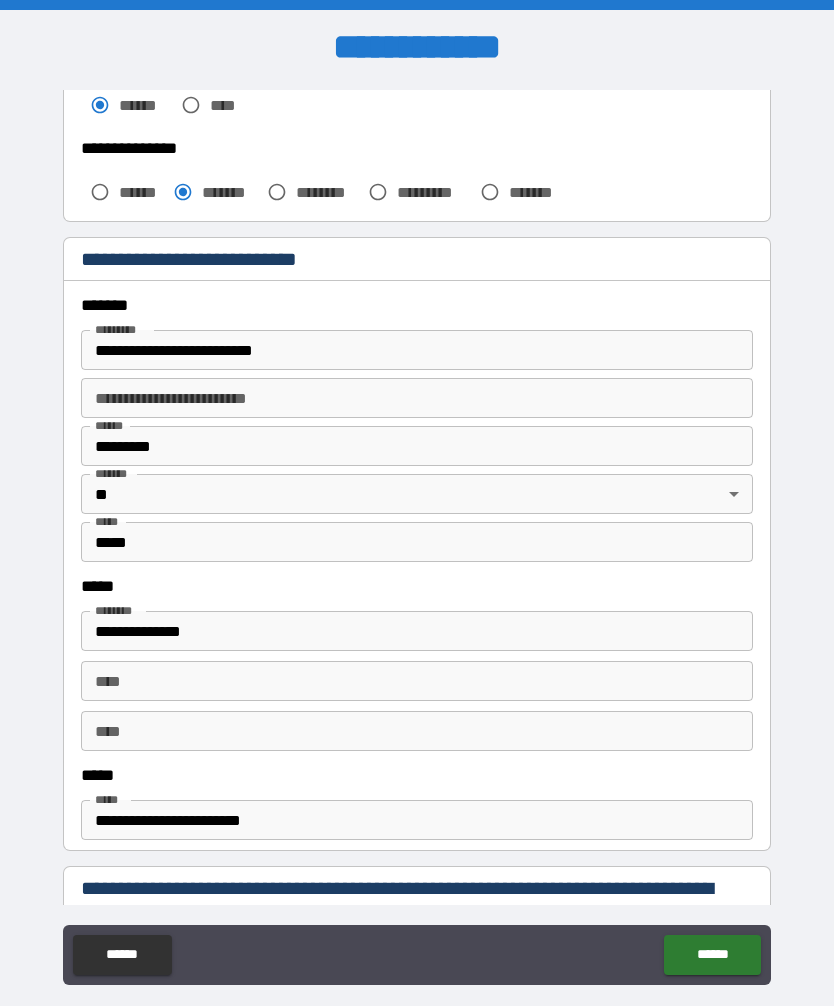 click on "**********" at bounding box center (417, 536) 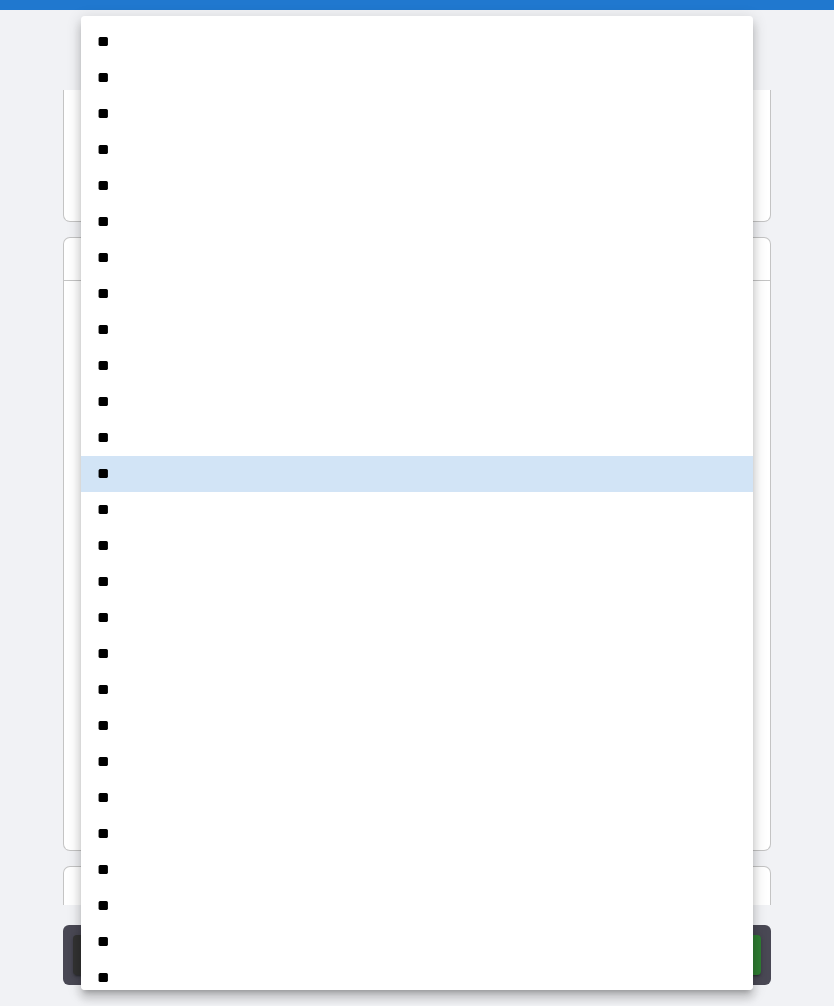 click on "**" at bounding box center (417, 438) 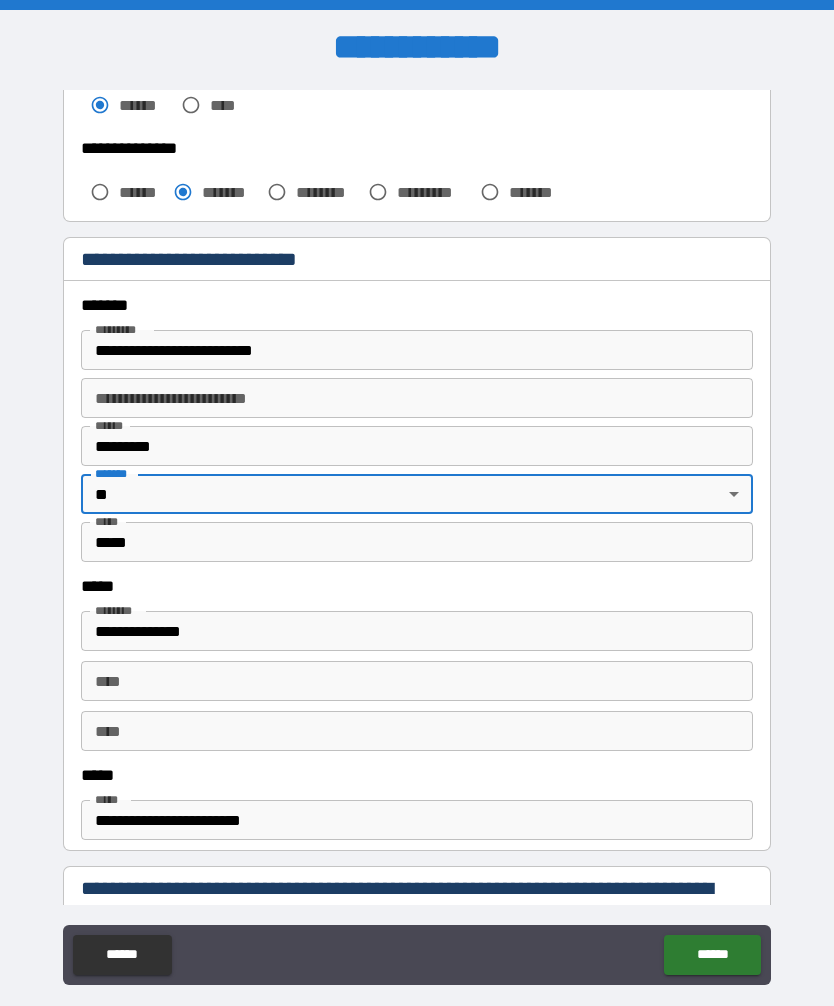 click on "*****" at bounding box center (417, 542) 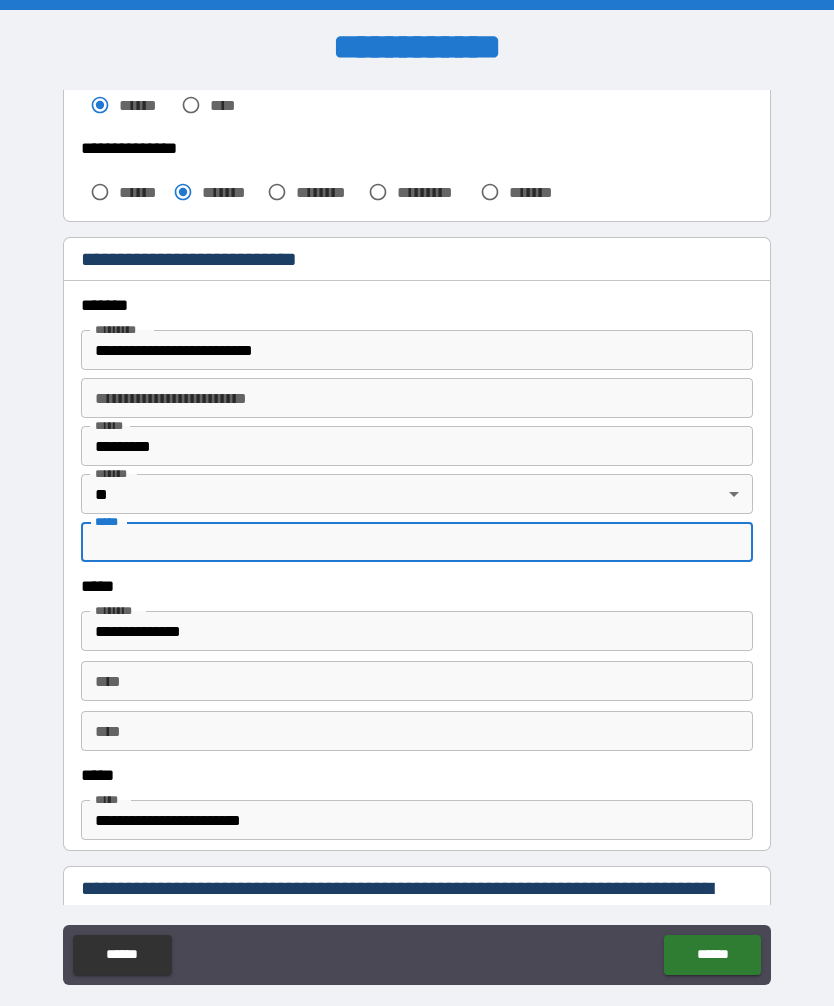 type on "*****" 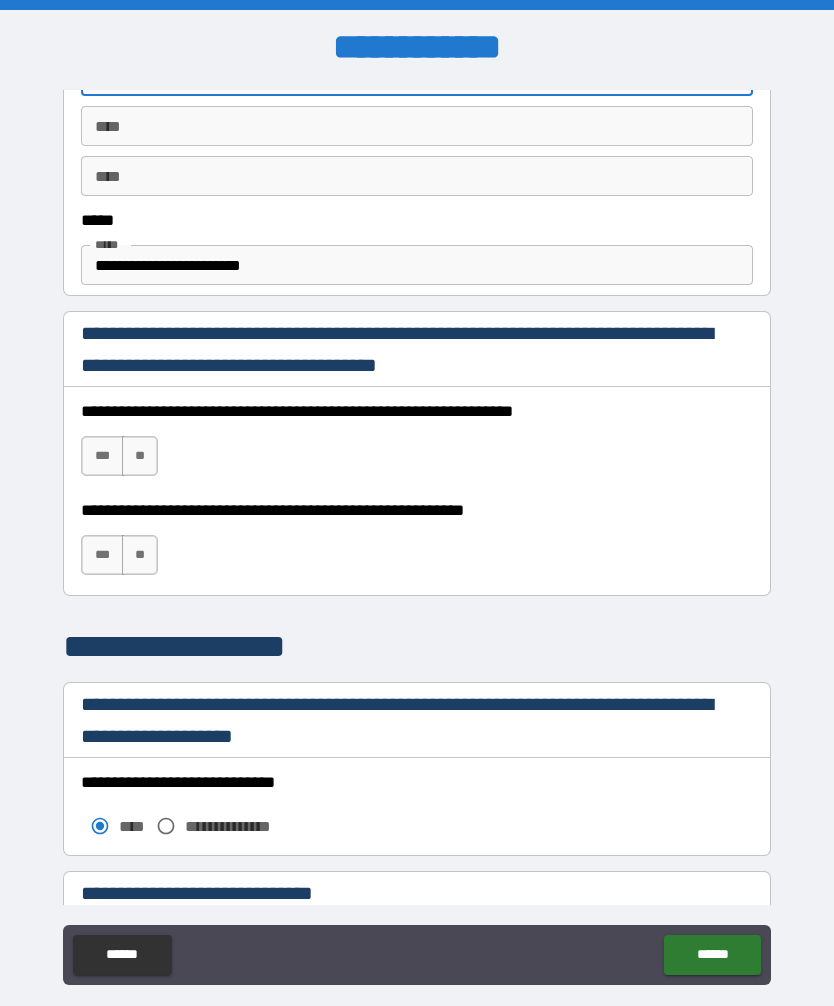 scroll, scrollTop: 1138, scrollLeft: 0, axis: vertical 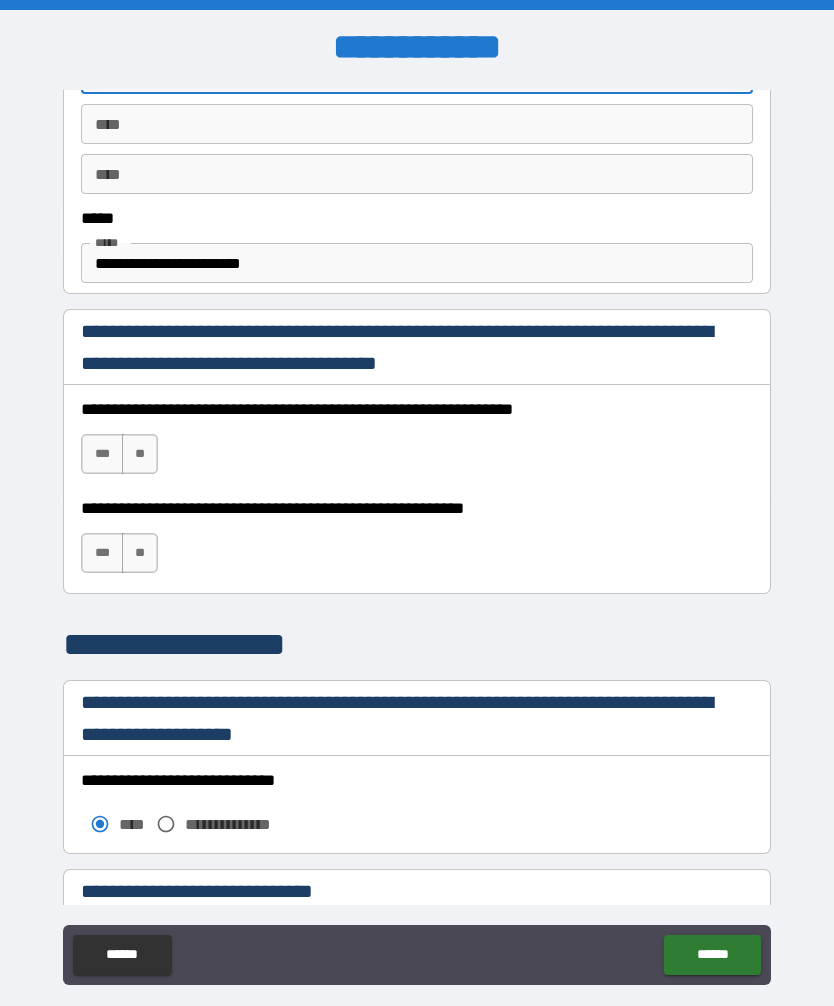 click on "***" at bounding box center [102, 454] 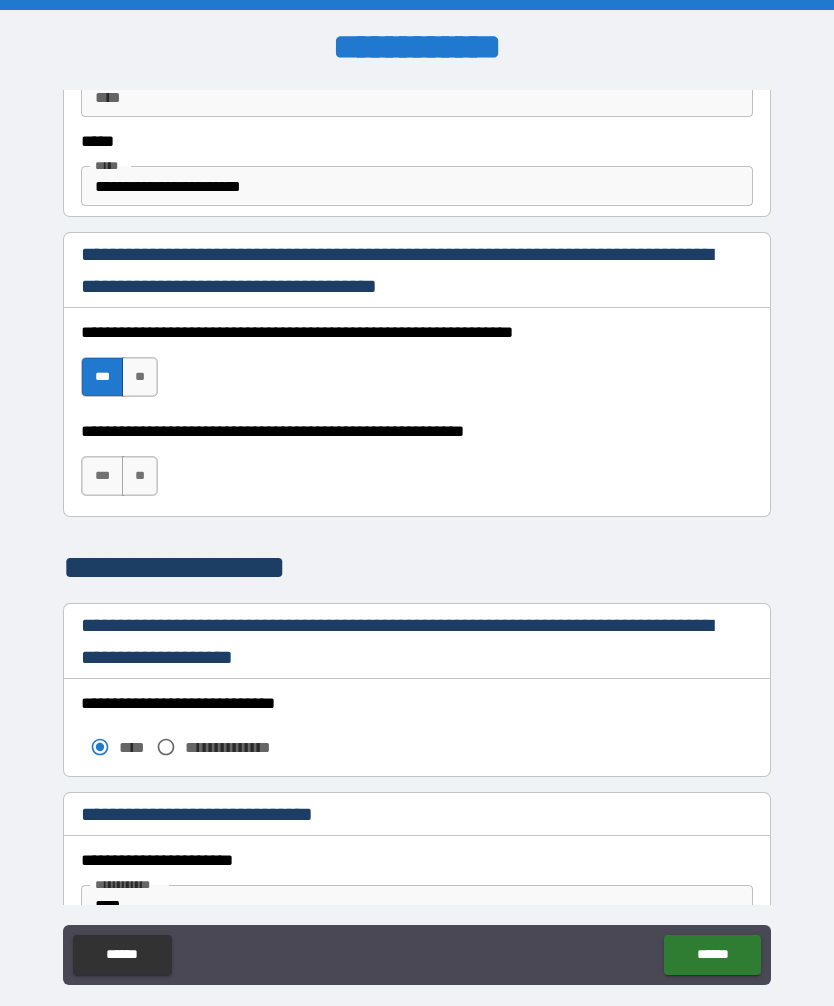 scroll, scrollTop: 1216, scrollLeft: 0, axis: vertical 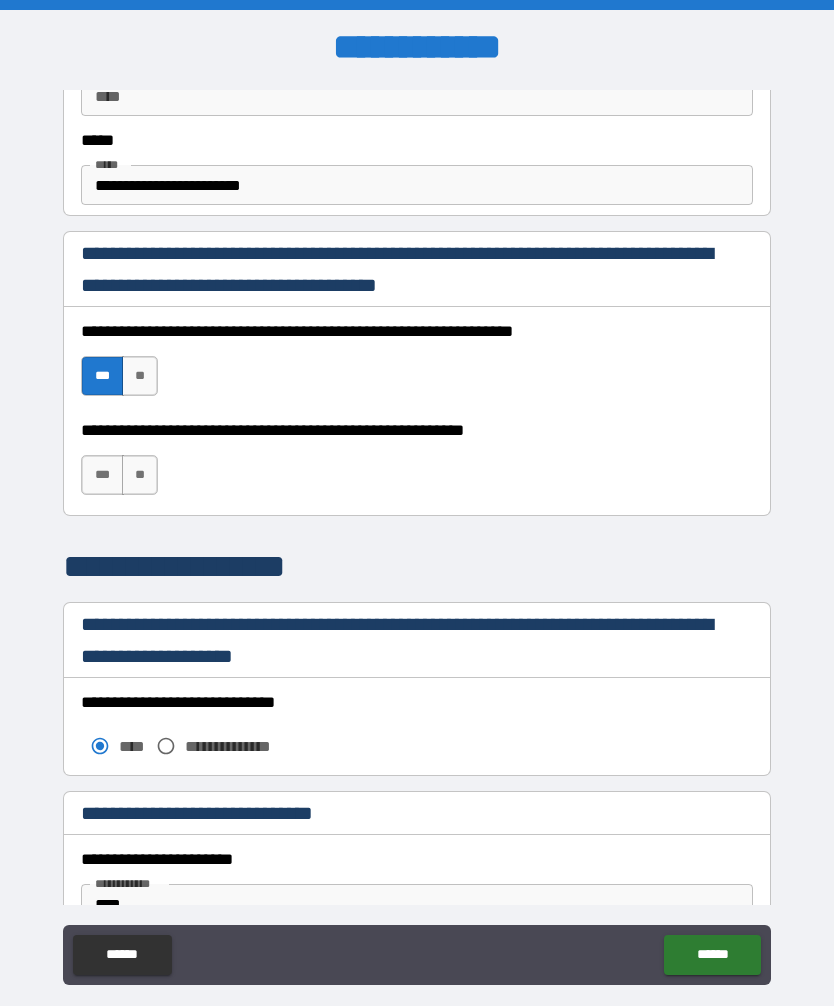 click on "***" at bounding box center [102, 475] 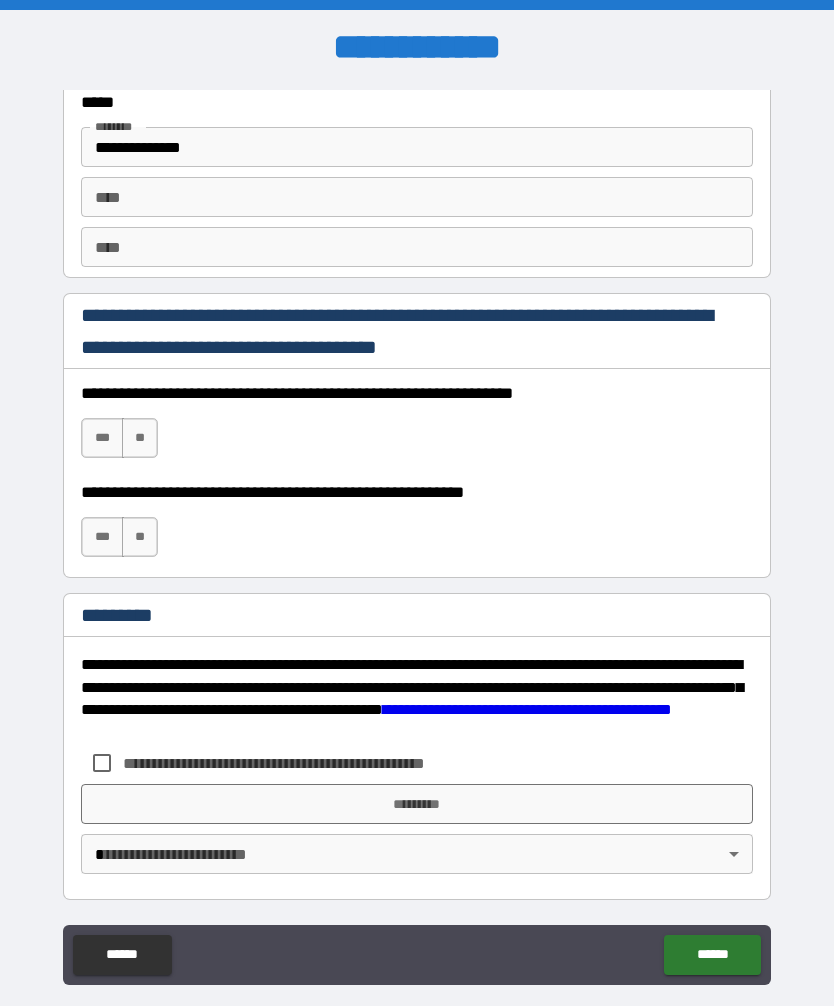 scroll, scrollTop: 2791, scrollLeft: 0, axis: vertical 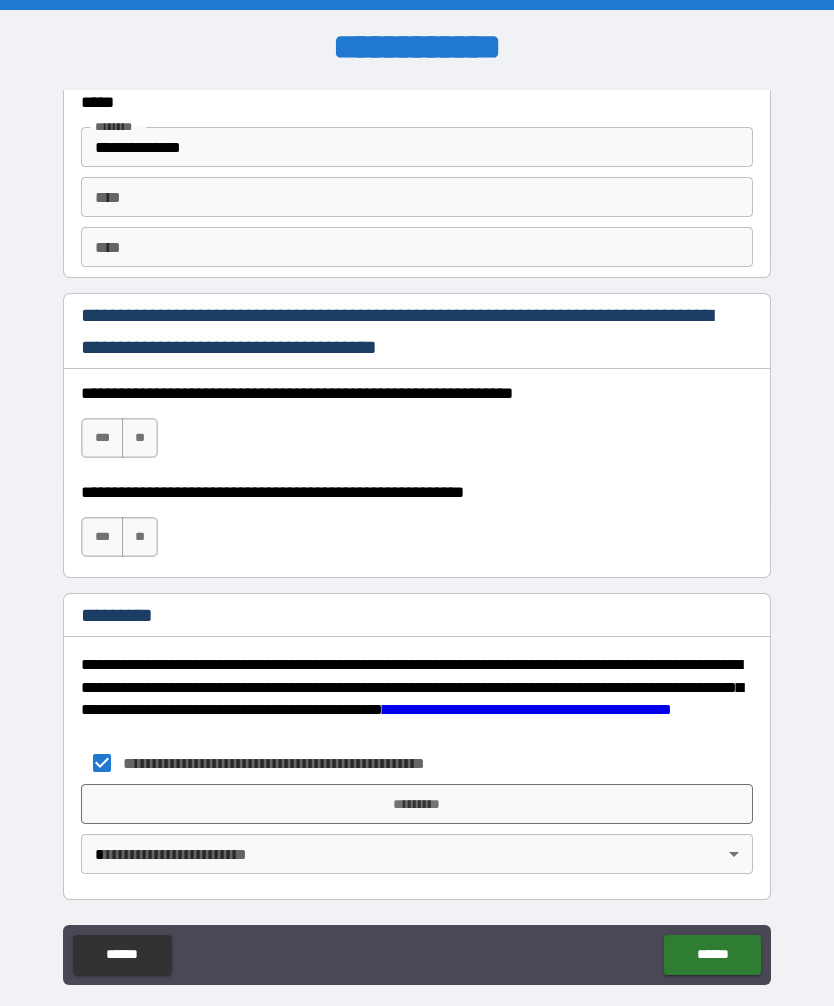 click on "*********" at bounding box center [417, 804] 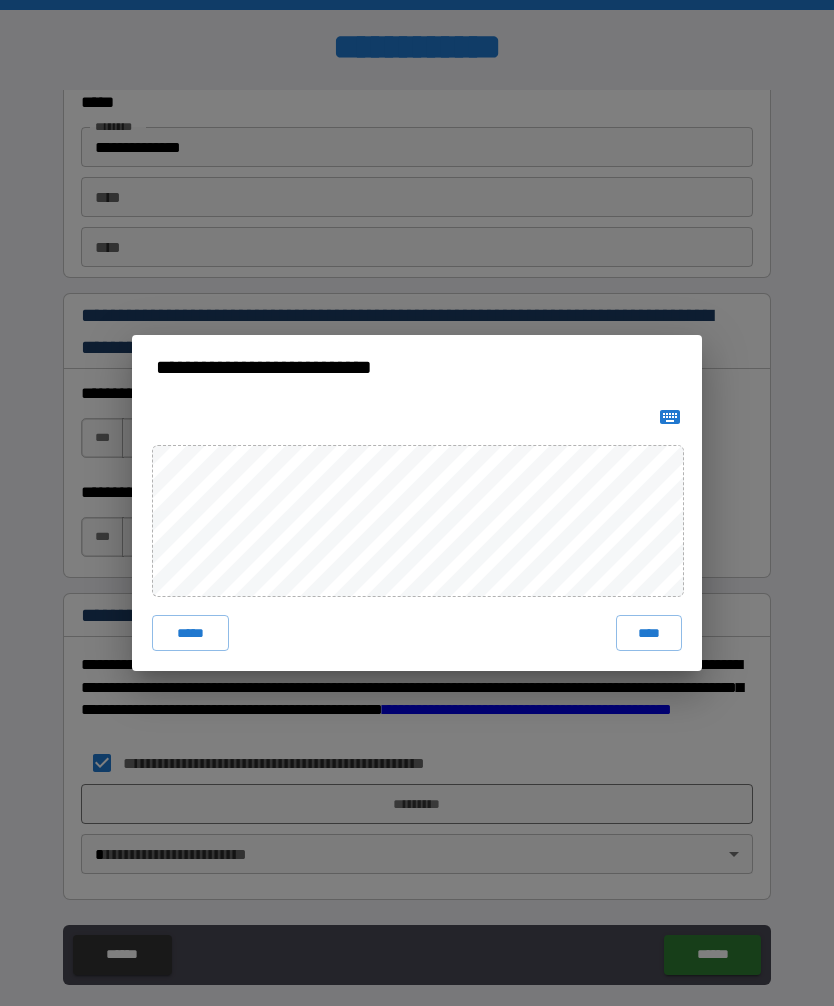 click on "****" at bounding box center [649, 633] 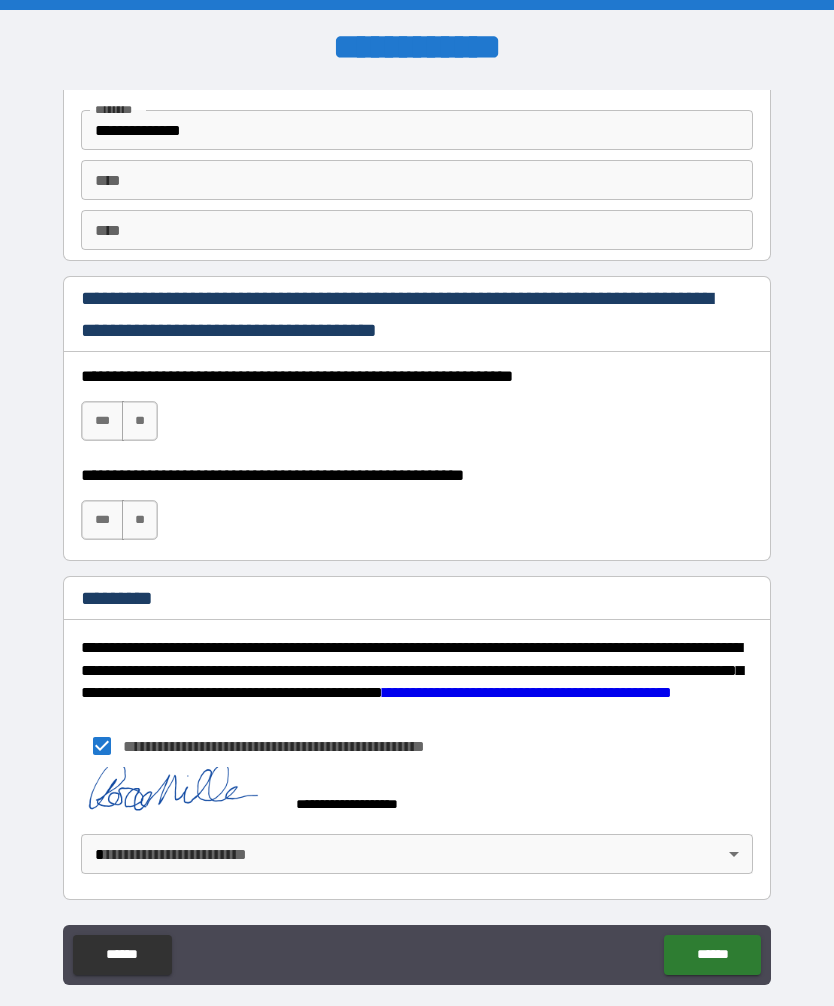 scroll, scrollTop: 2808, scrollLeft: 0, axis: vertical 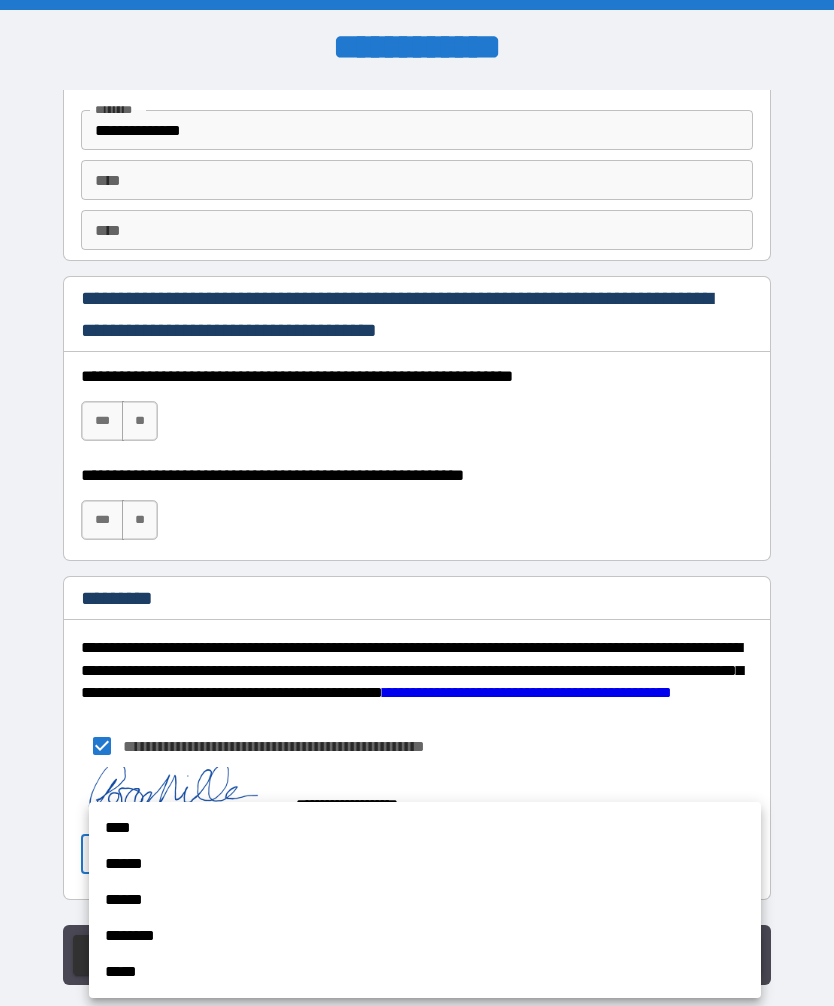 click on "****" at bounding box center [425, 828] 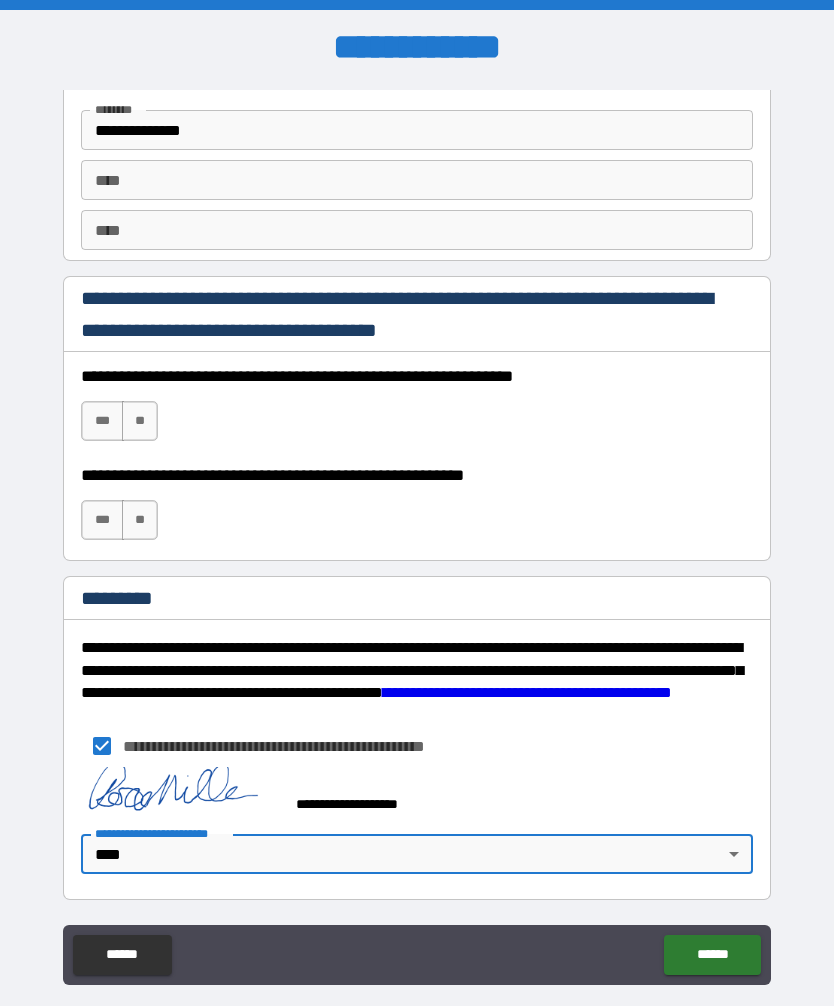 click on "******" at bounding box center (712, 955) 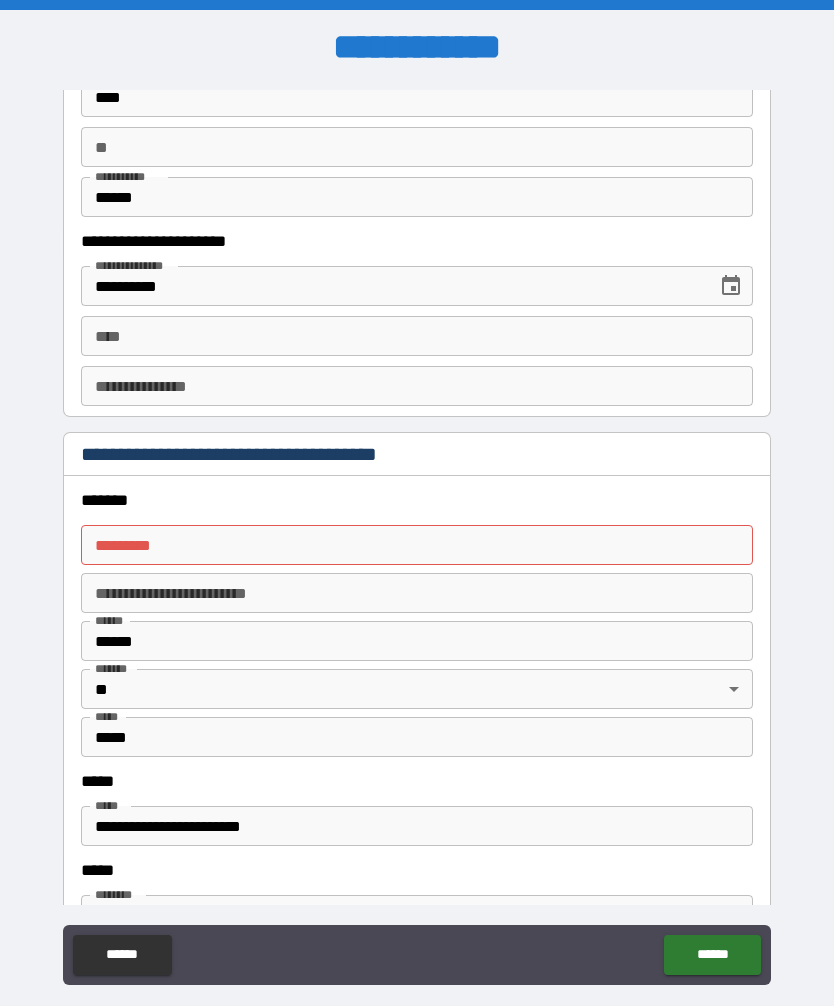 scroll, scrollTop: 2025, scrollLeft: 0, axis: vertical 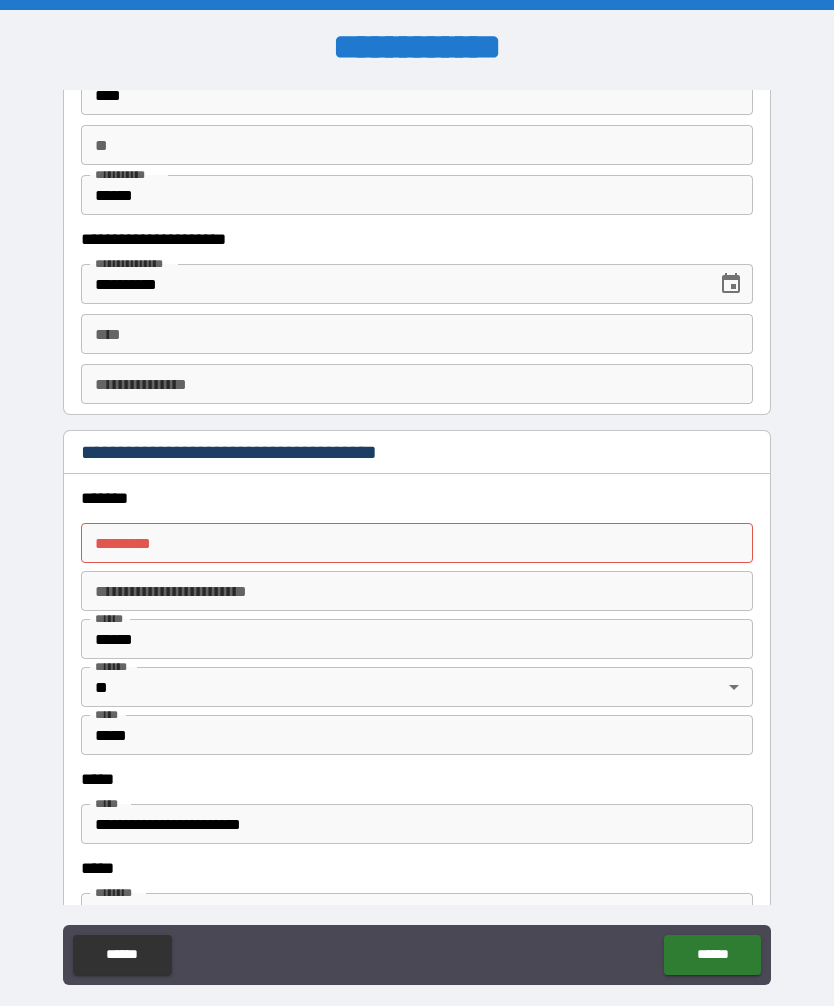 click on "*******   *" at bounding box center (417, 543) 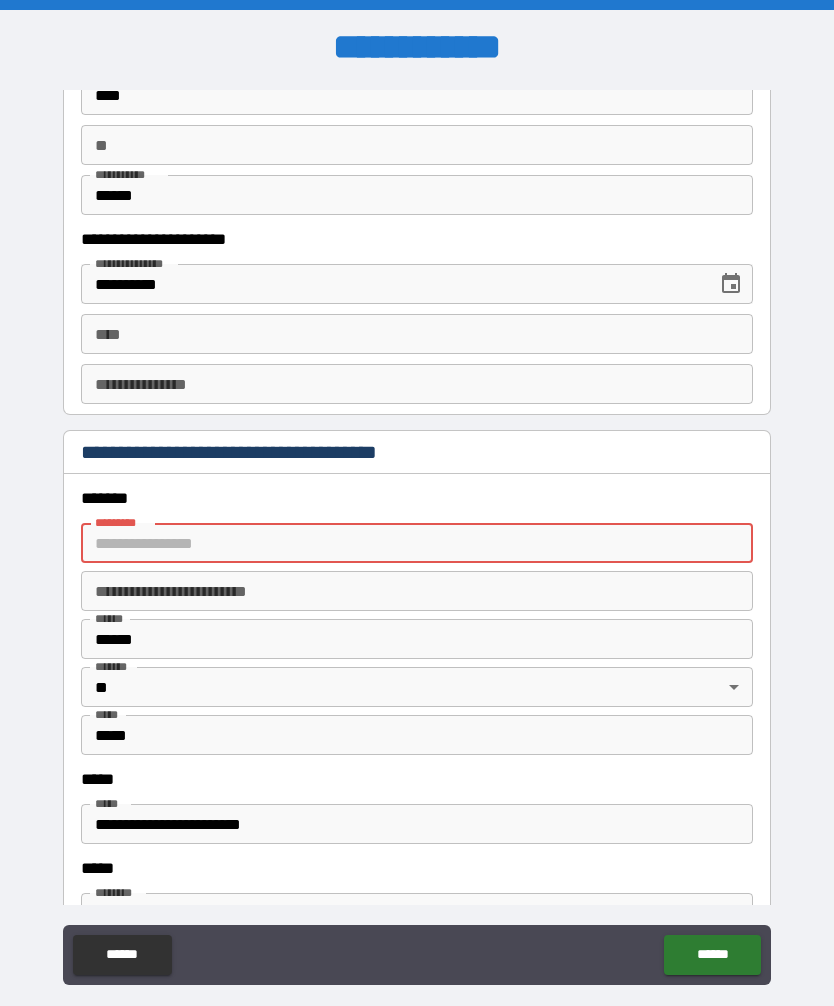 type on "**********" 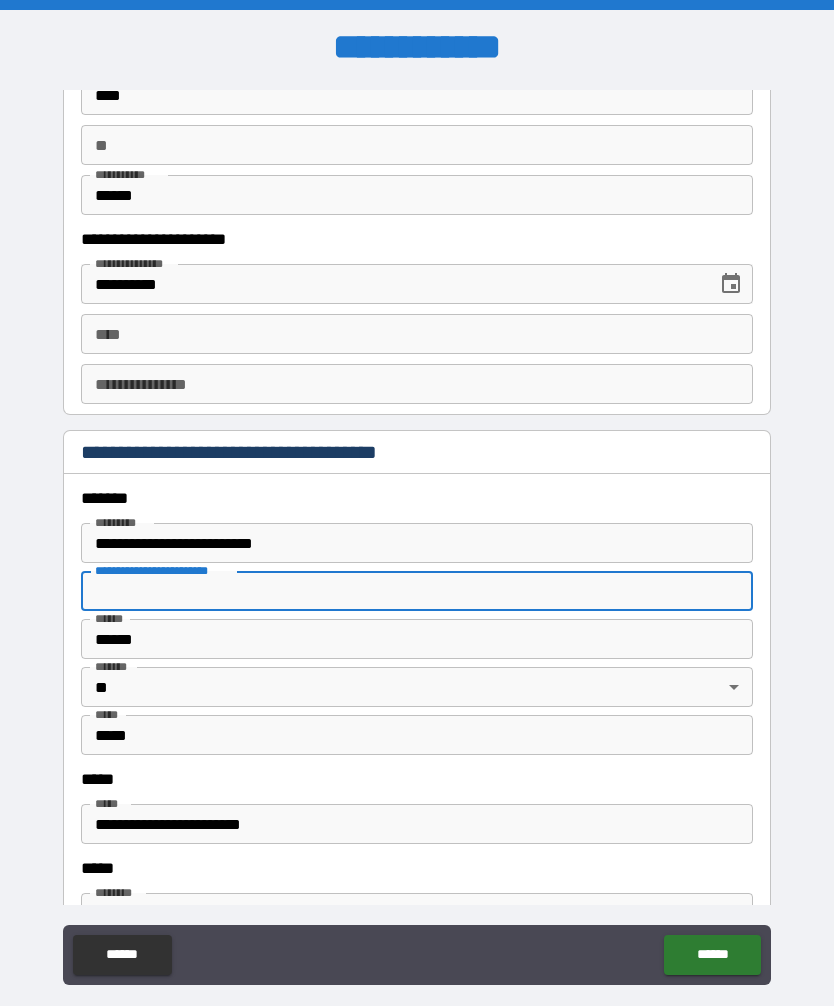 click on "******" at bounding box center [417, 639] 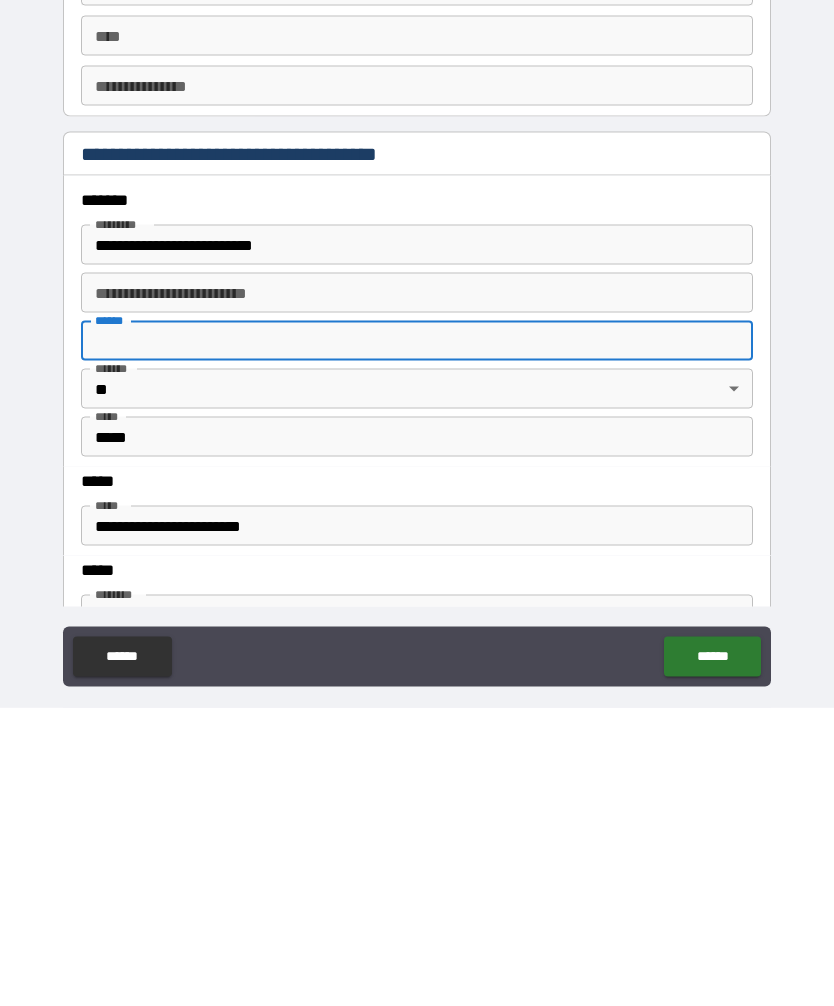 type on "*********" 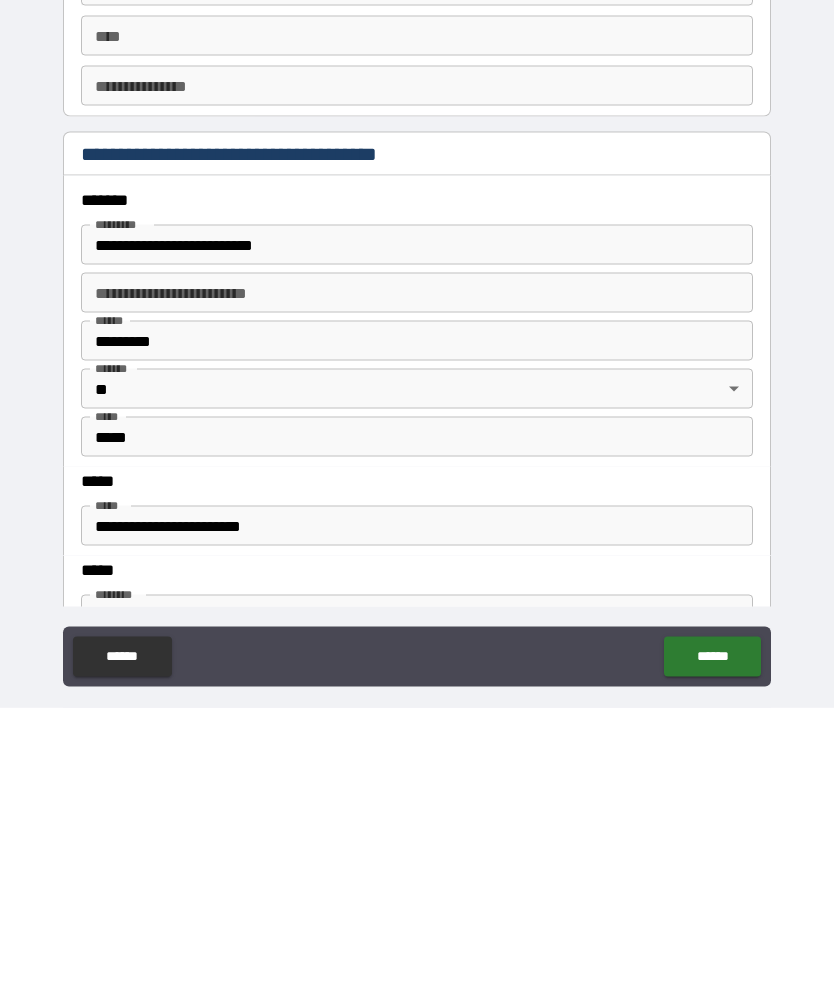 click on "**********" at bounding box center [417, 536] 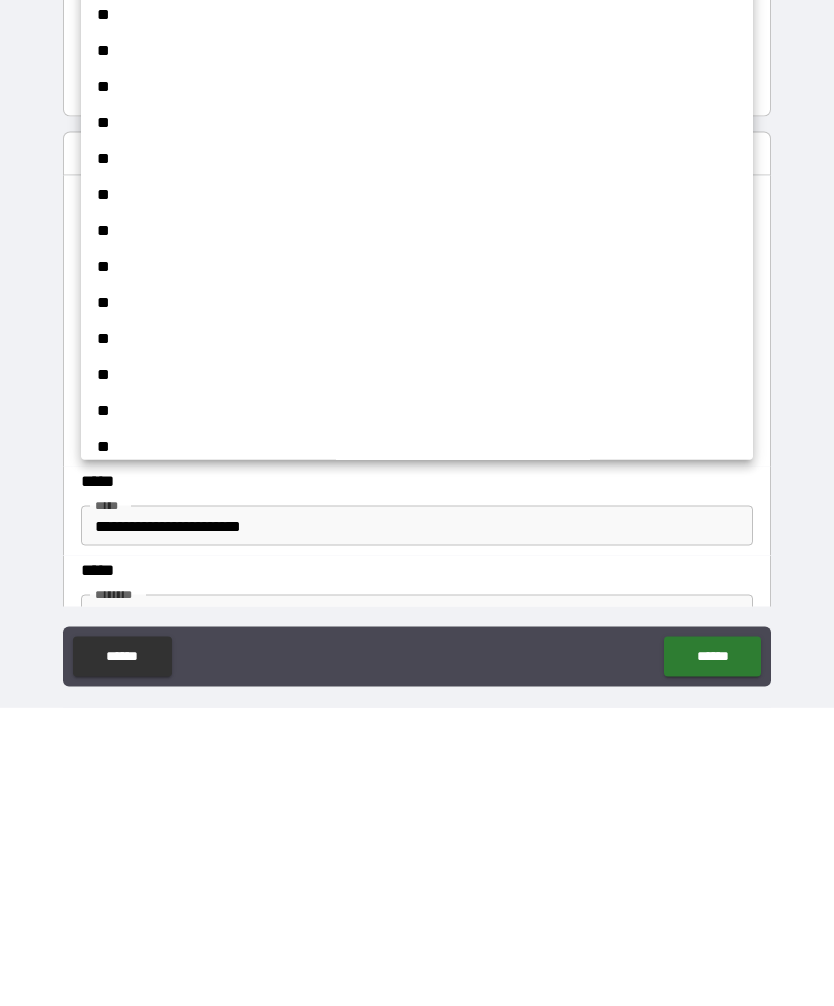scroll, scrollTop: 66, scrollLeft: 0, axis: vertical 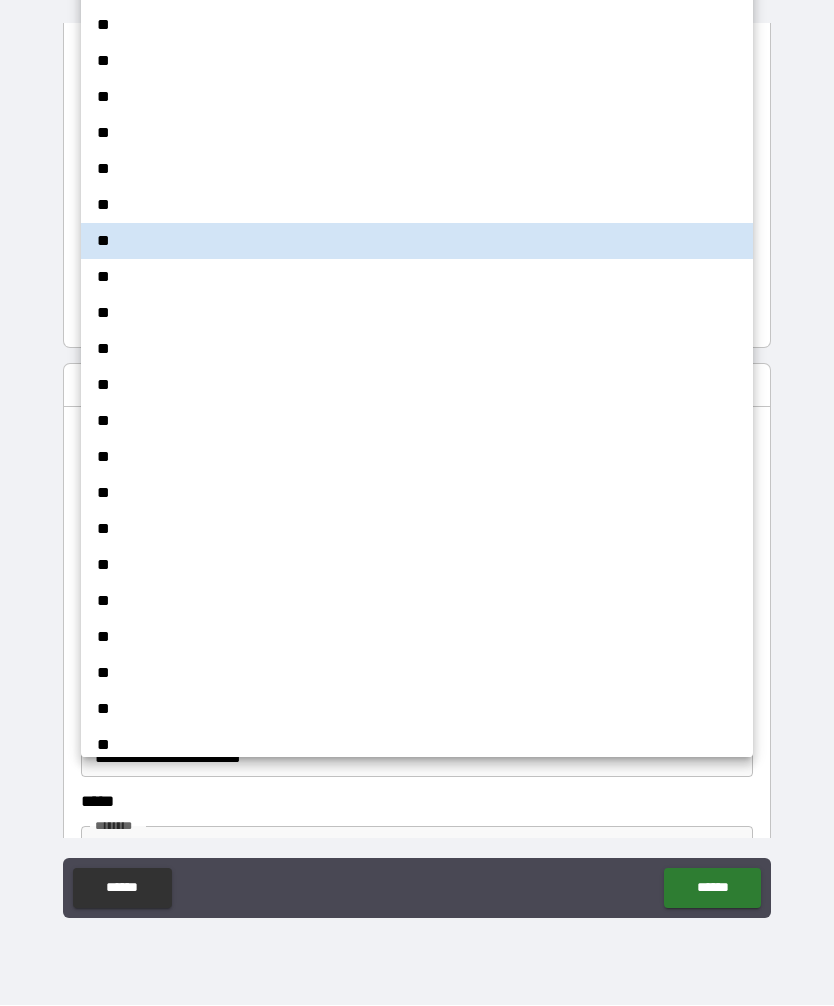 click on "**" at bounding box center (417, 206) 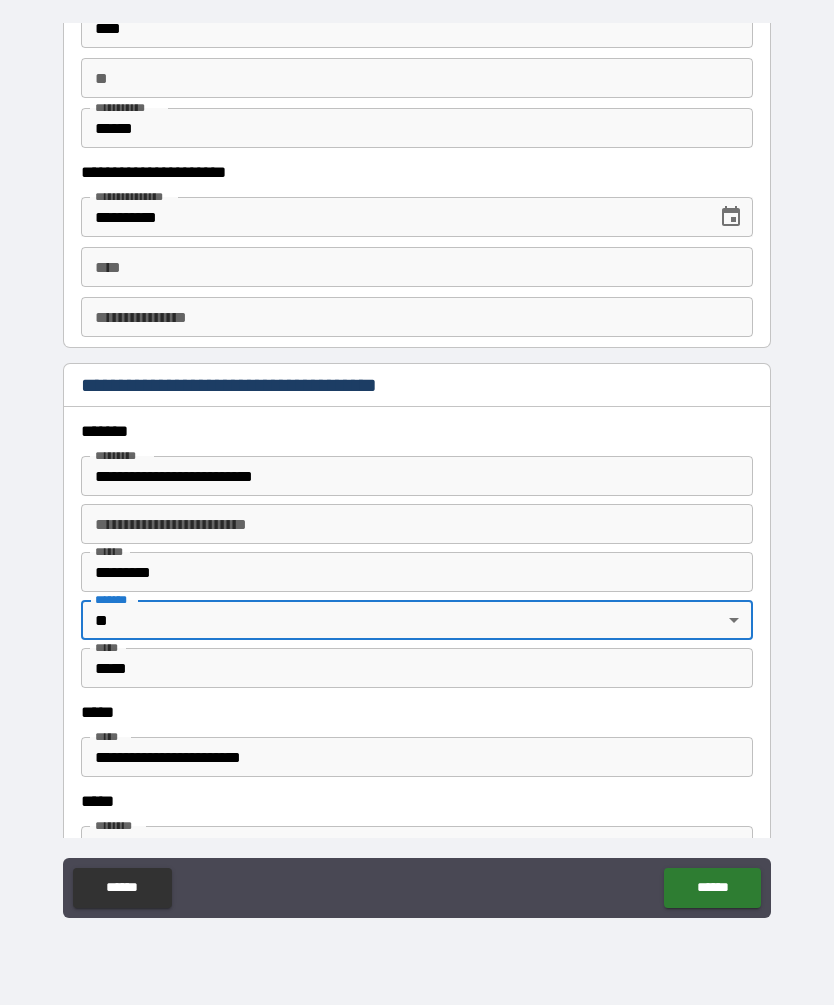 click on "*****" at bounding box center [417, 669] 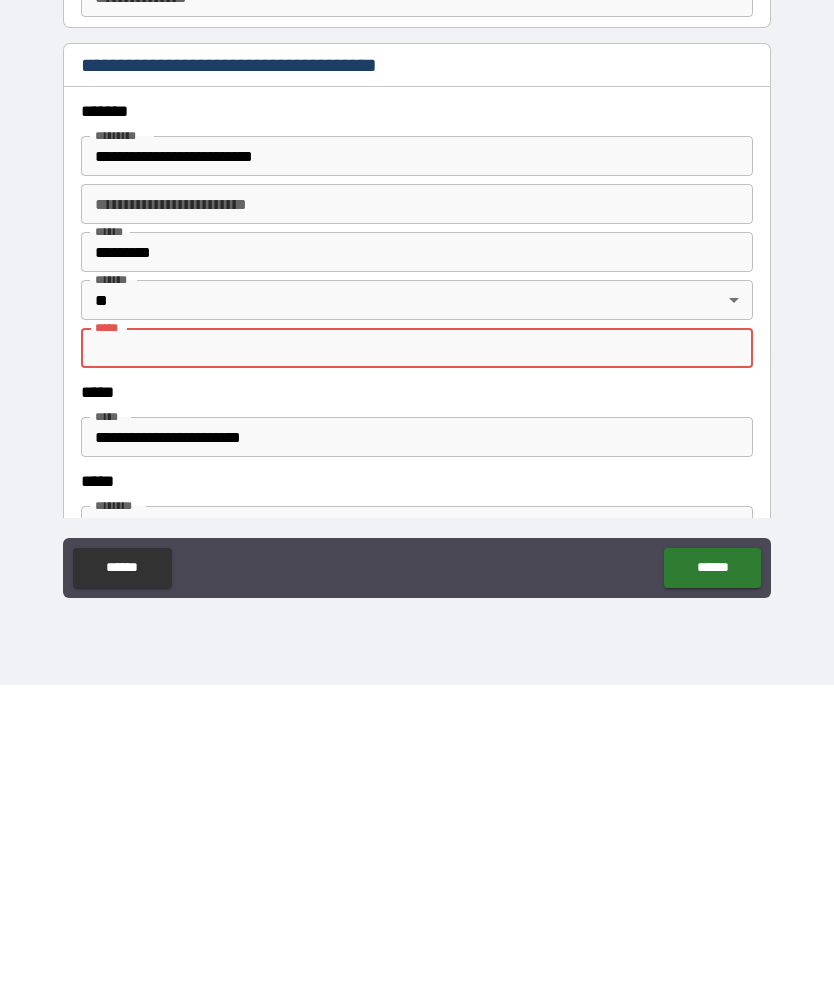 type on "*****" 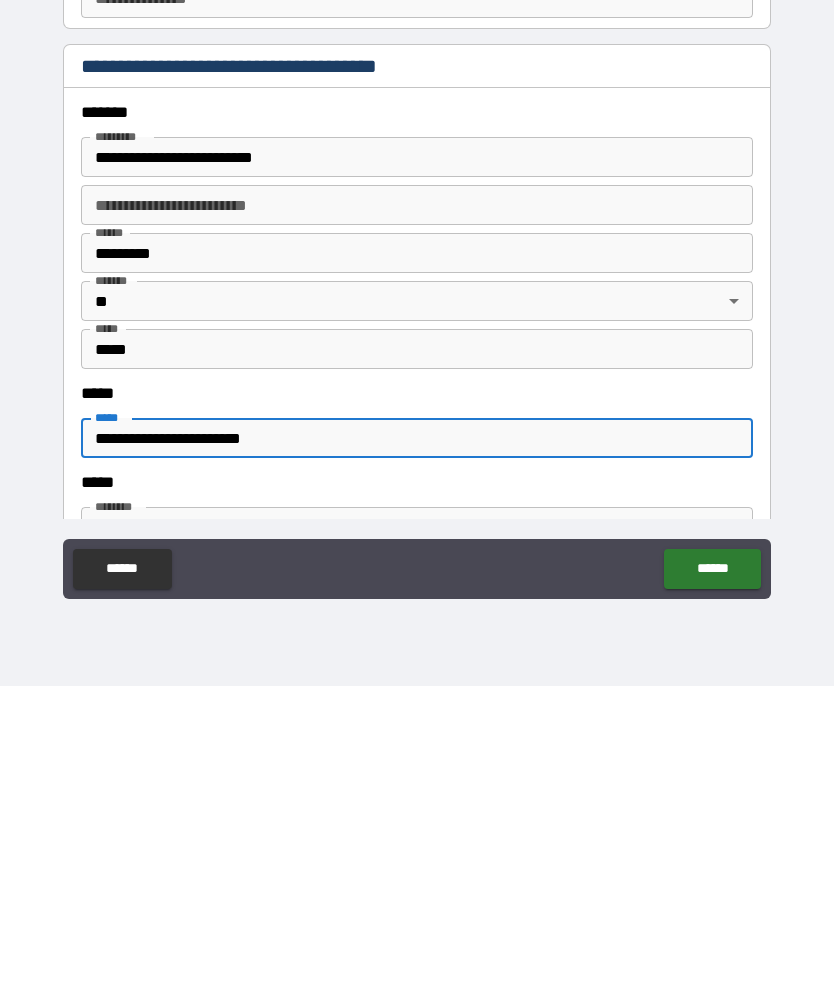 click on "******" at bounding box center (712, 889) 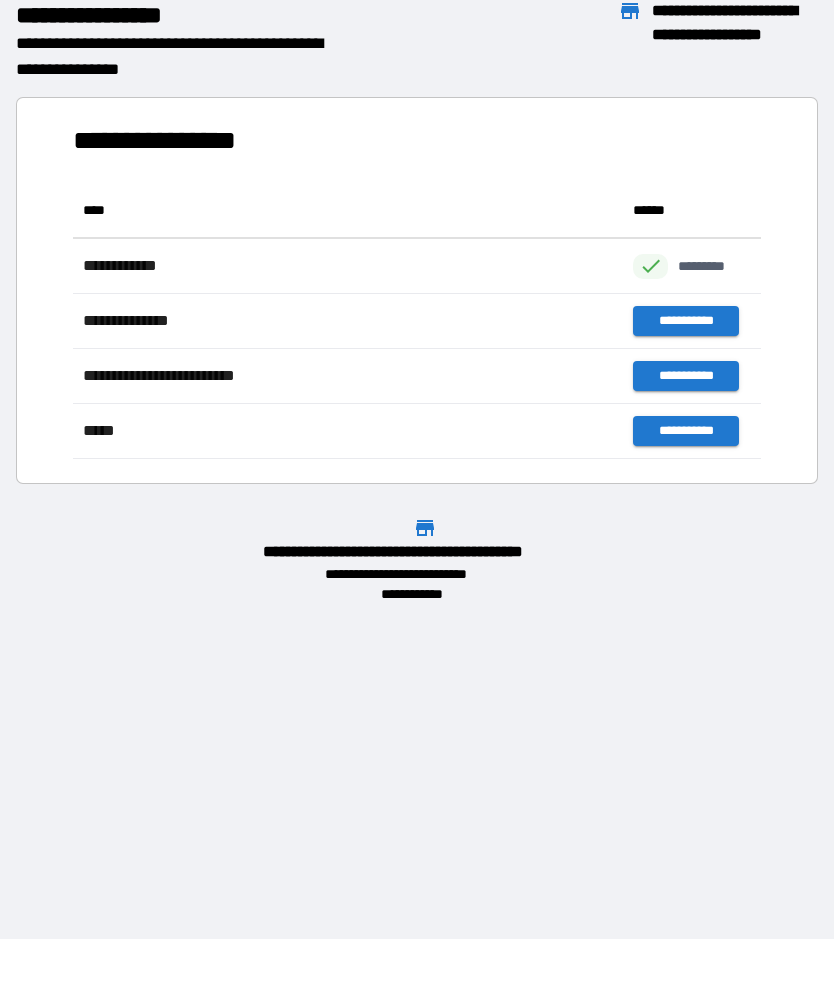 scroll, scrollTop: 1, scrollLeft: 1, axis: both 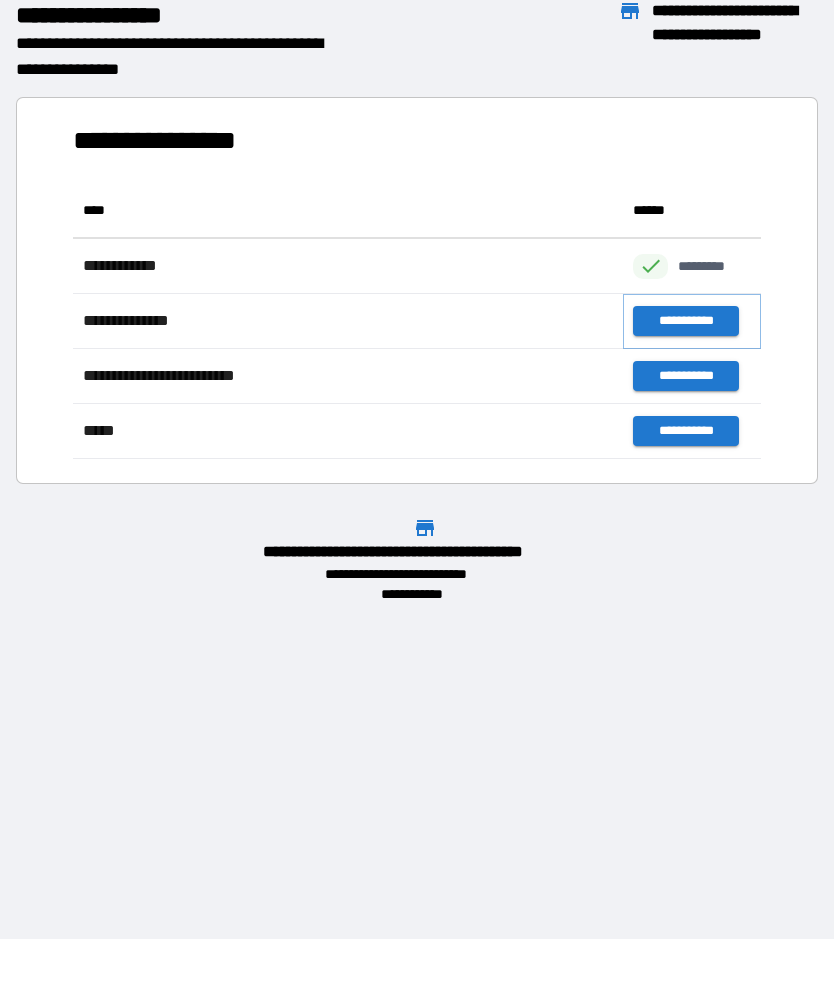 click on "**********" at bounding box center (685, 322) 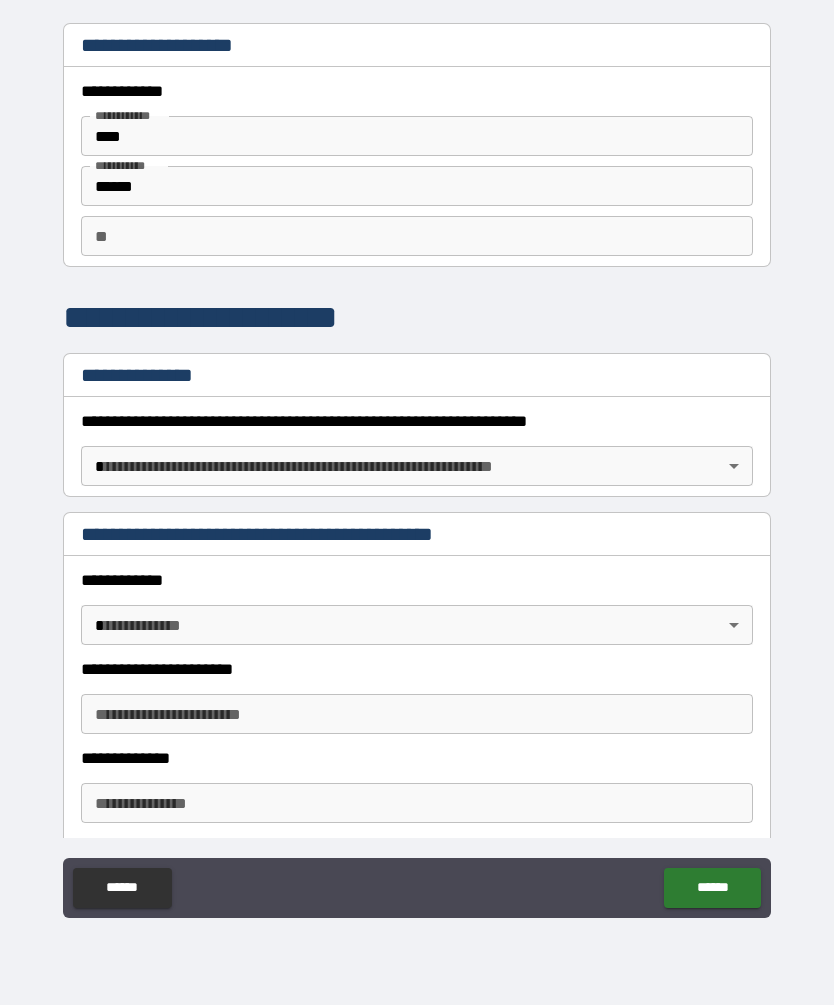 click on "**********" at bounding box center [417, 470] 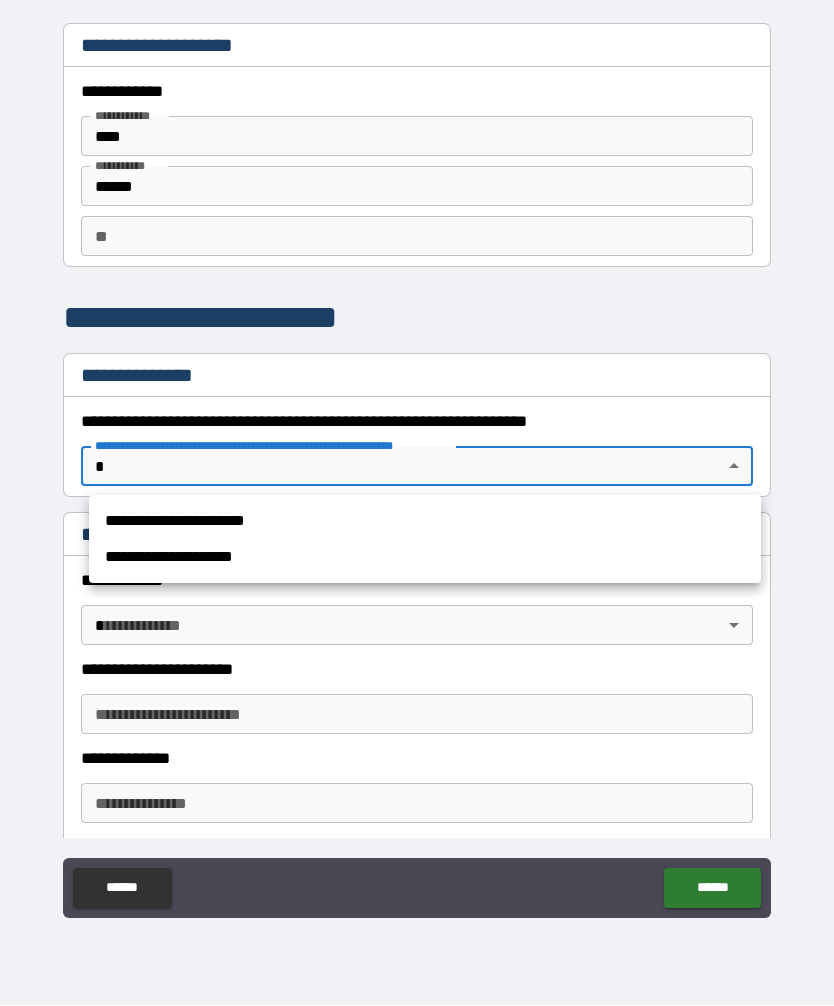 click on "**********" at bounding box center [425, 522] 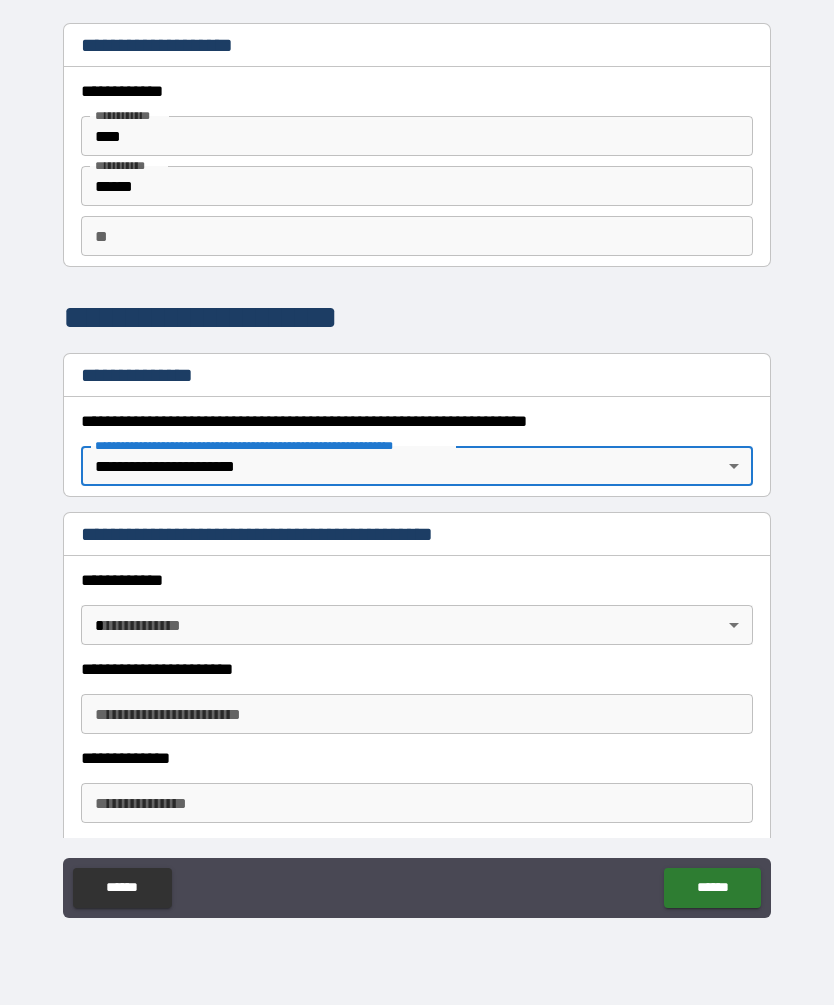 click on "**********" at bounding box center (417, 470) 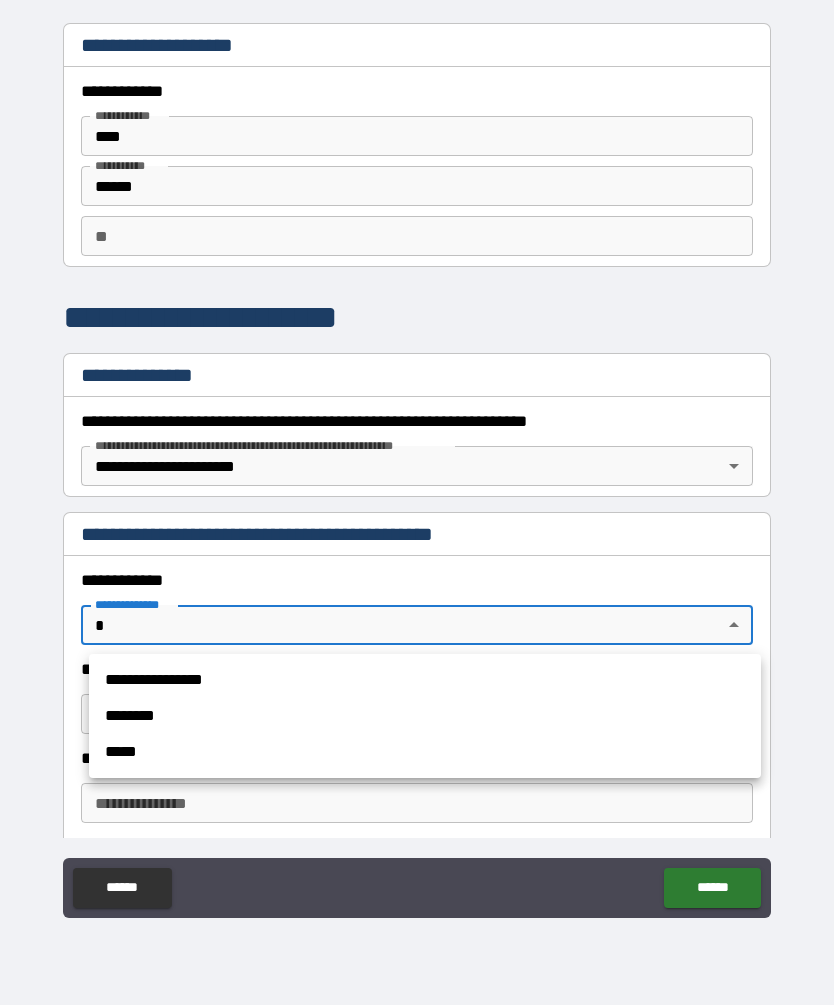 click on "**********" at bounding box center (425, 681) 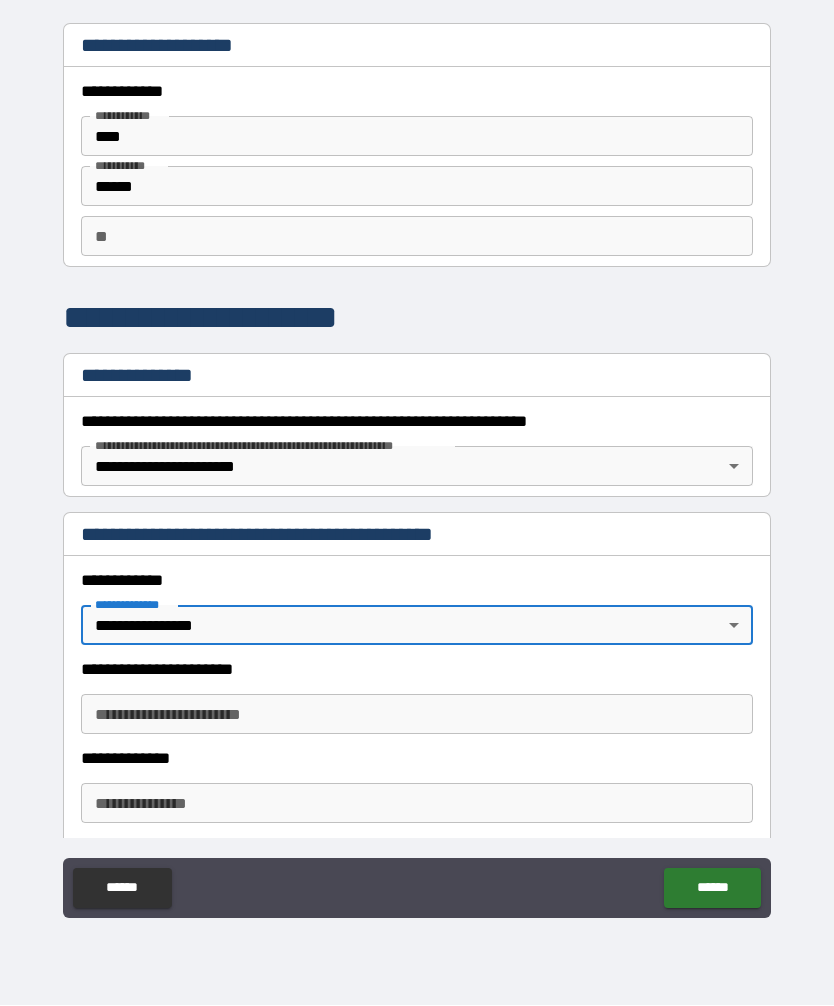 type on "*" 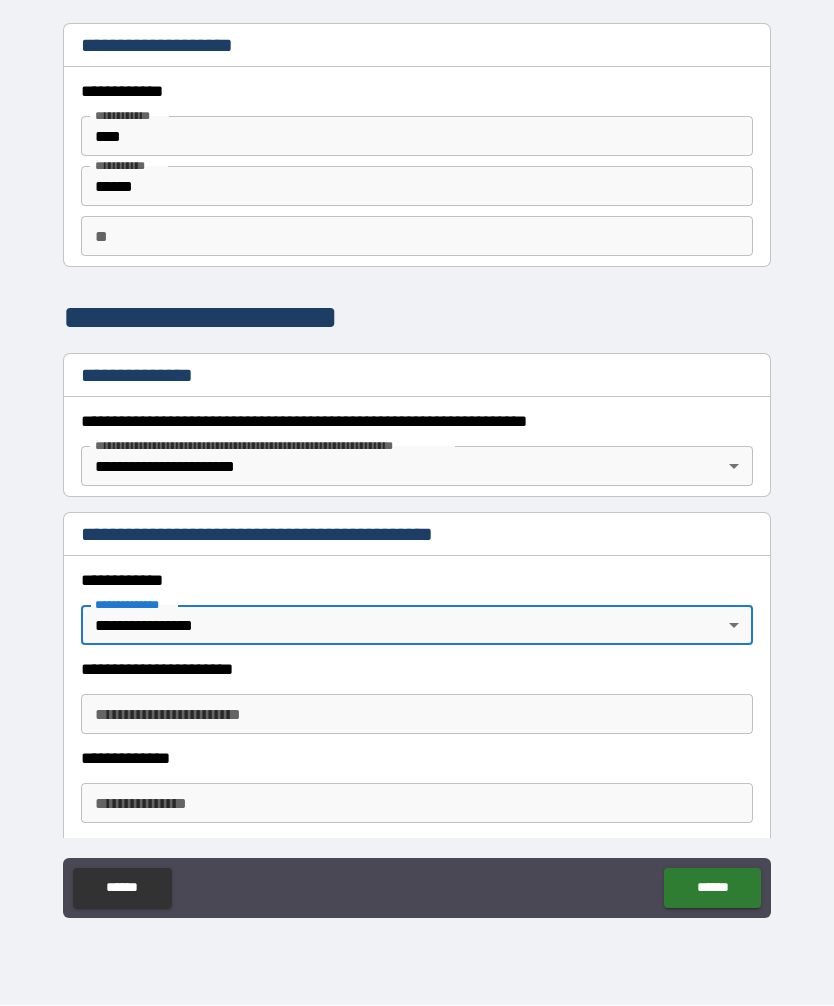 click on "**********" at bounding box center [417, 715] 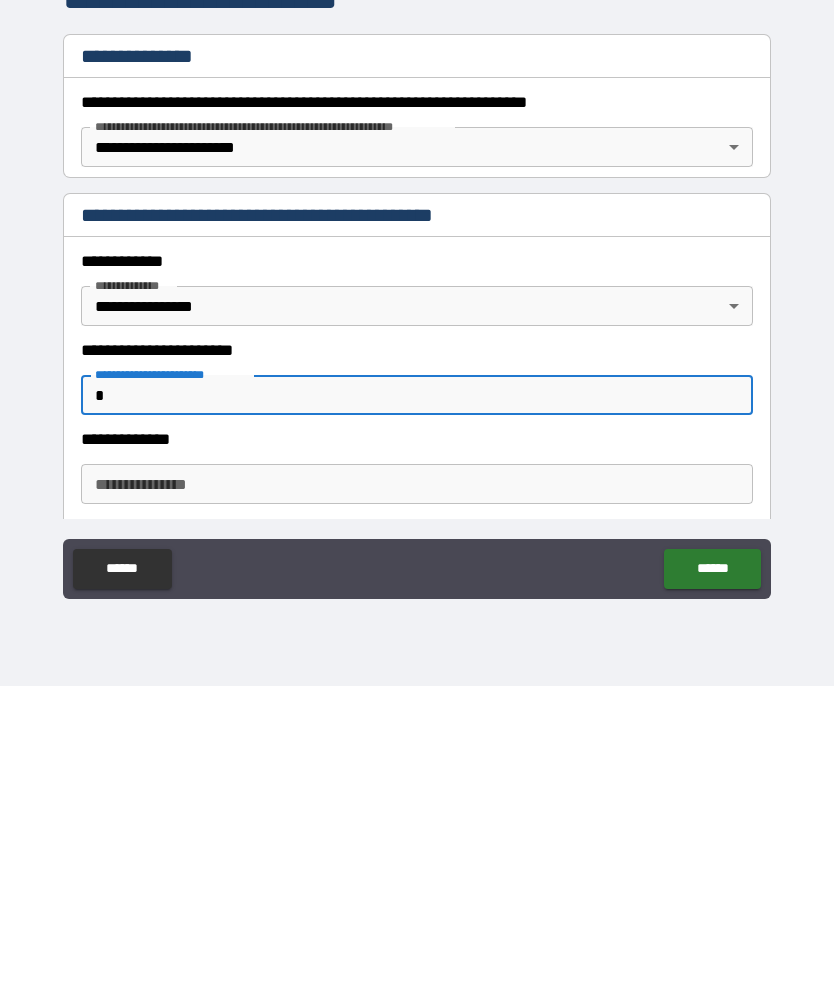 scroll, scrollTop: 66, scrollLeft: 0, axis: vertical 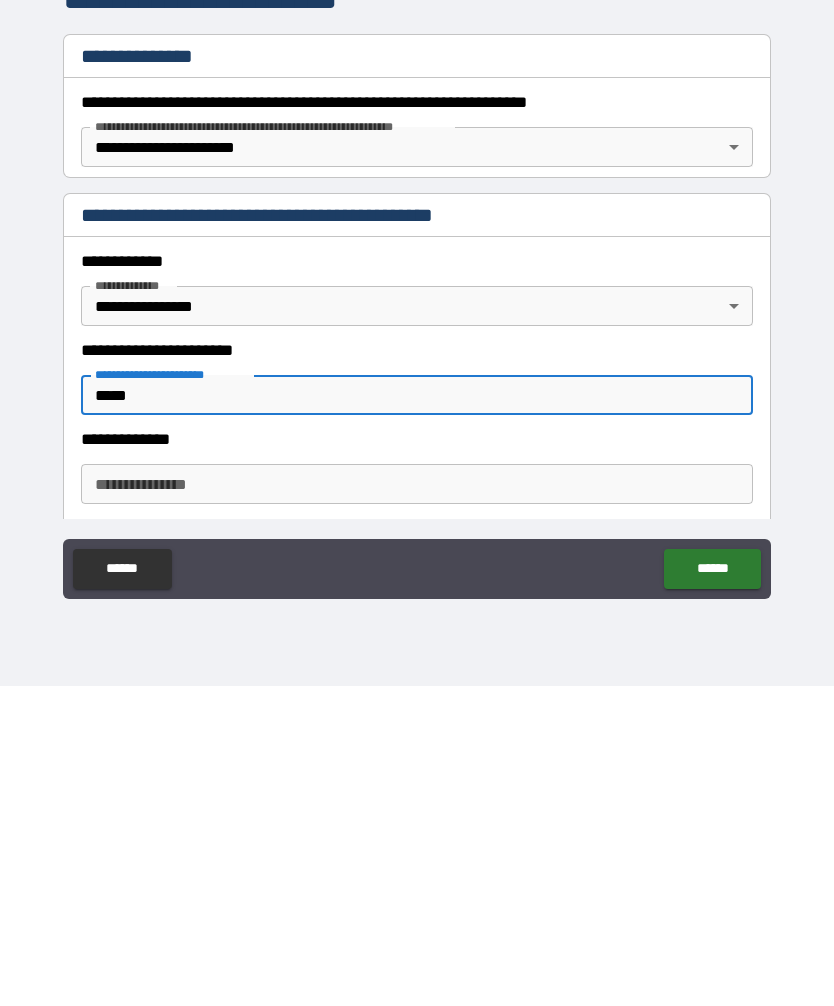 type on "*****" 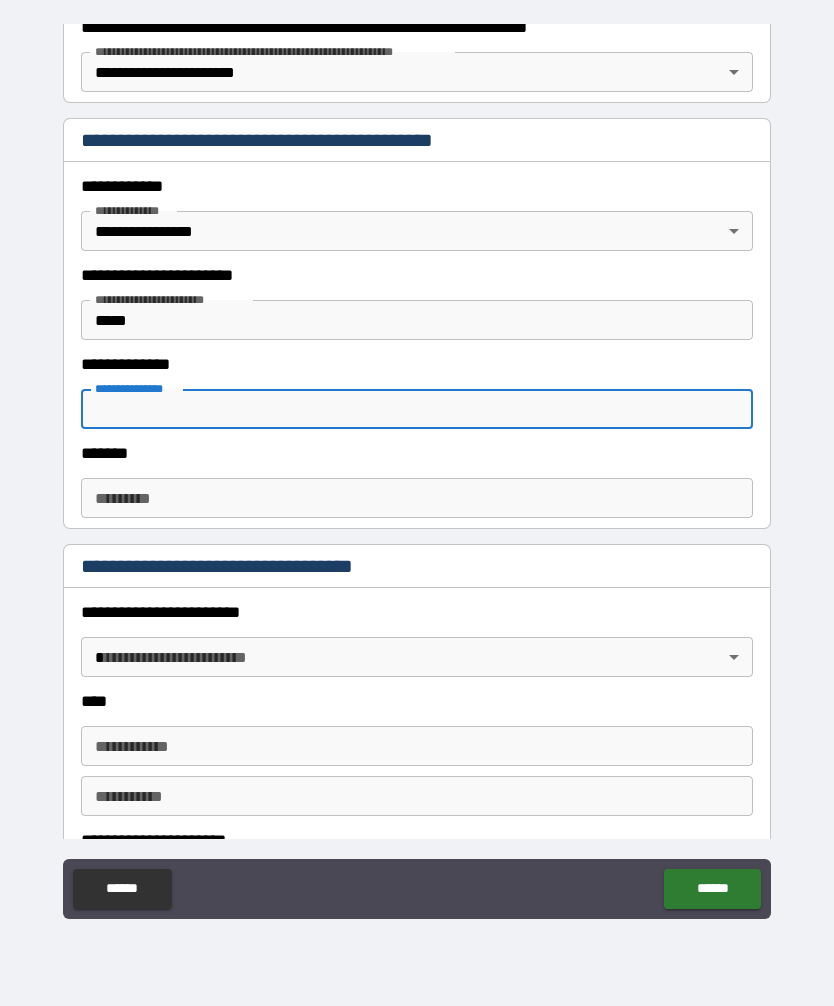 scroll, scrollTop: 402, scrollLeft: 0, axis: vertical 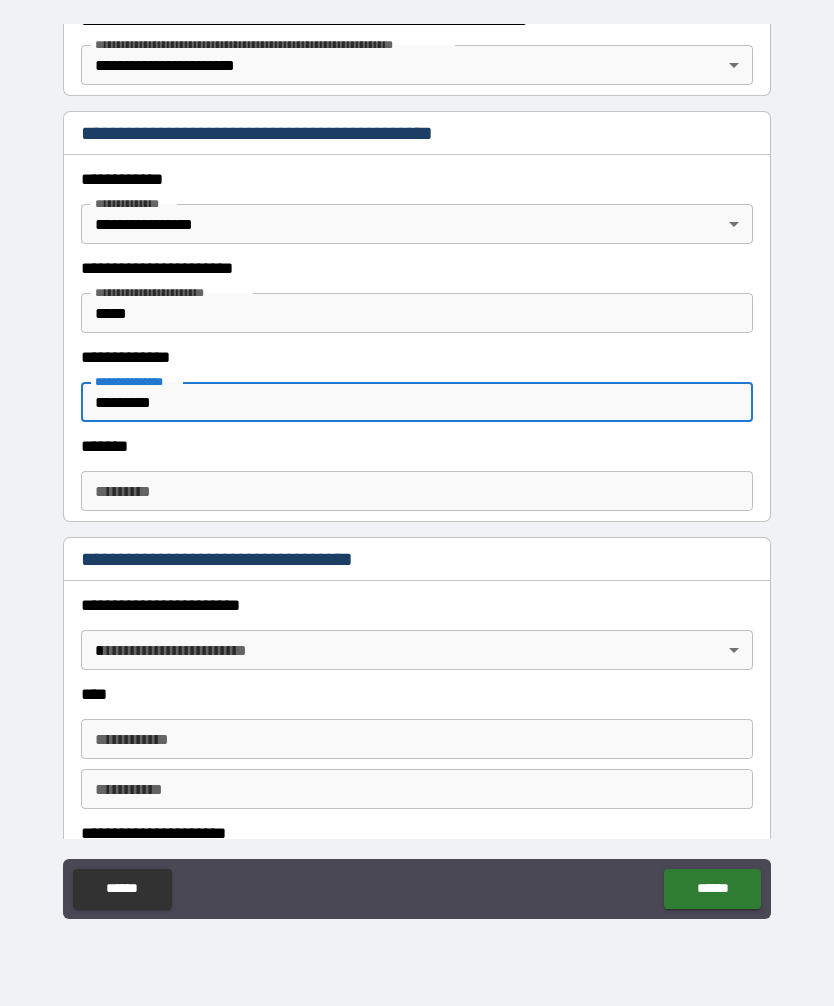 type on "*********" 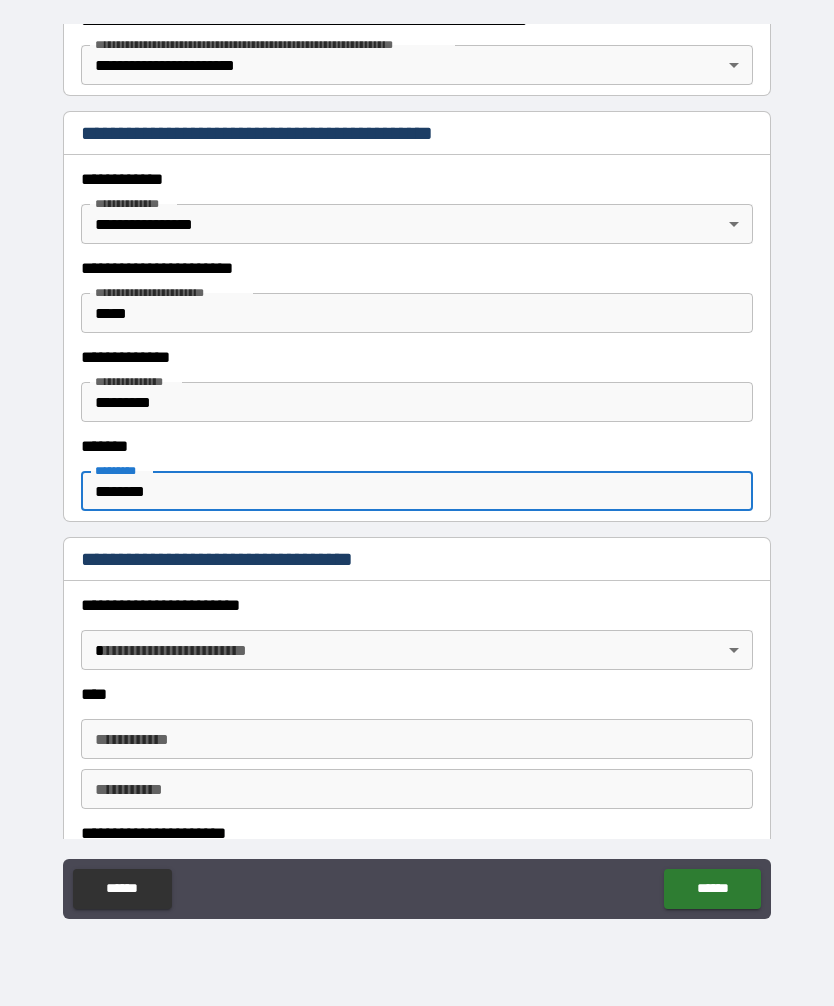 click on "********" at bounding box center (417, 491) 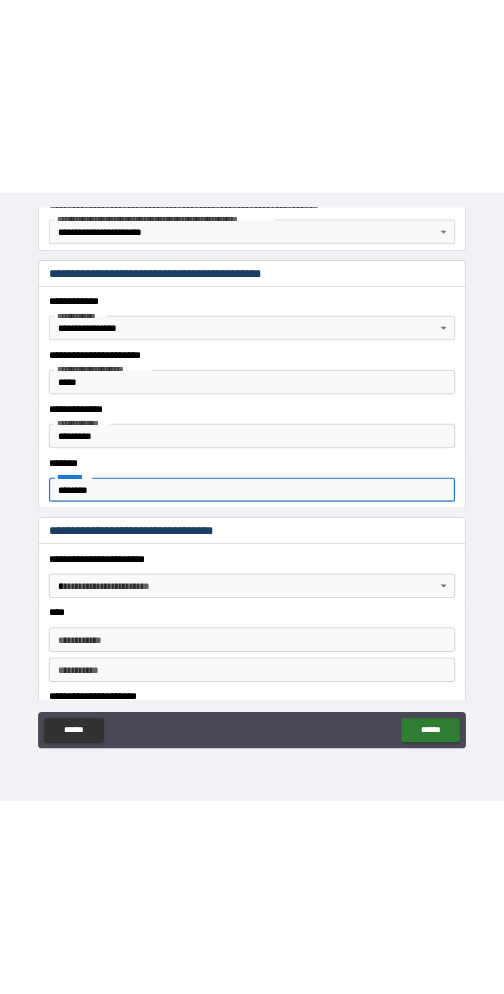 scroll, scrollTop: 0, scrollLeft: 0, axis: both 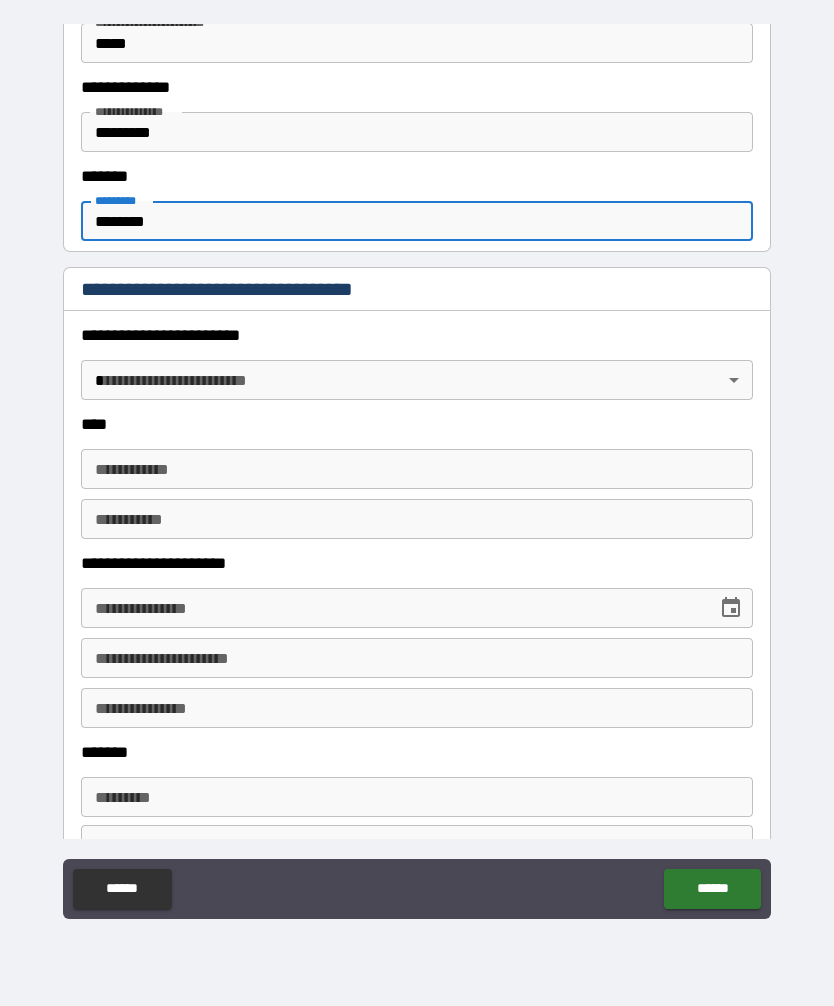 type on "********" 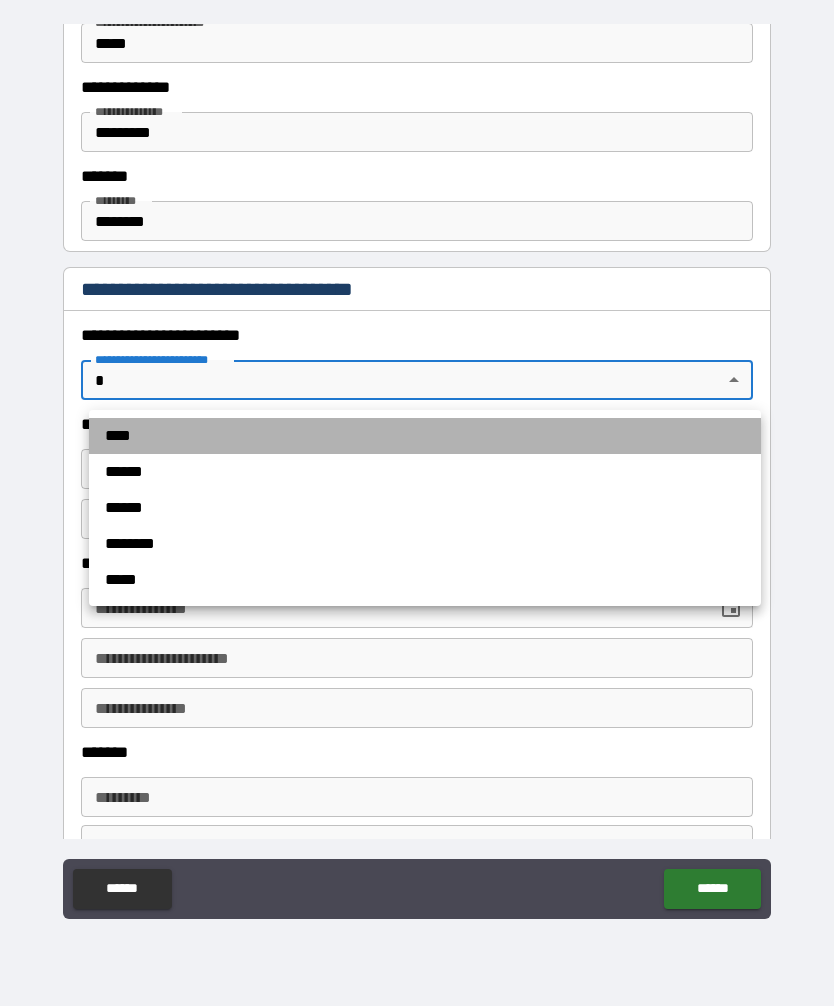 click on "****" at bounding box center [425, 436] 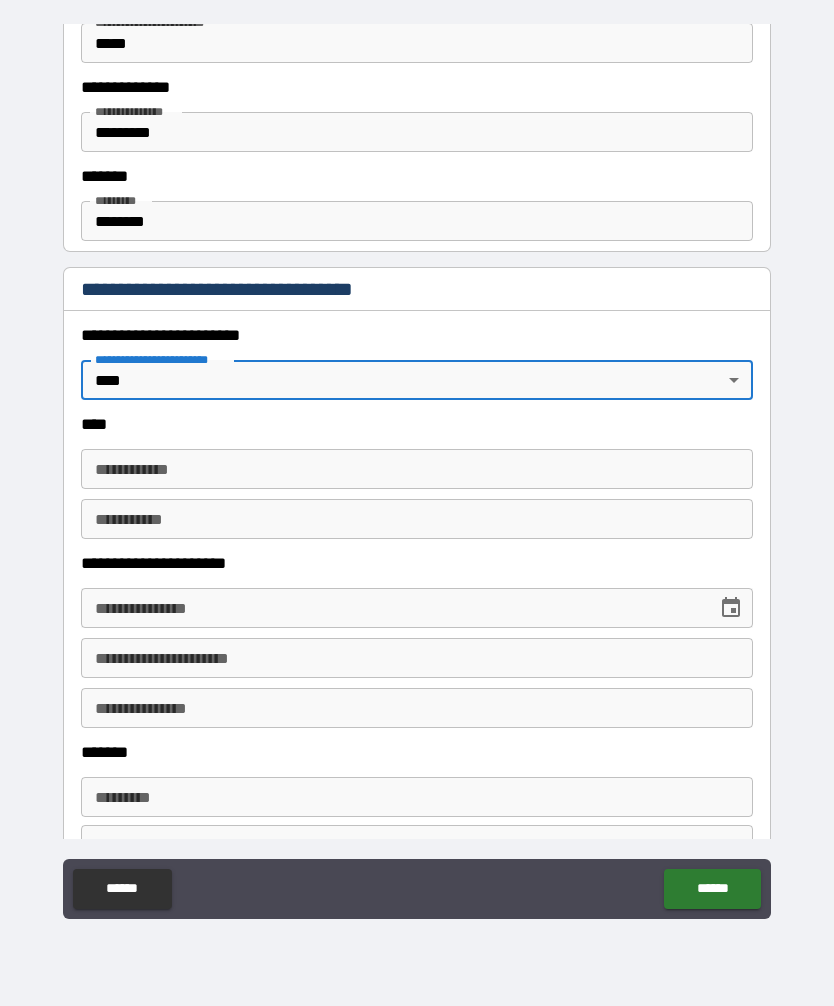 type on "*" 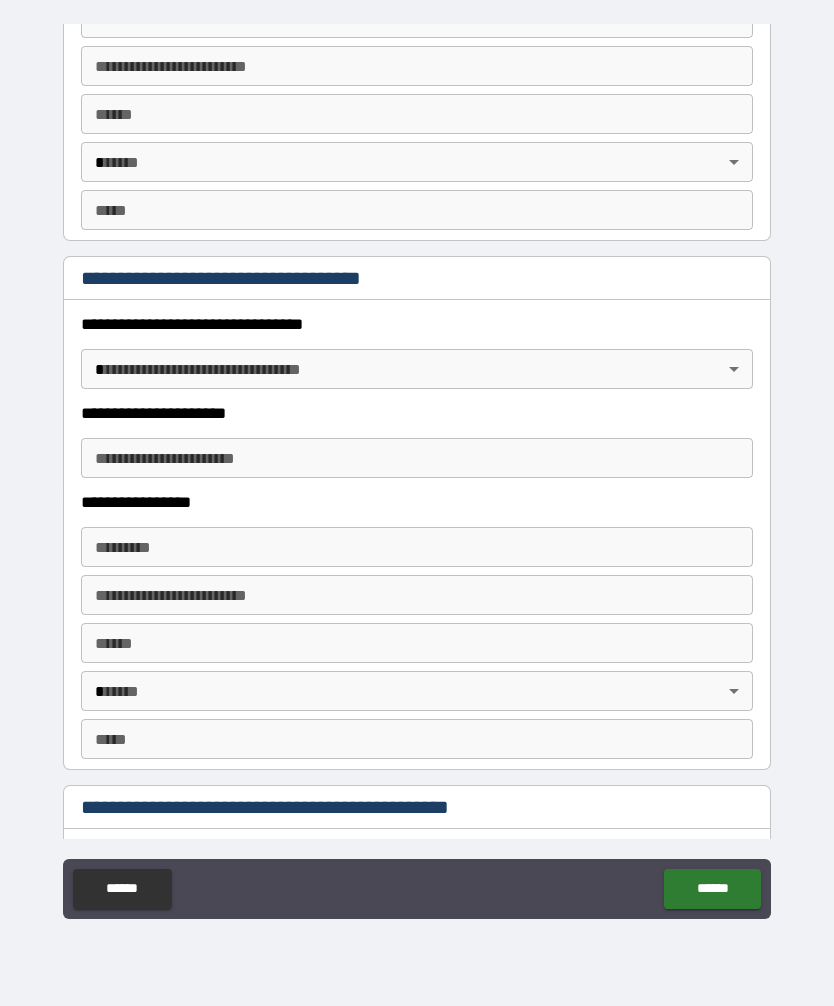 scroll, scrollTop: 1454, scrollLeft: 0, axis: vertical 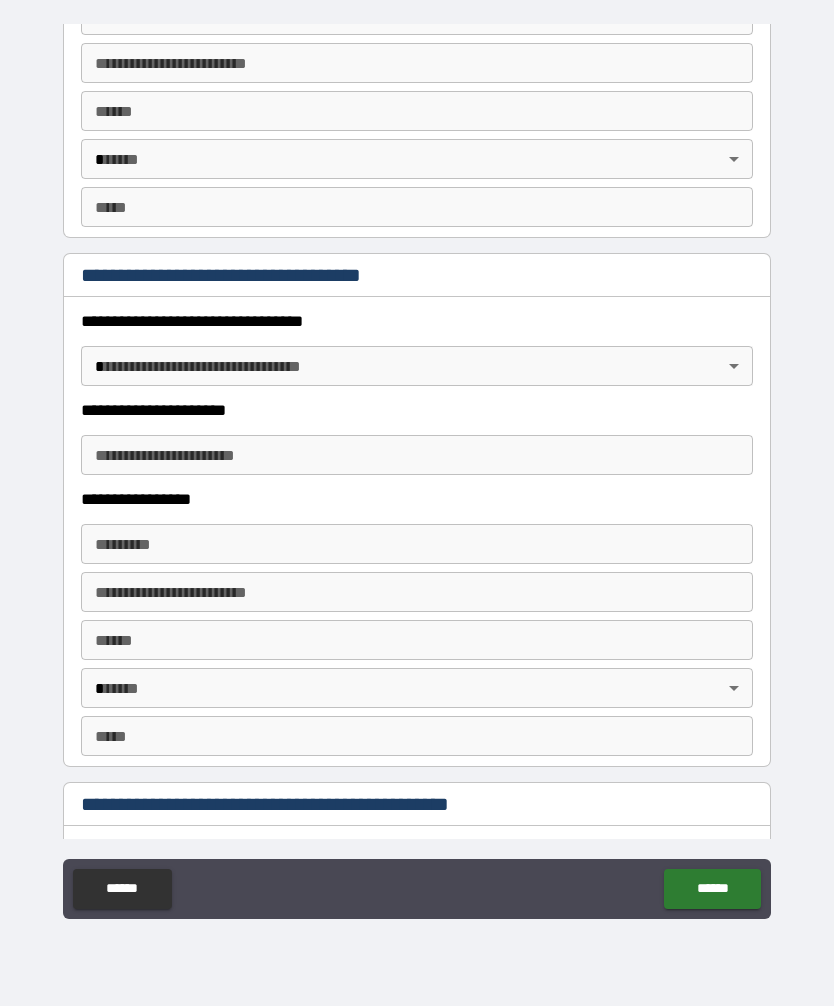 click on "**********" at bounding box center (417, 470) 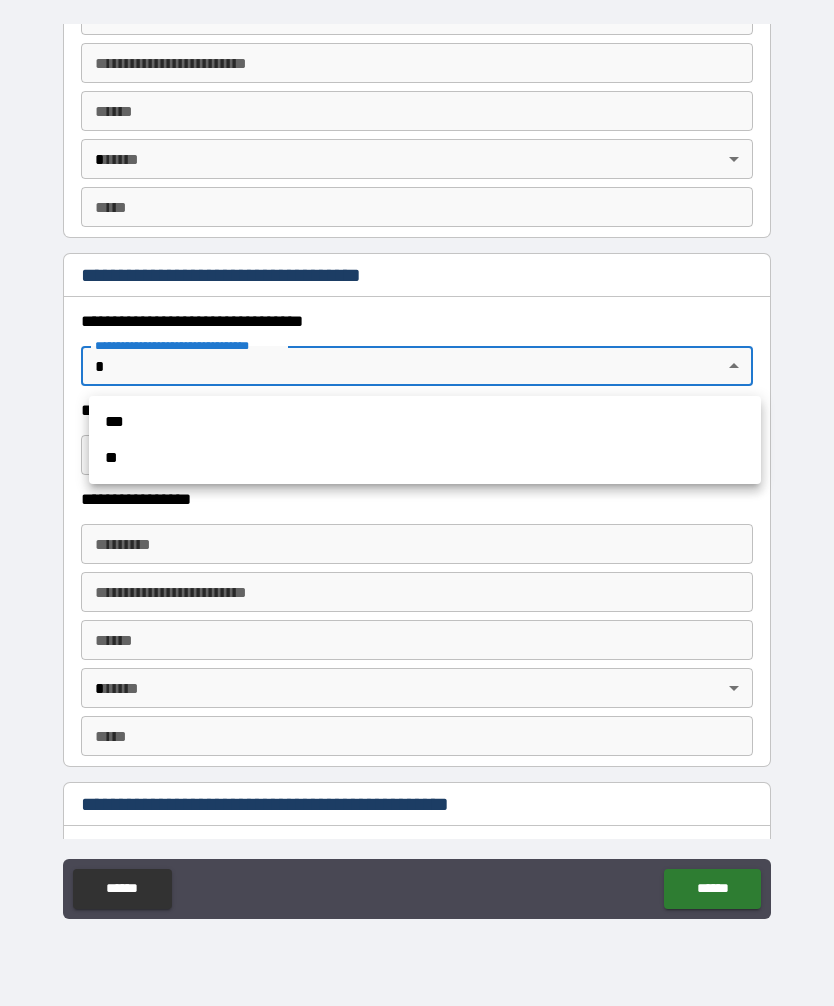 click on "***" at bounding box center (425, 422) 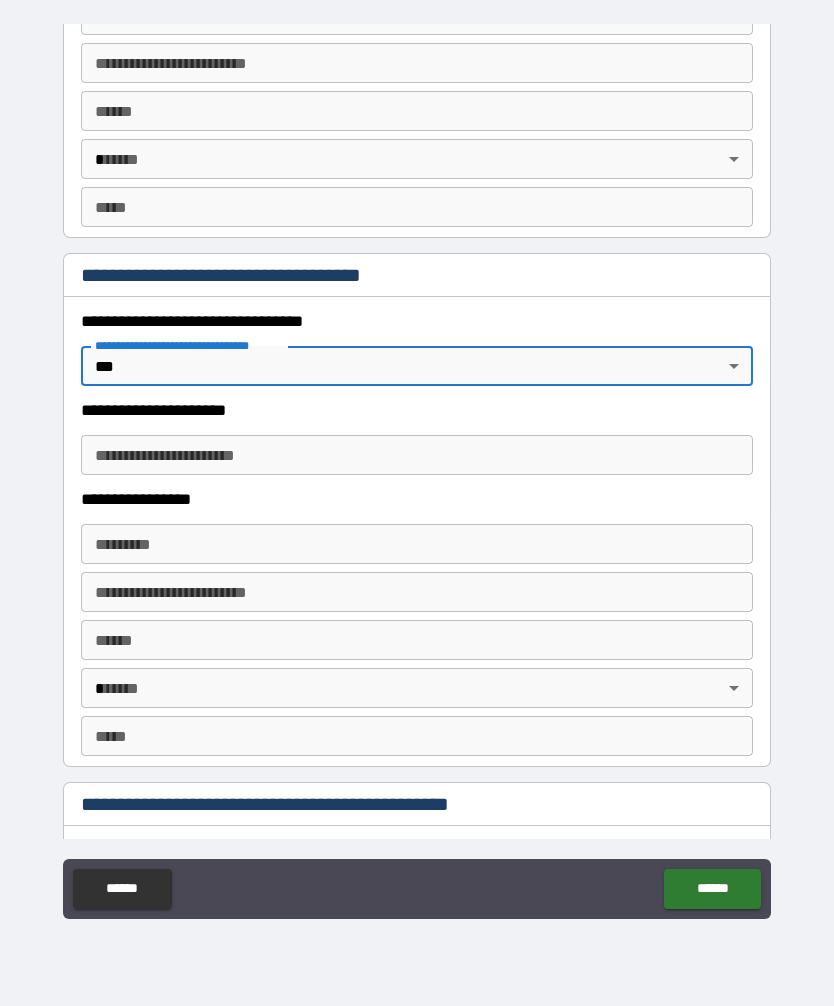 click on "**********" at bounding box center (417, 455) 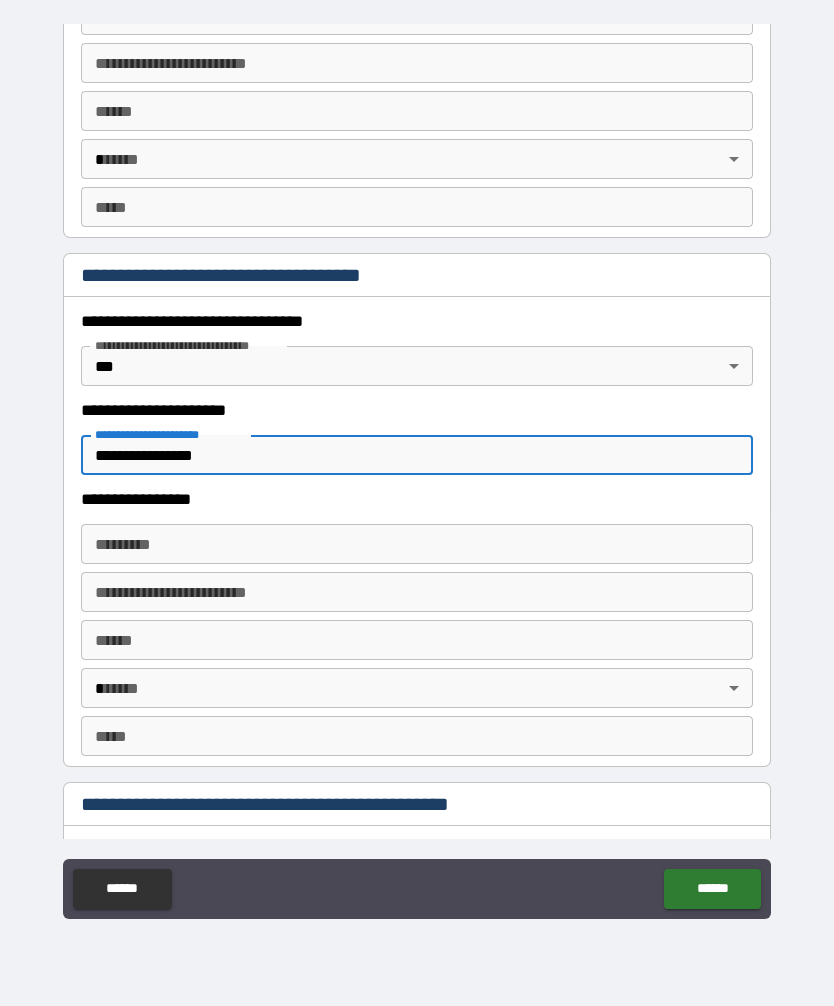 click on "**********" at bounding box center (417, 455) 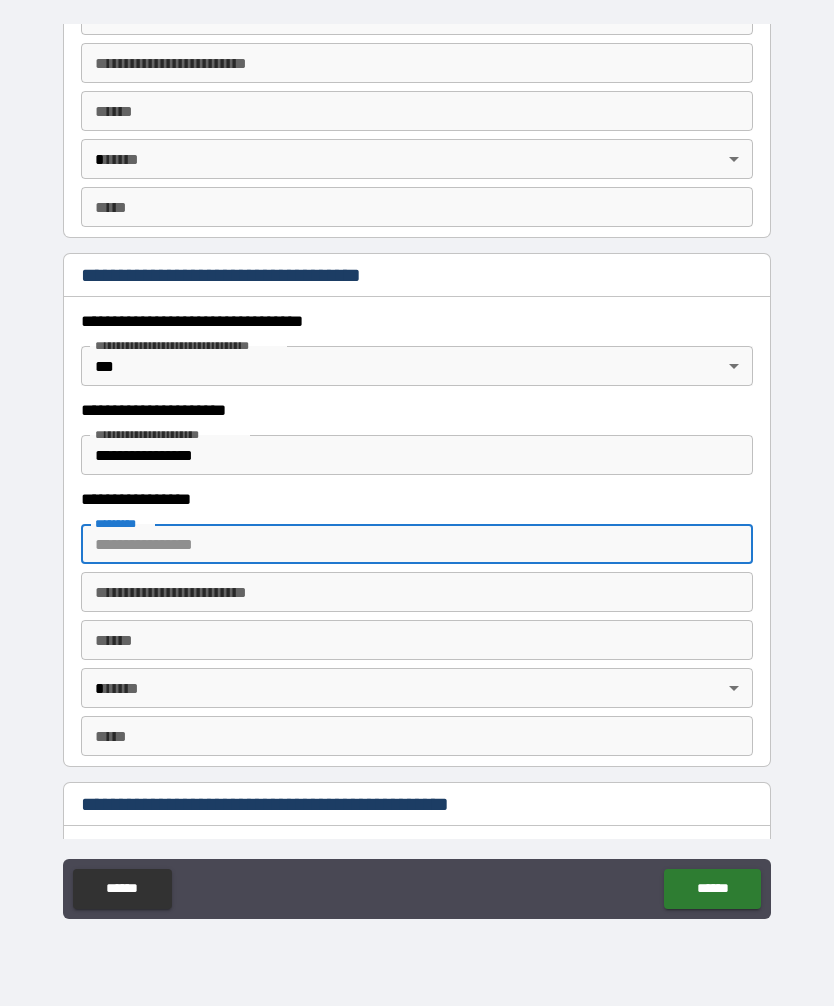 click on "**********" at bounding box center [417, 455] 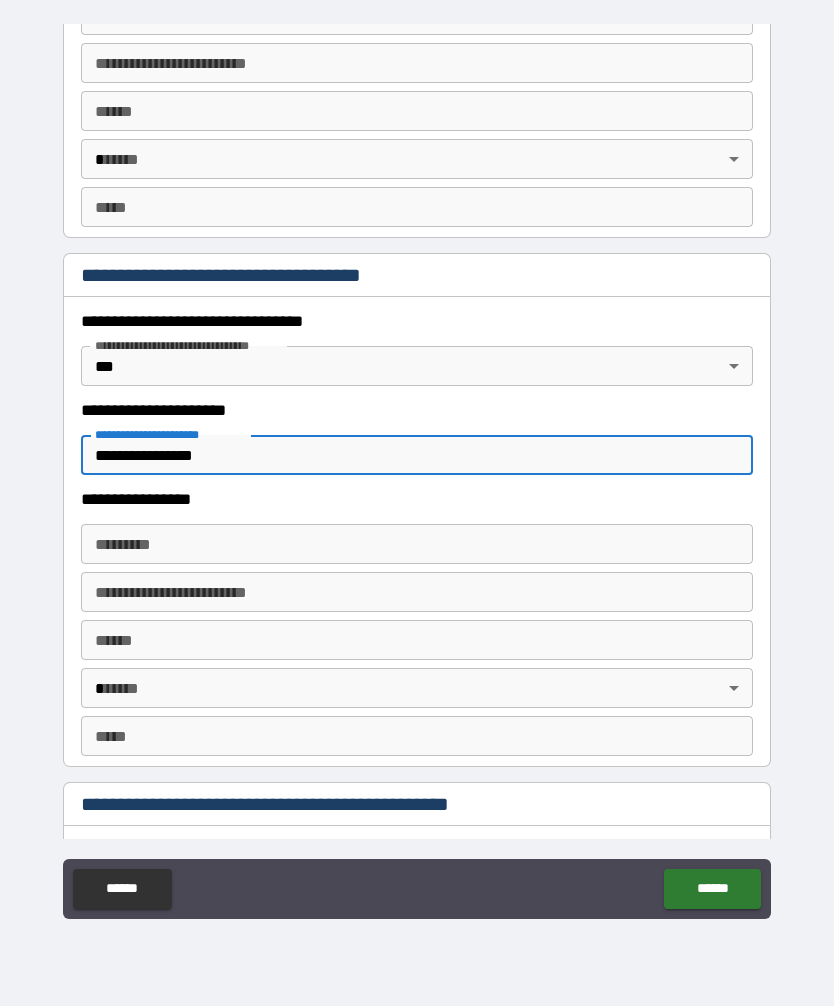 click on "**********" at bounding box center [417, 455] 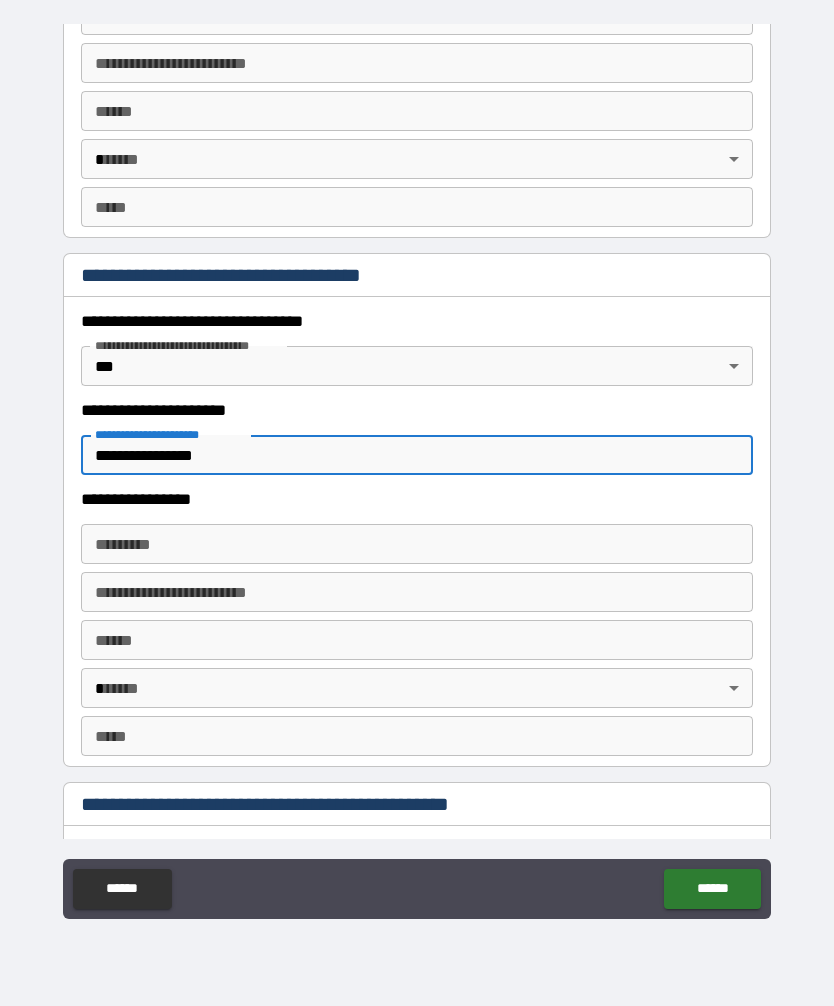 click on "**********" at bounding box center (417, 455) 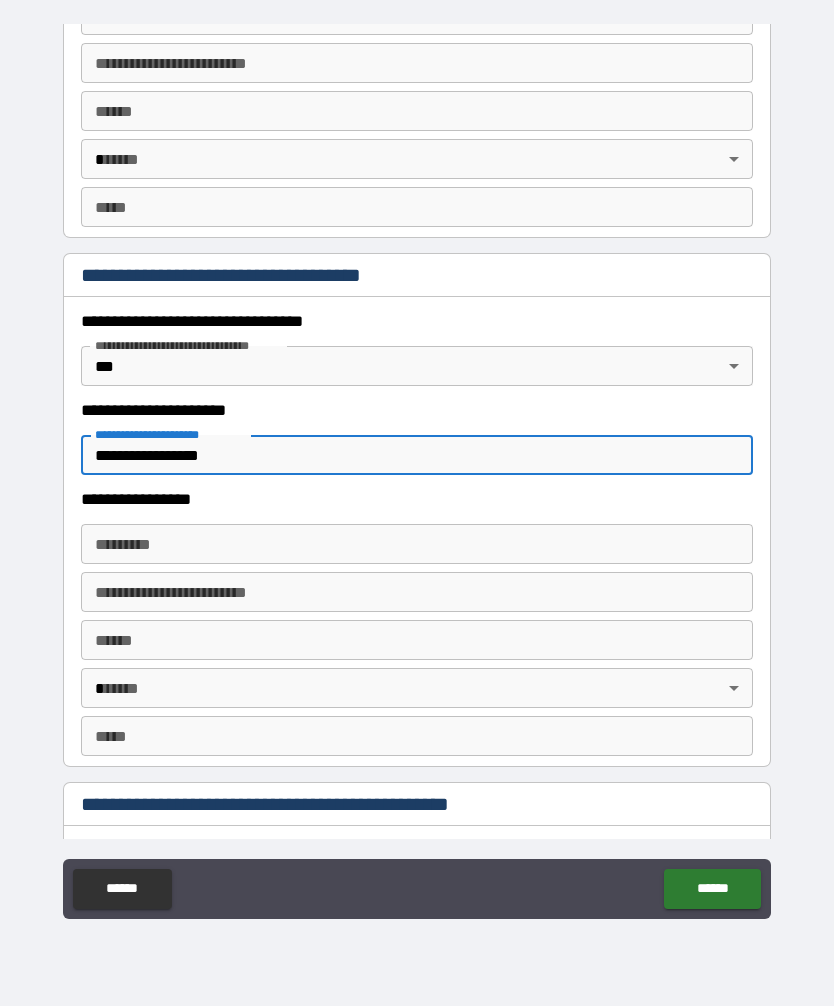 type on "**********" 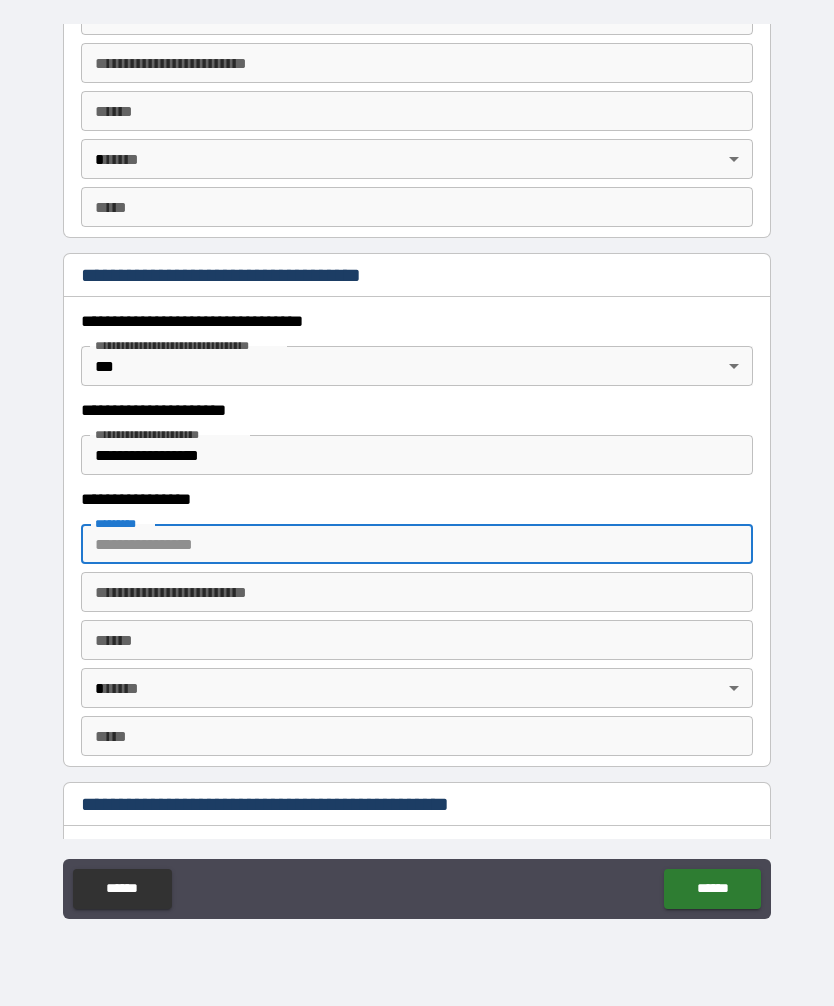 click on "*******   *" at bounding box center (417, 544) 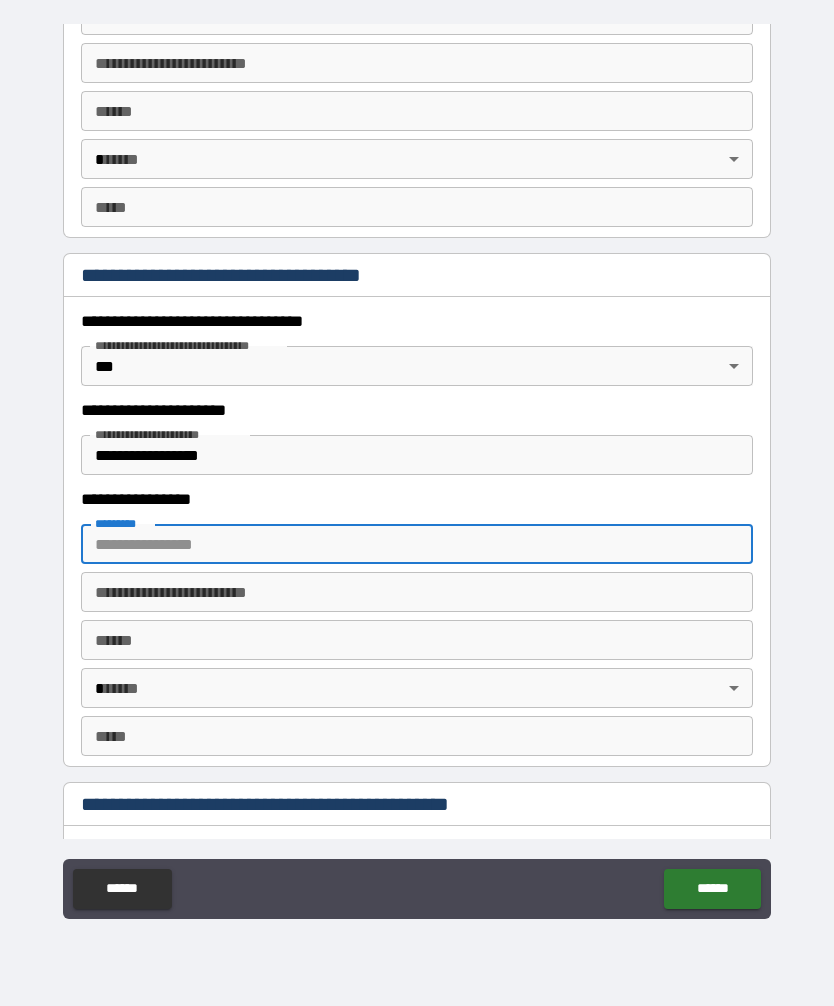 paste on "**********" 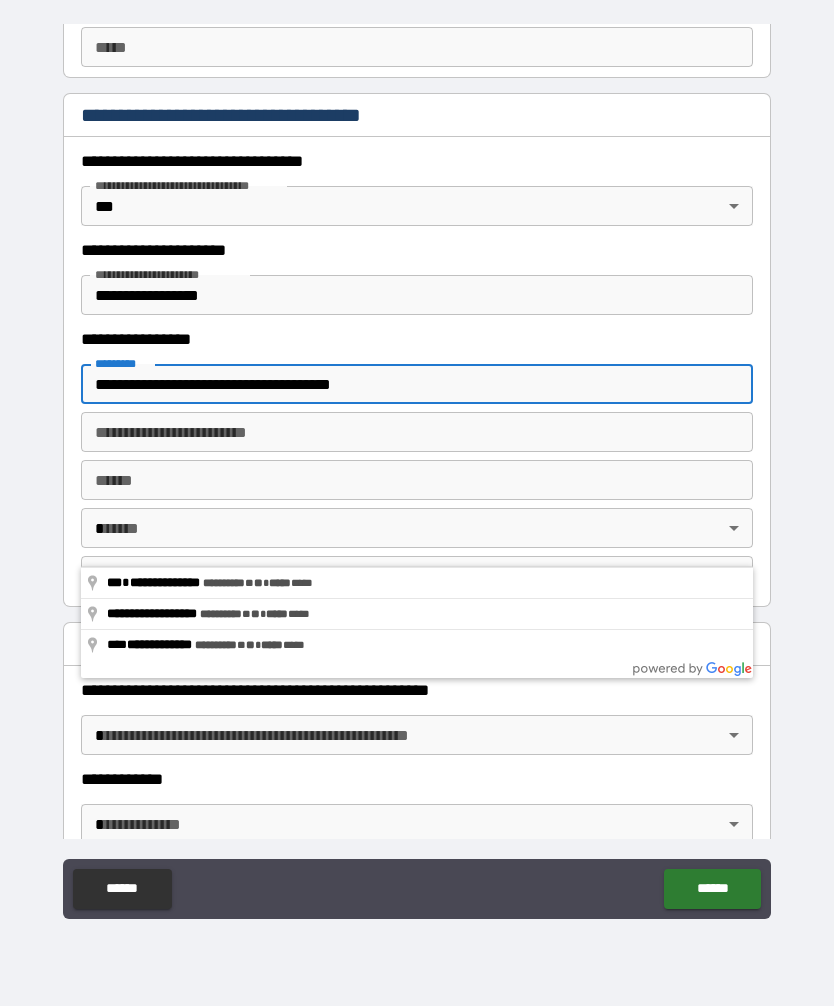 scroll, scrollTop: 1622, scrollLeft: 0, axis: vertical 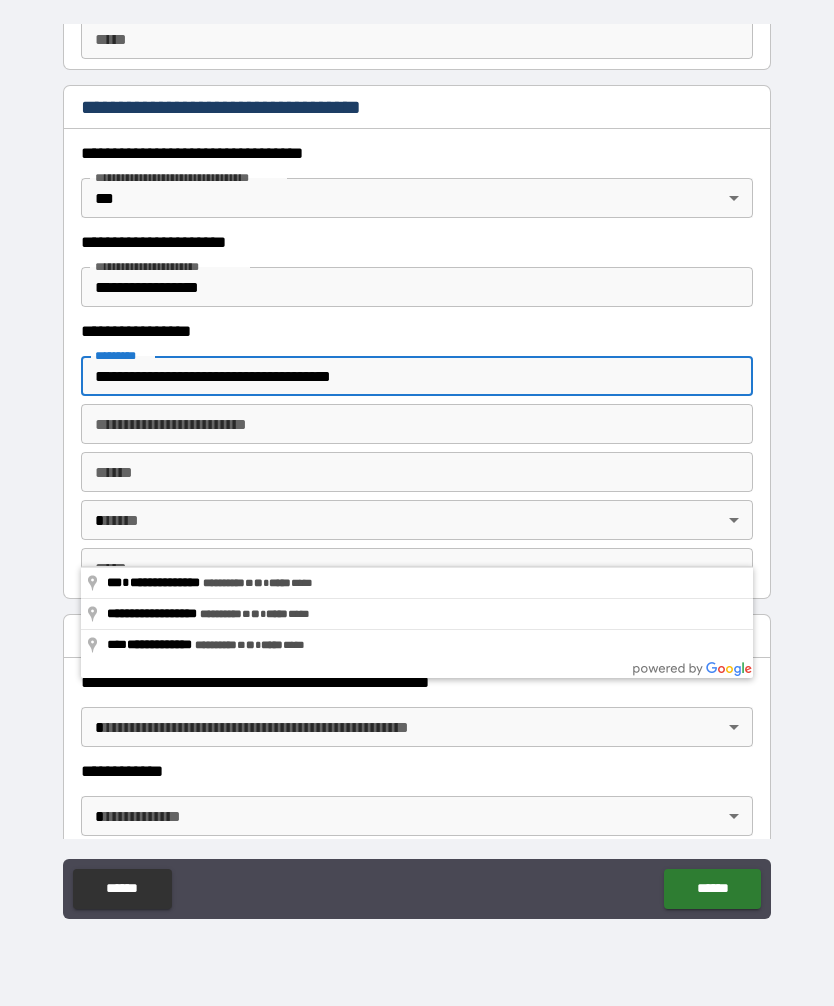 type on "**********" 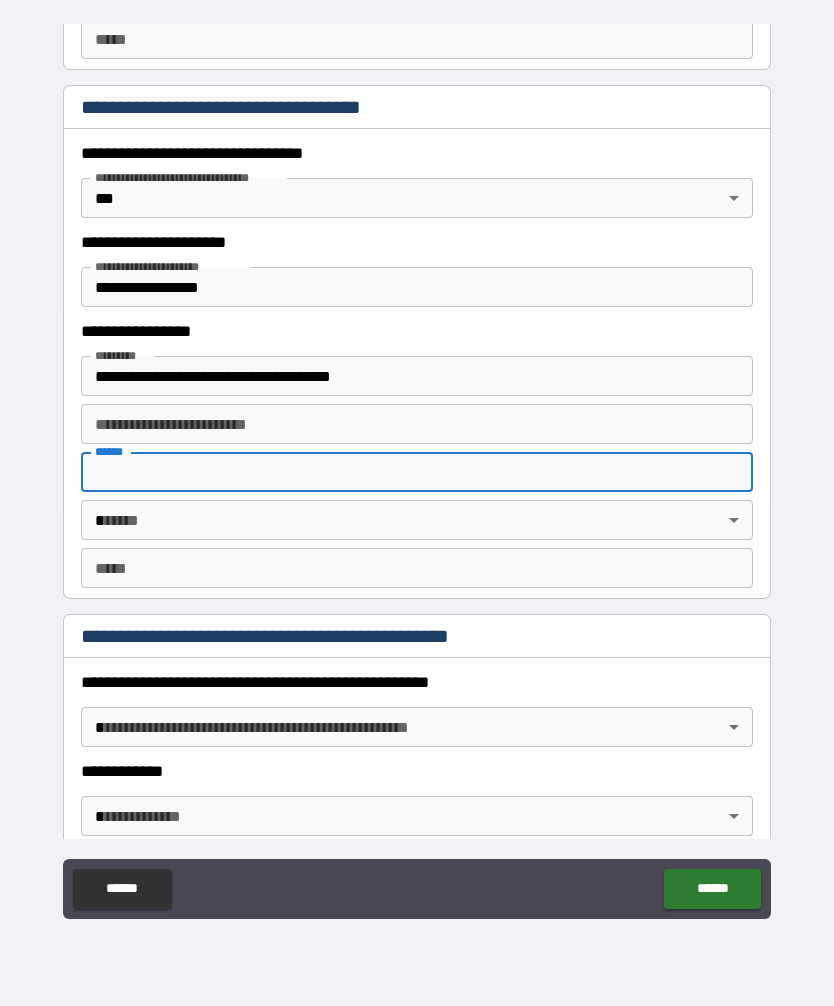 click on "****   *" at bounding box center (417, 472) 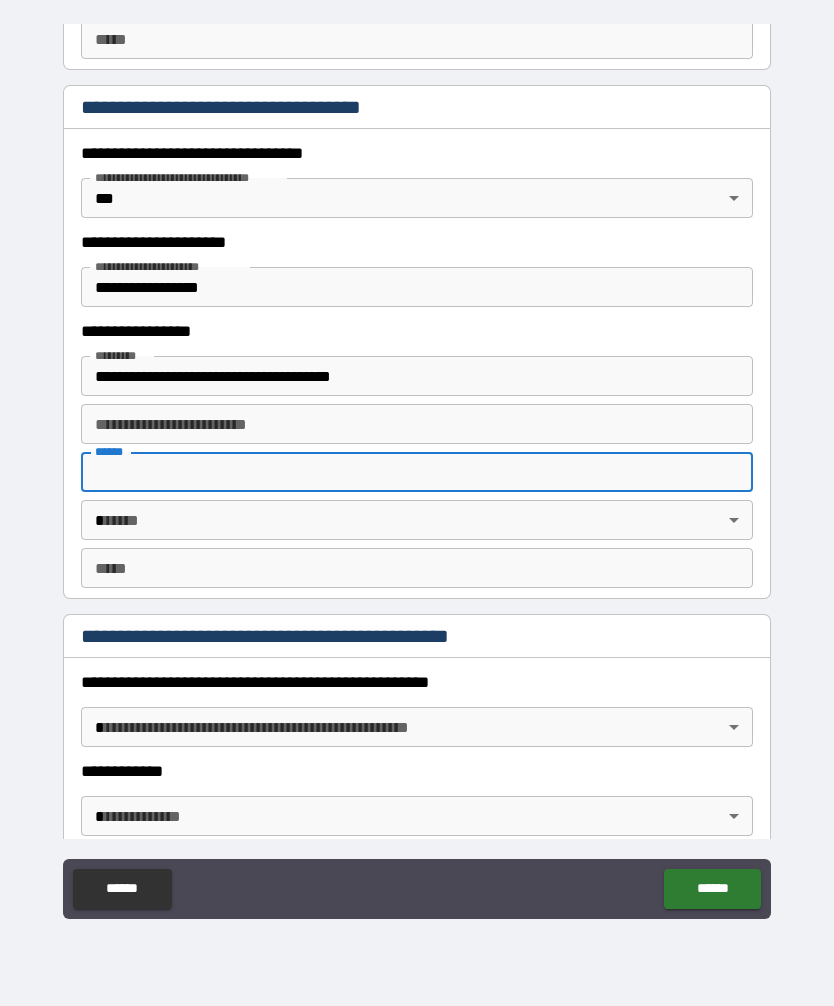 paste on "**********" 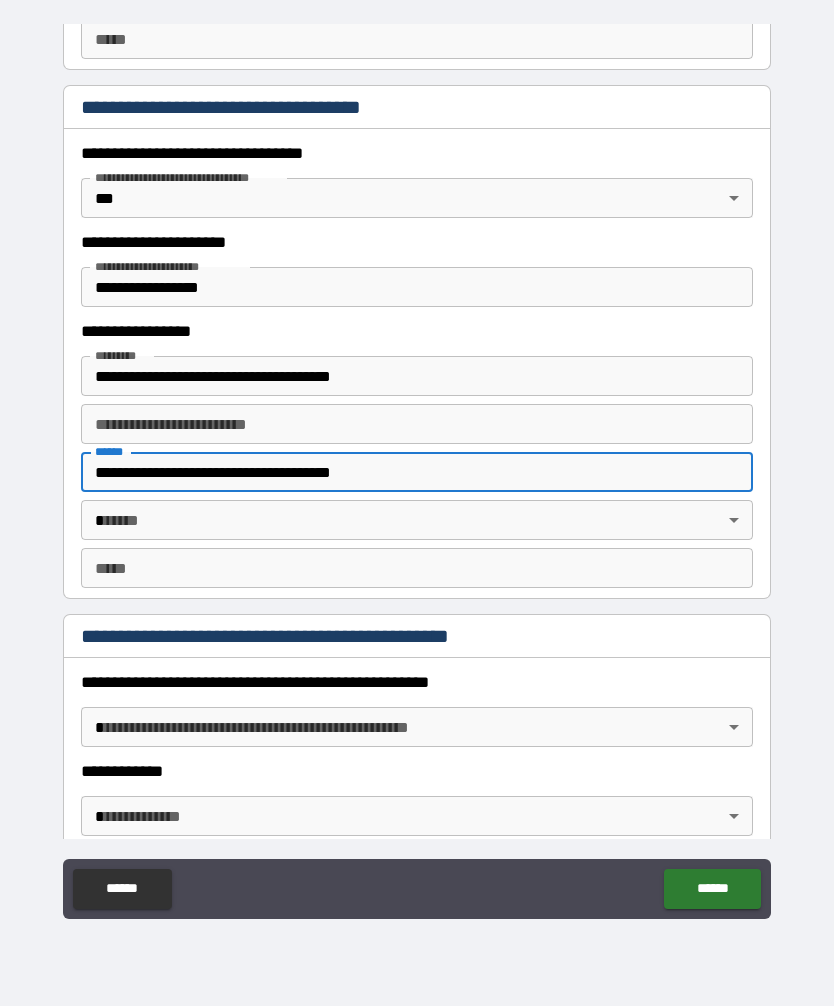 type on "**********" 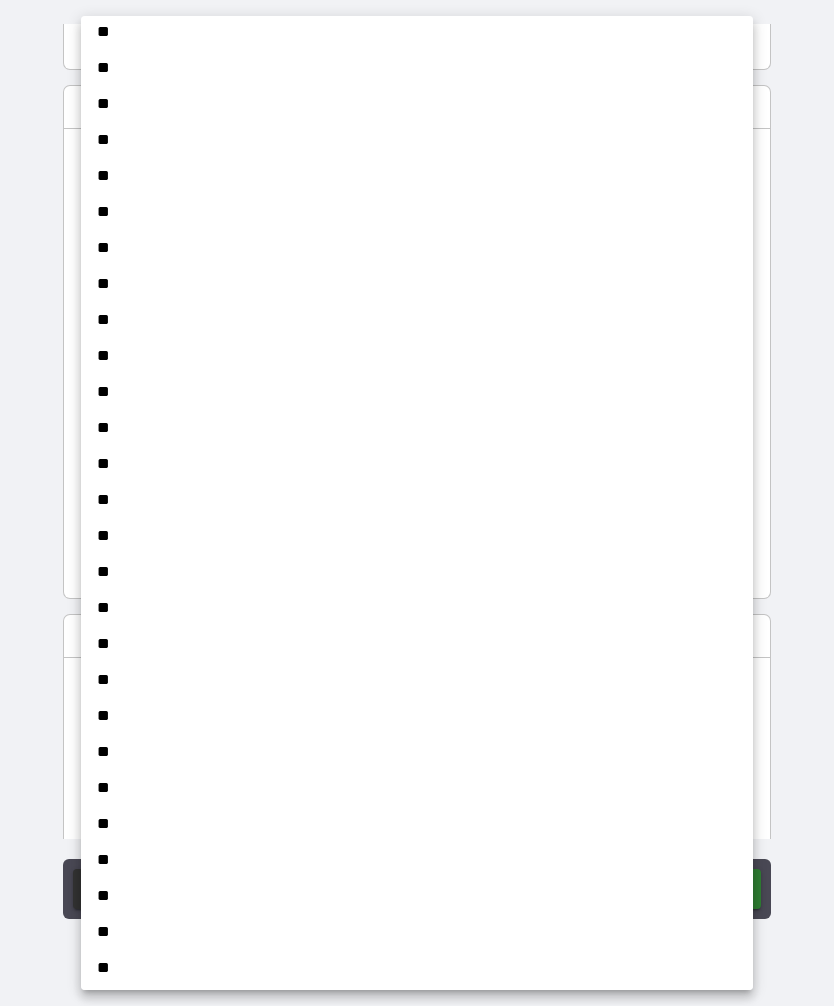 scroll, scrollTop: 689, scrollLeft: 0, axis: vertical 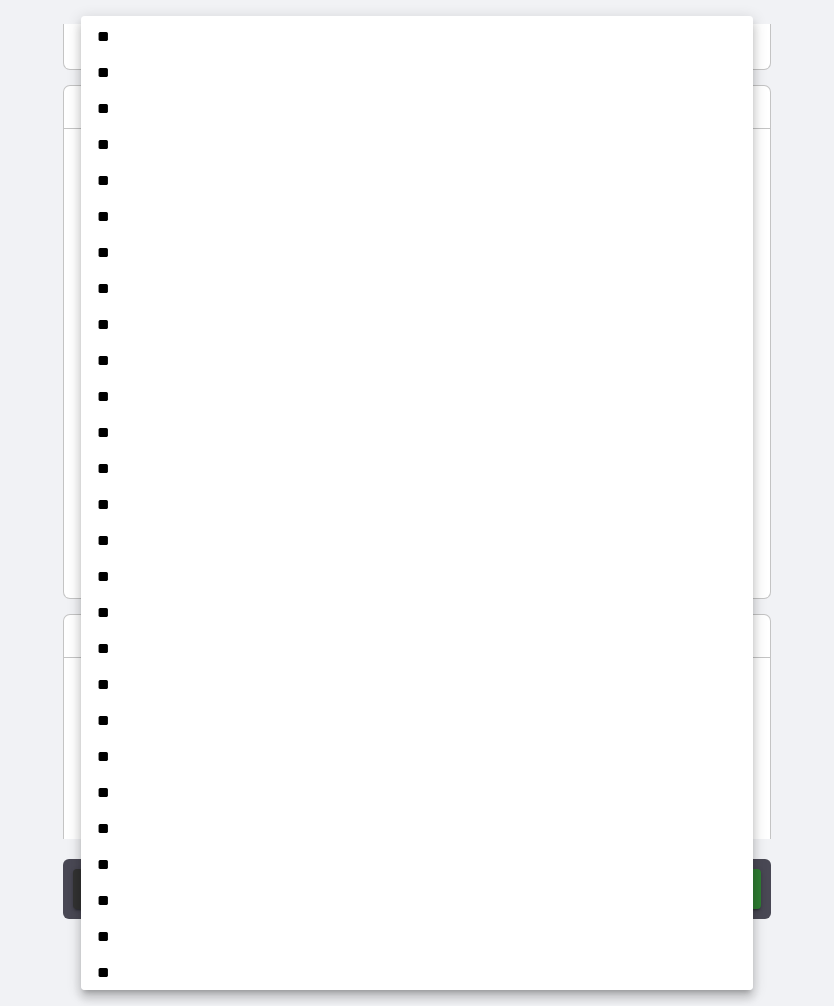 click on "**" at bounding box center (417, 577) 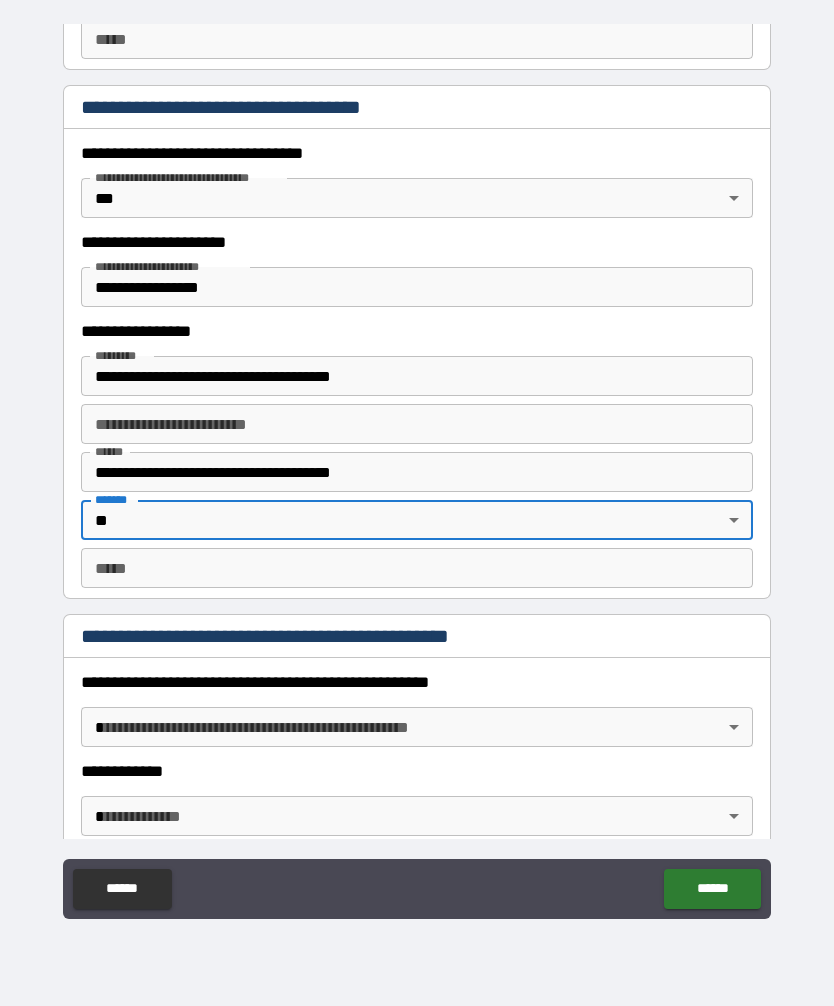 click on "***   *" at bounding box center [417, 568] 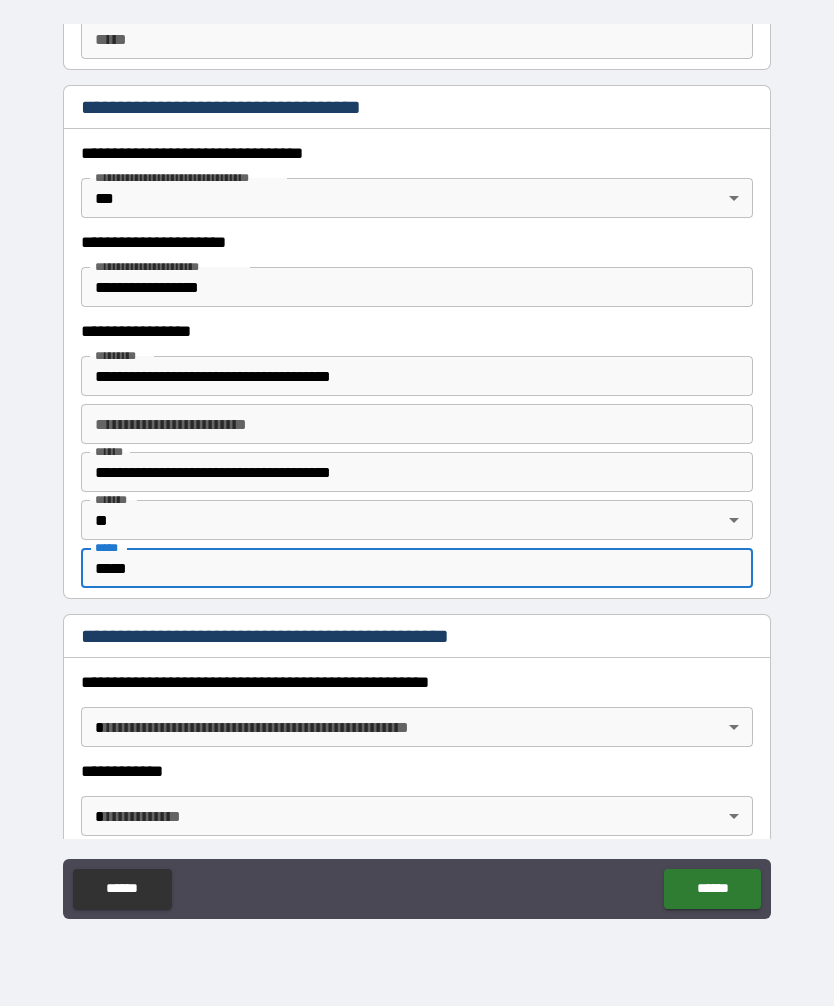 type on "*****" 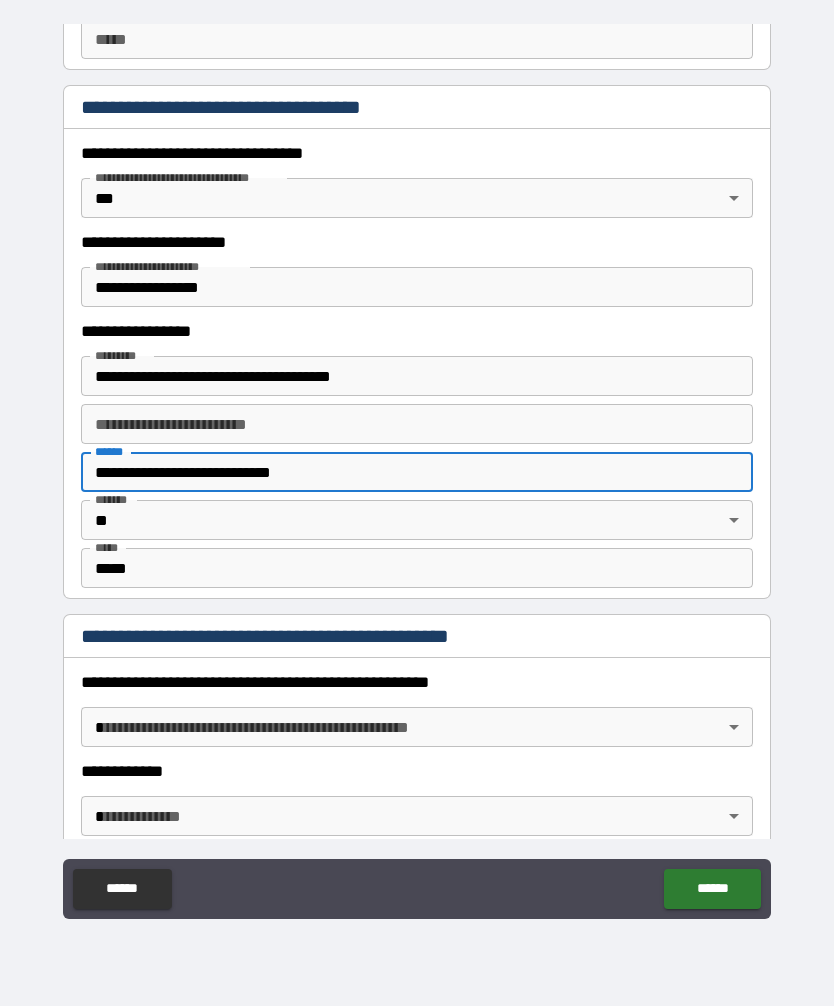 click on "**********" at bounding box center (417, 472) 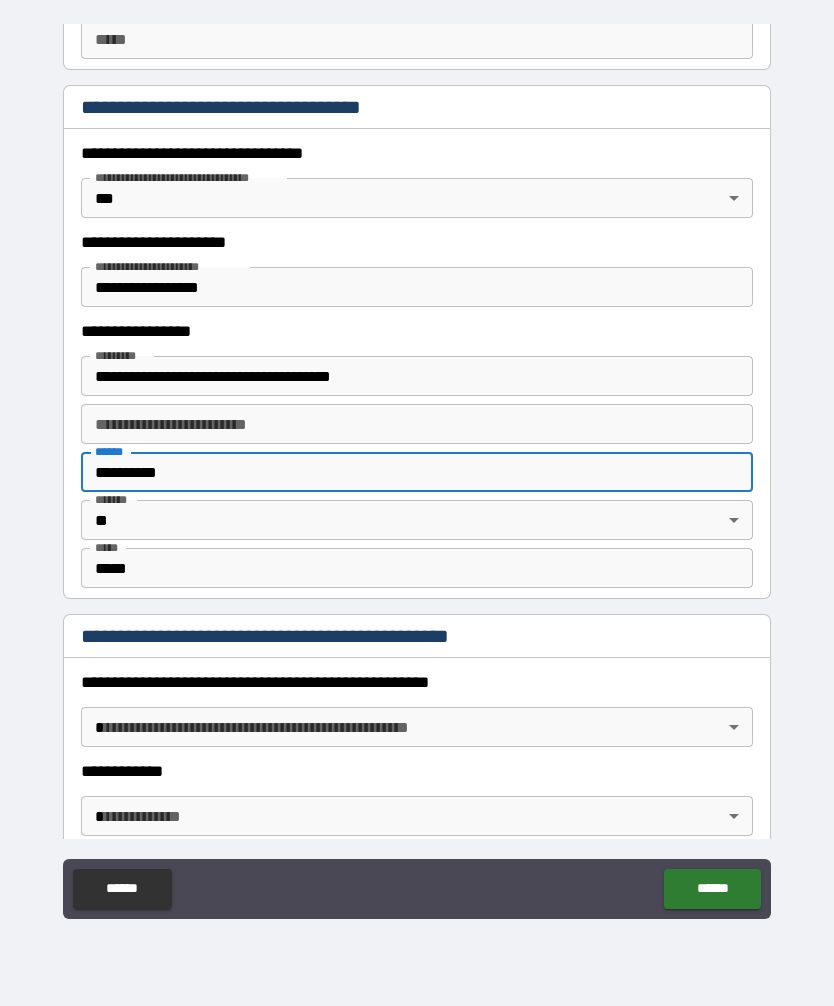 type on "**********" 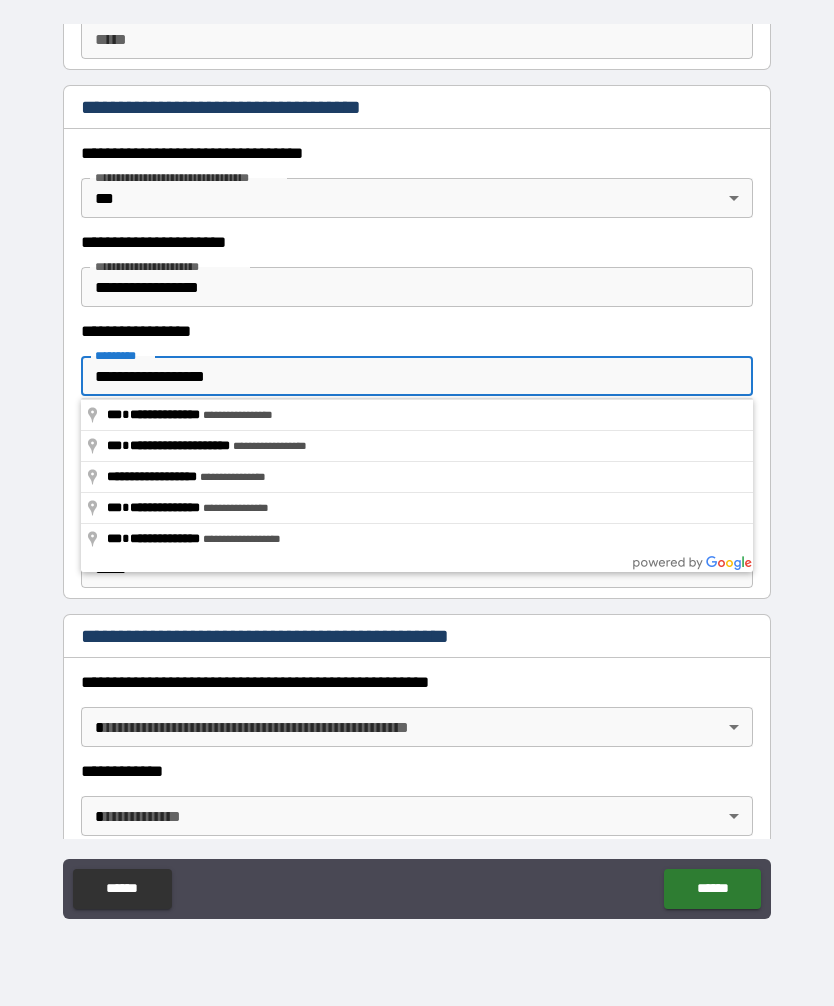 type on "**********" 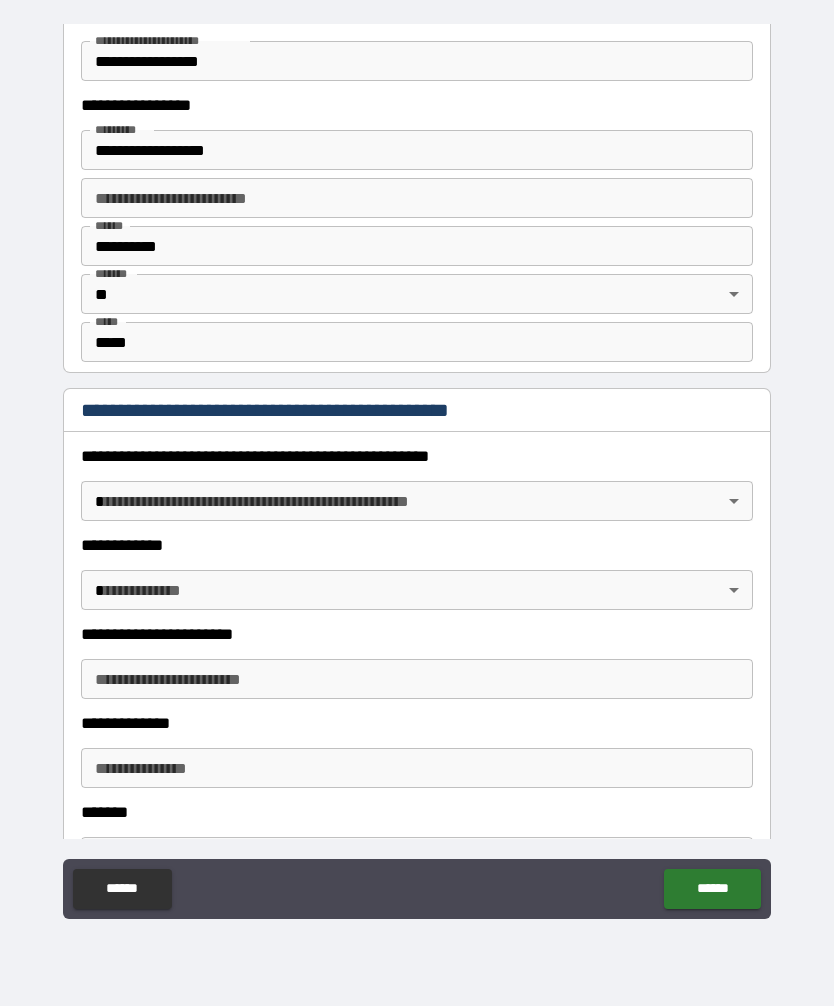 scroll, scrollTop: 1853, scrollLeft: 0, axis: vertical 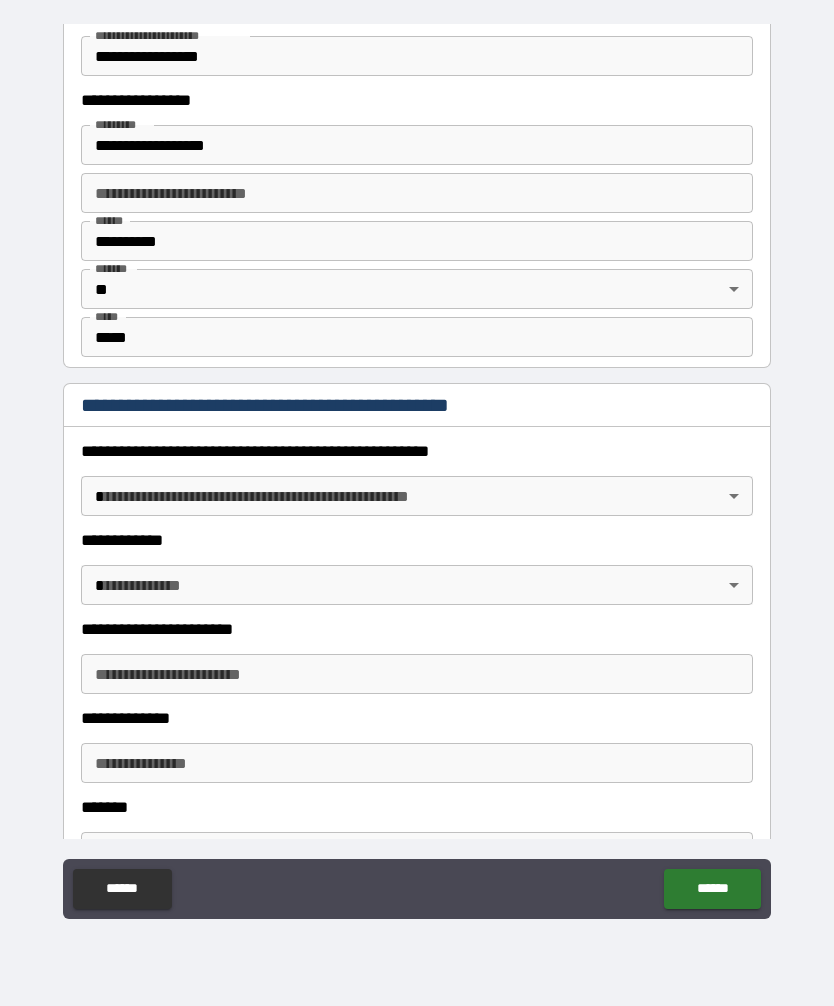 click on "**********" at bounding box center [417, 470] 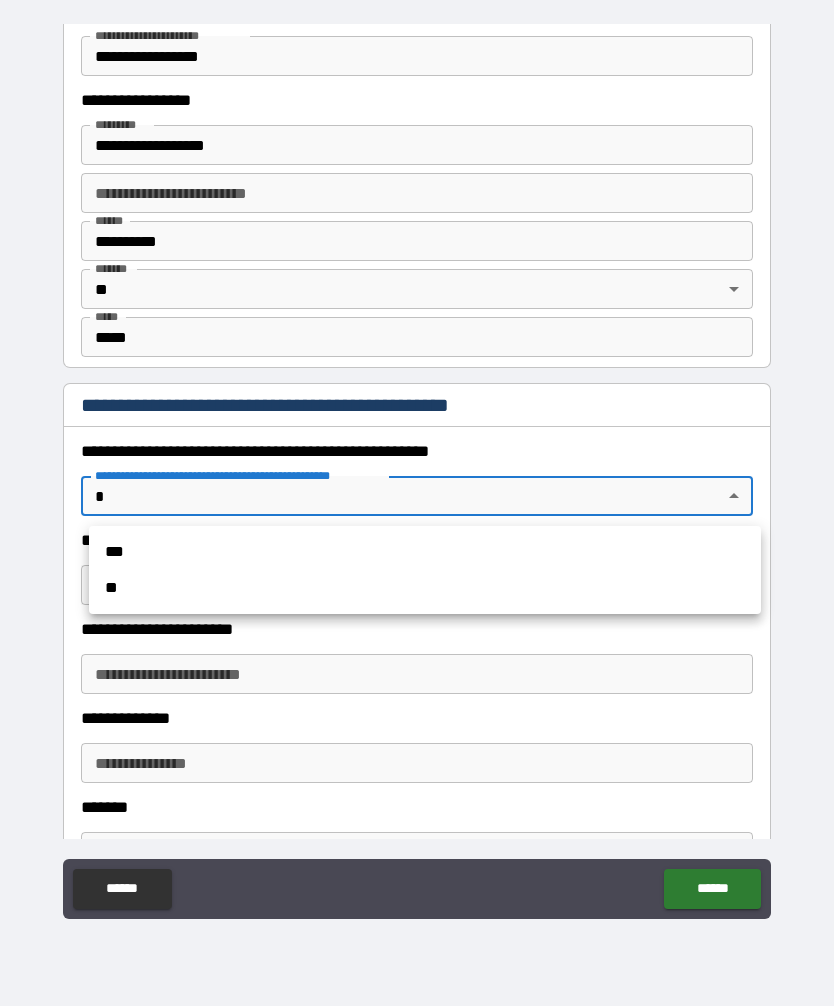 click on "**" at bounding box center (425, 588) 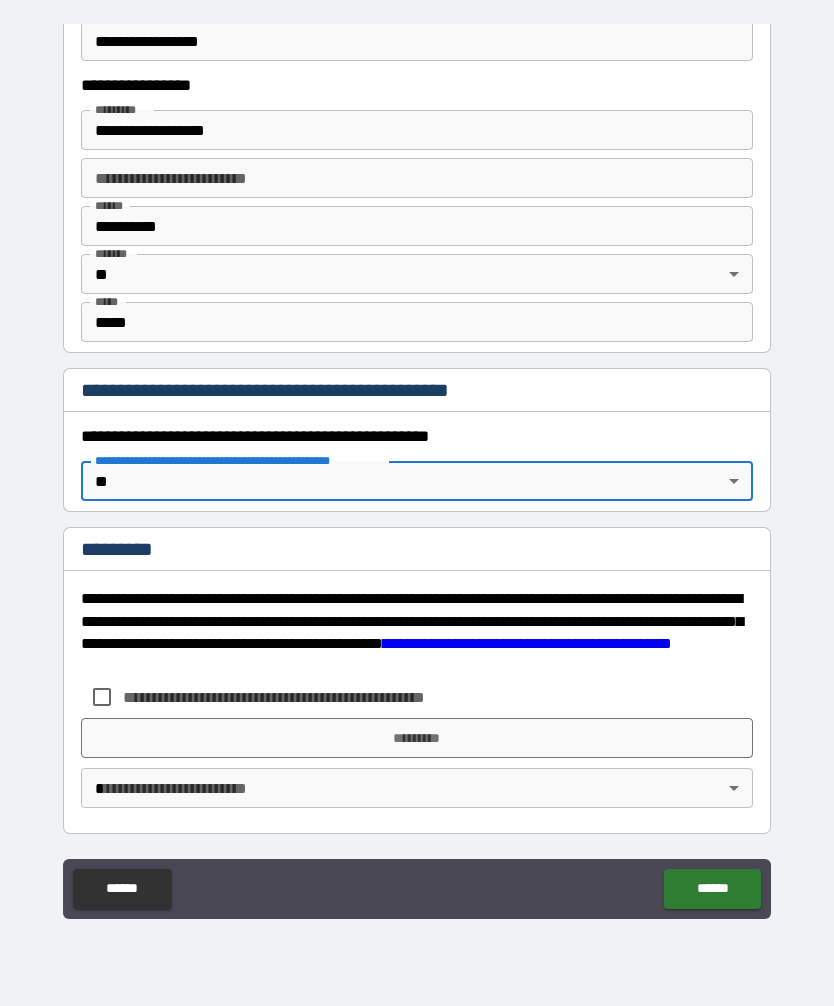 scroll, scrollTop: 1868, scrollLeft: 0, axis: vertical 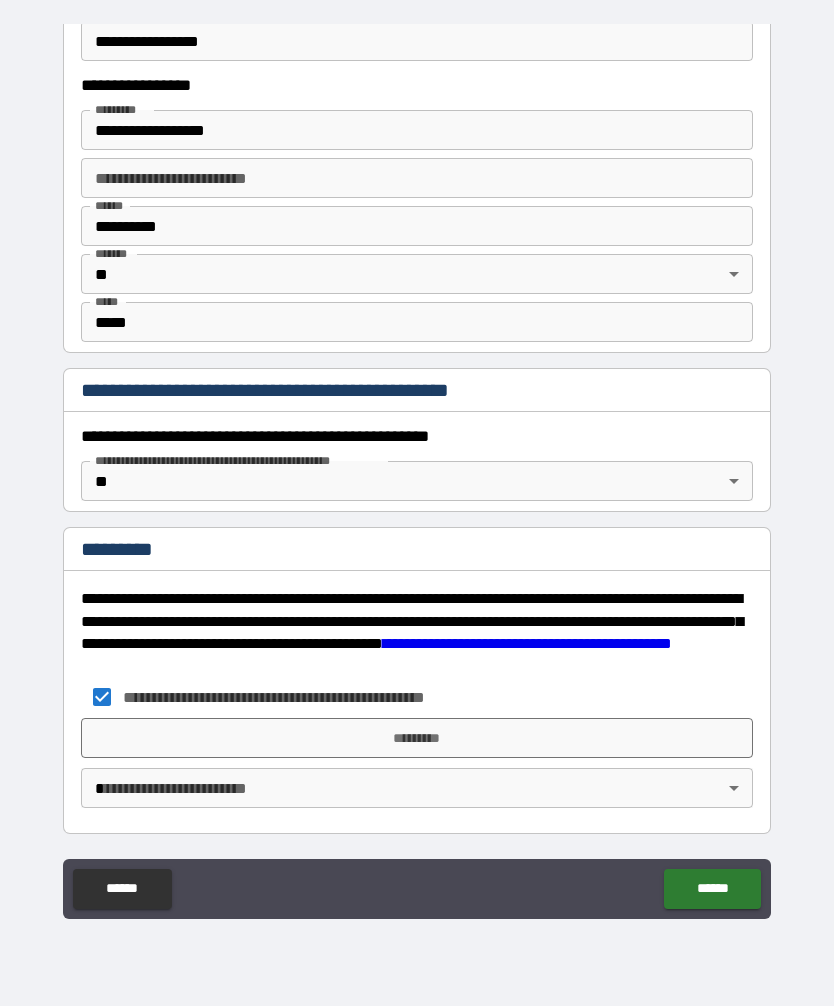click on "**********" at bounding box center (417, 470) 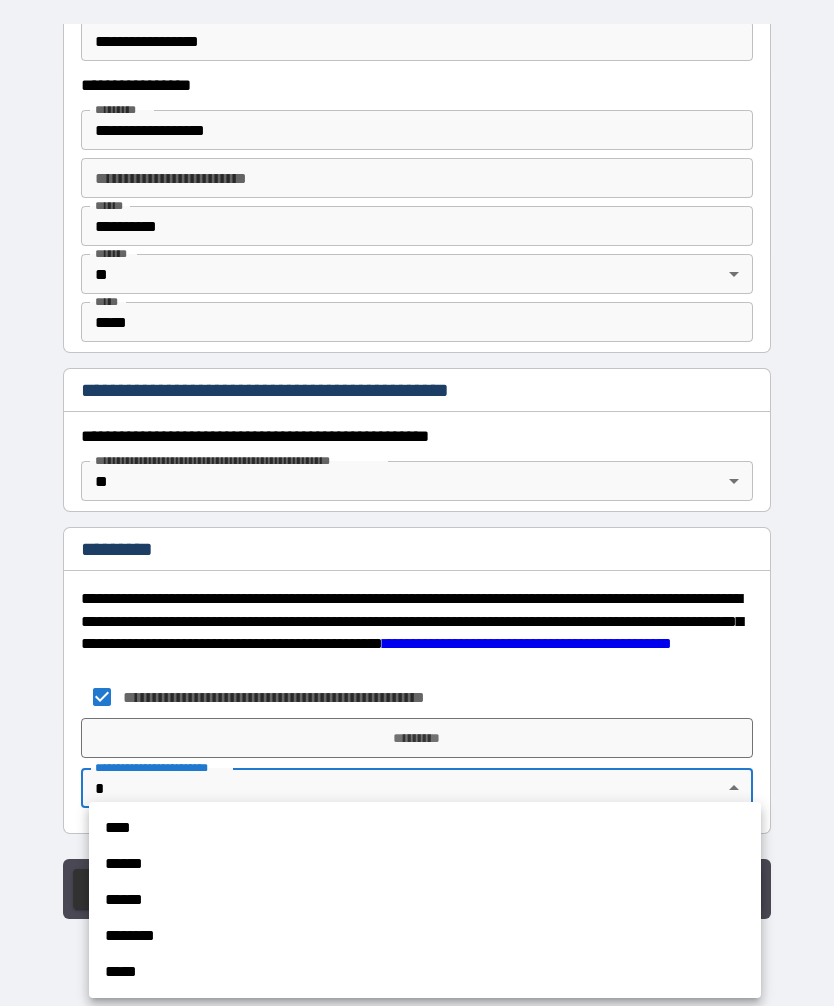 click on "****" at bounding box center (425, 828) 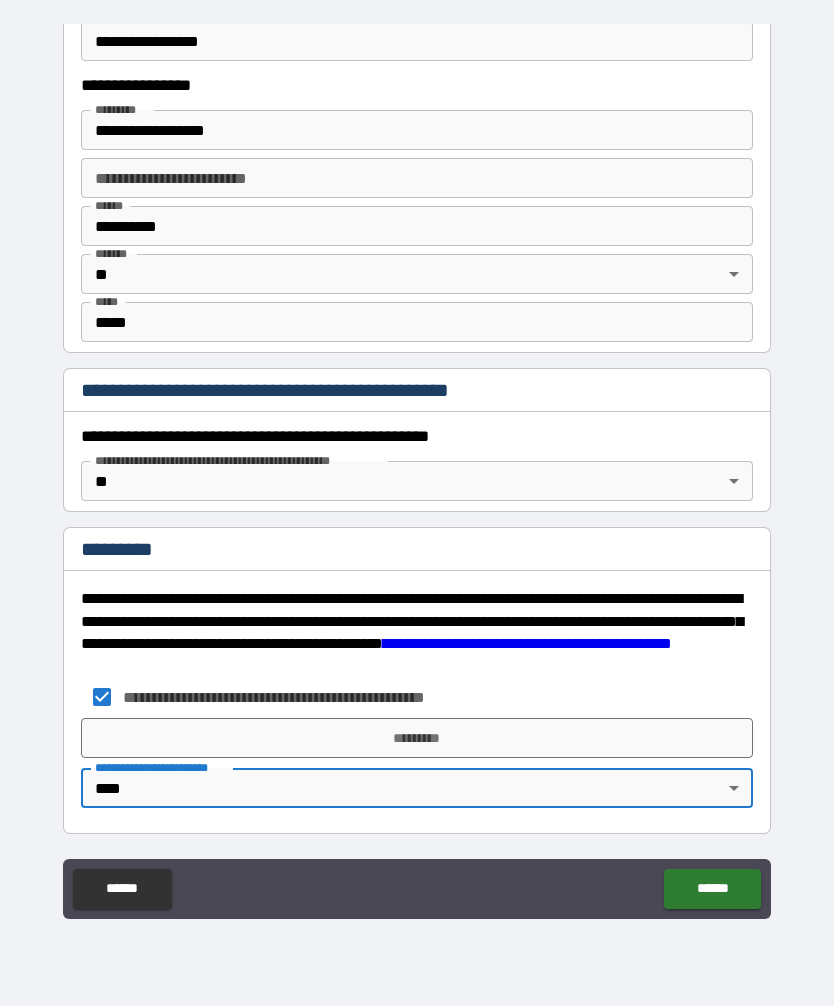 click on "*********" at bounding box center (417, 738) 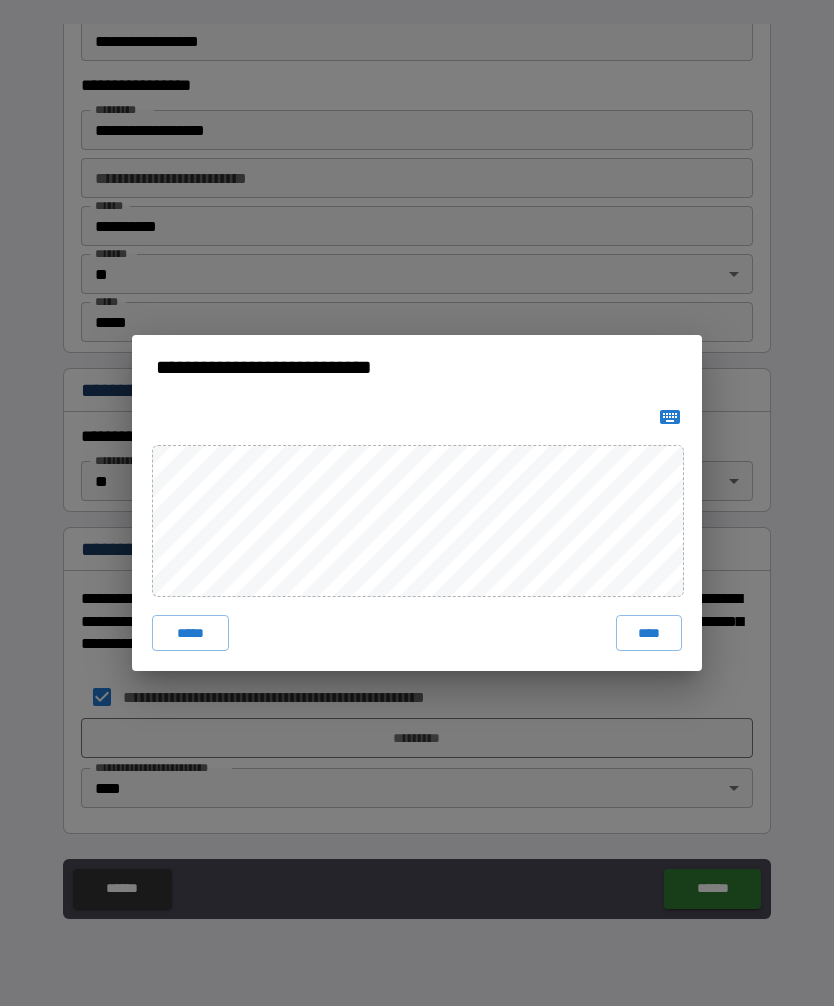 click on "****" at bounding box center [649, 633] 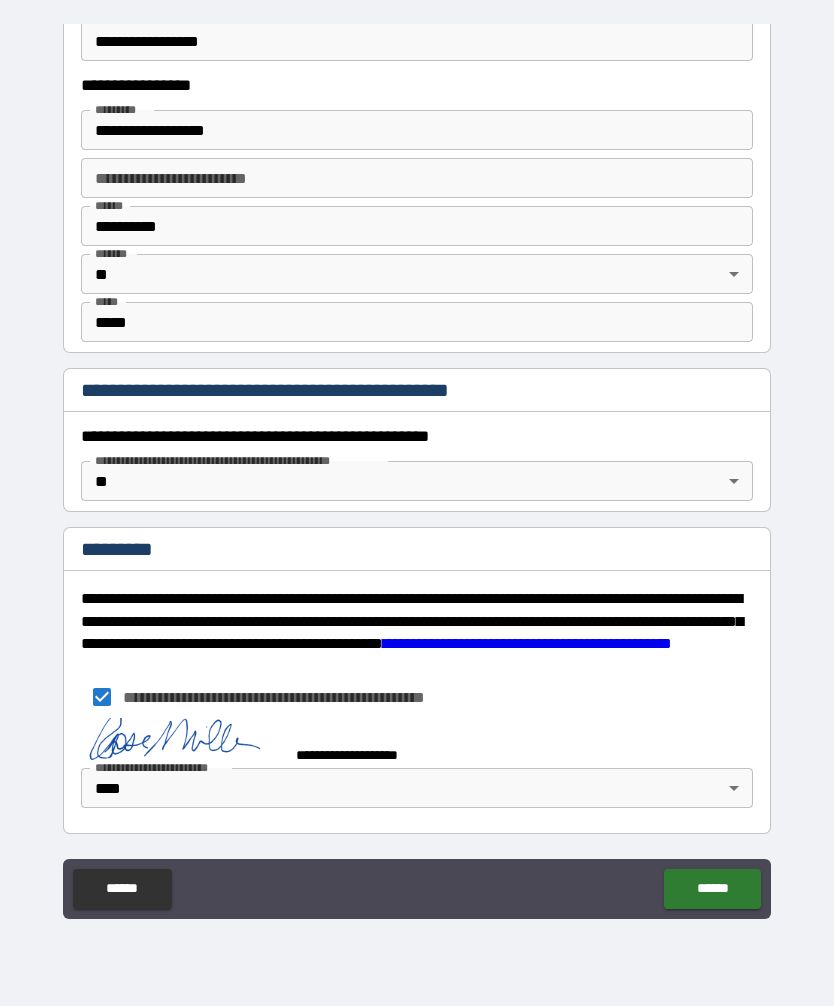 scroll, scrollTop: 1858, scrollLeft: 0, axis: vertical 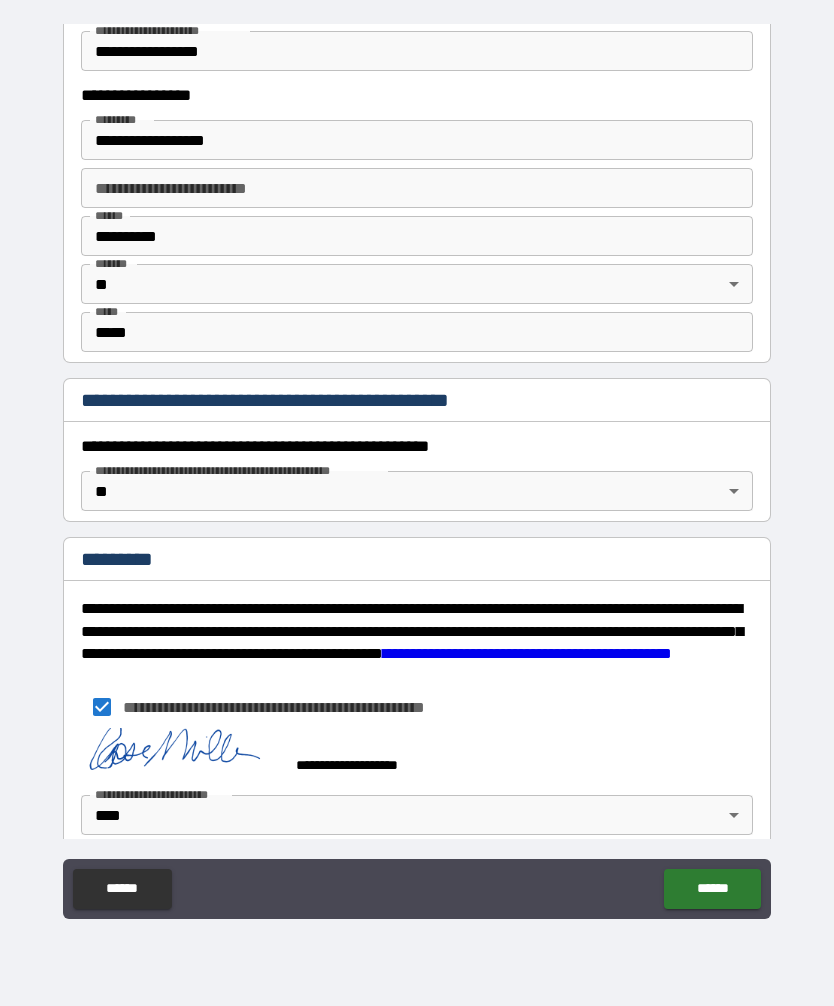 click on "******" at bounding box center [712, 889] 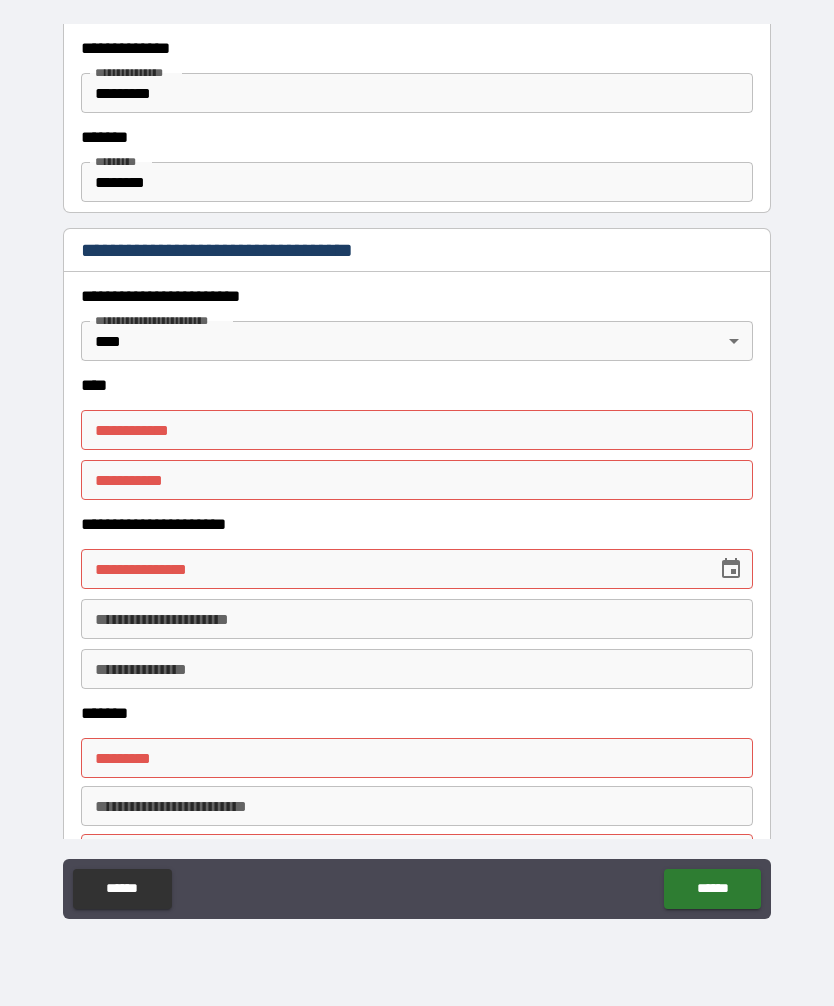 scroll, scrollTop: 713, scrollLeft: 0, axis: vertical 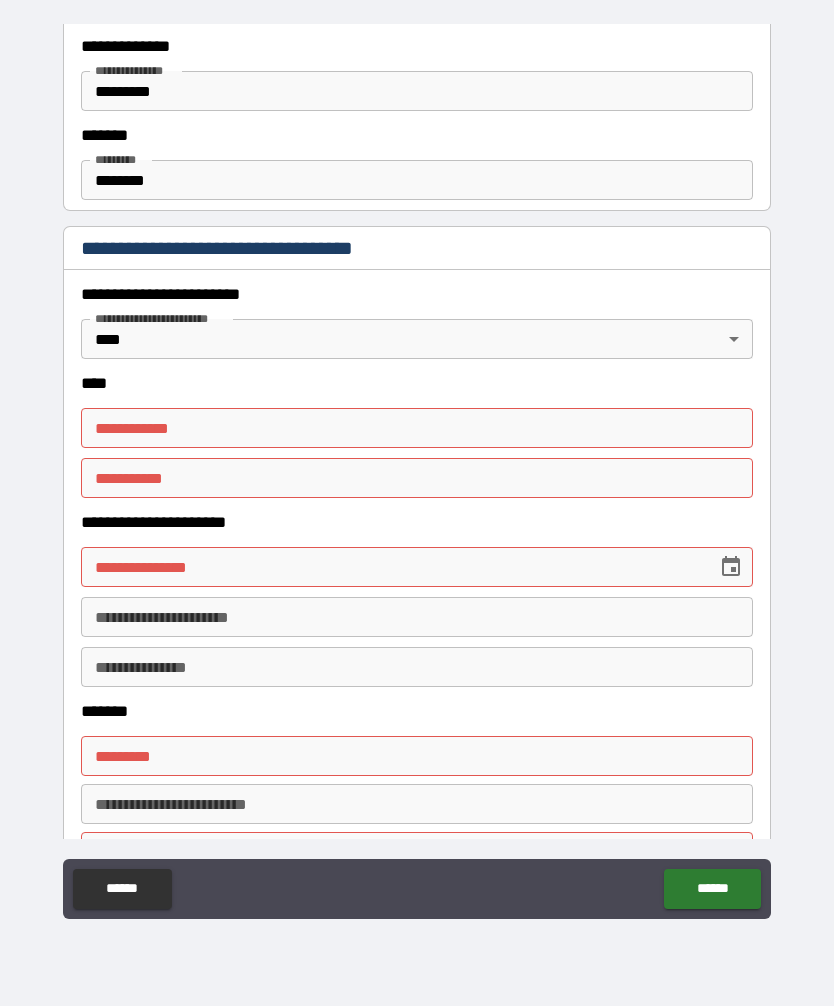 click on "**********" at bounding box center [417, 428] 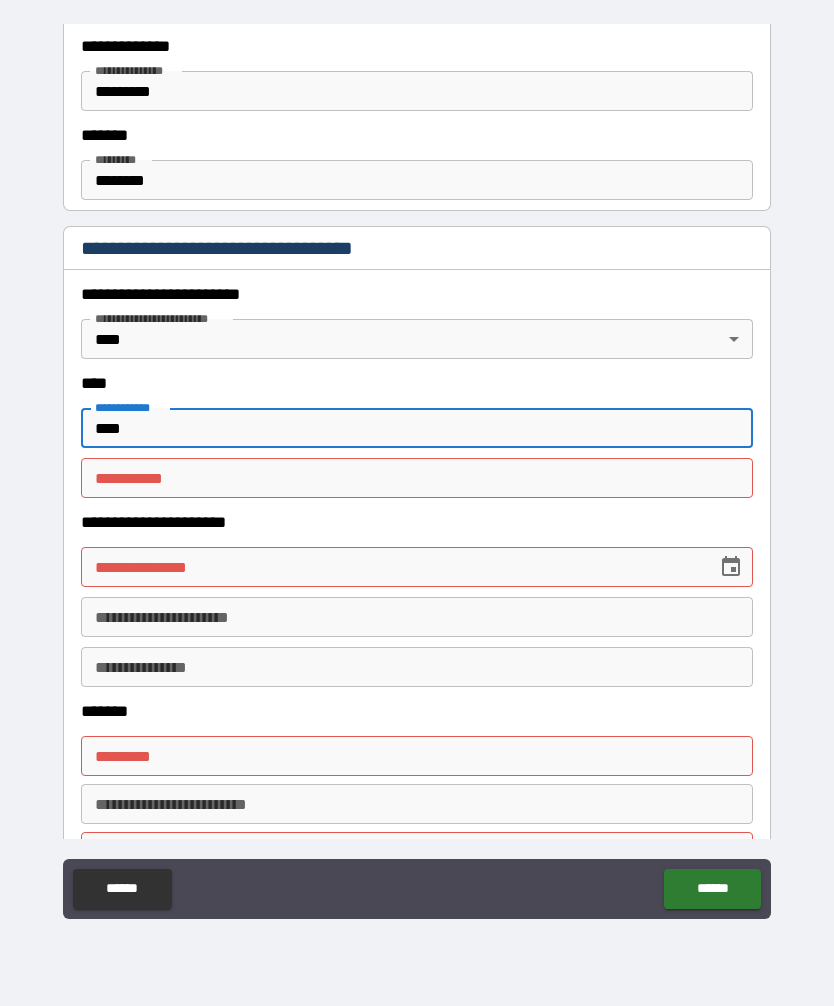 type on "****" 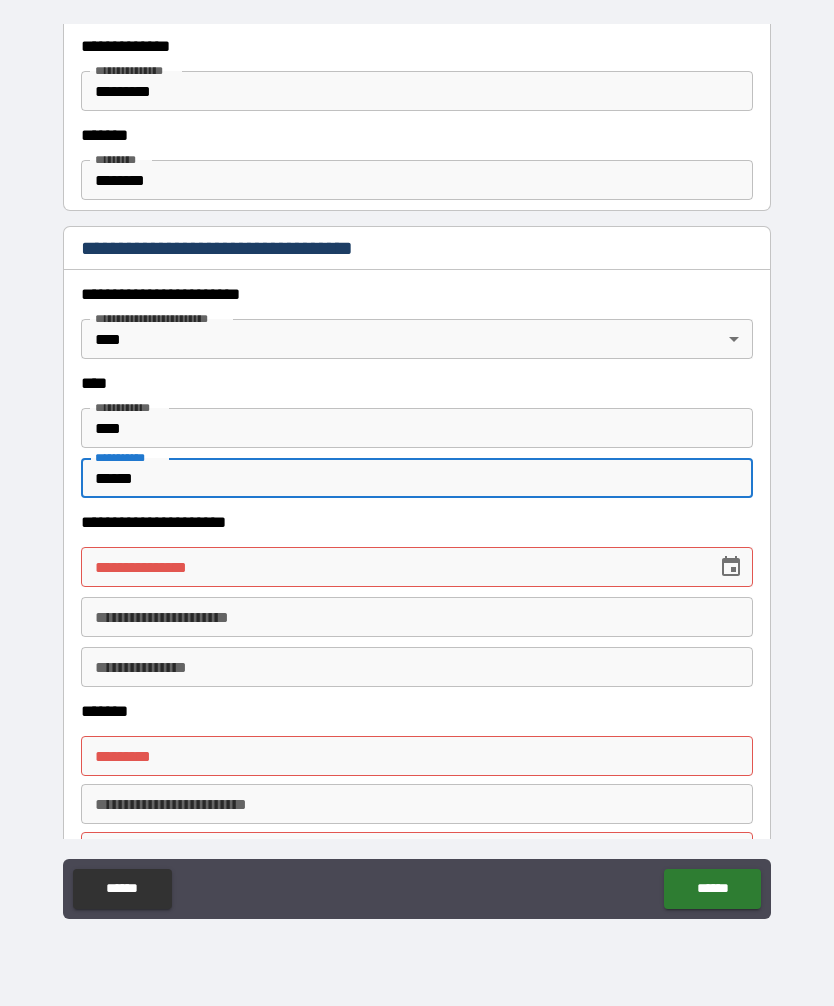 type on "******" 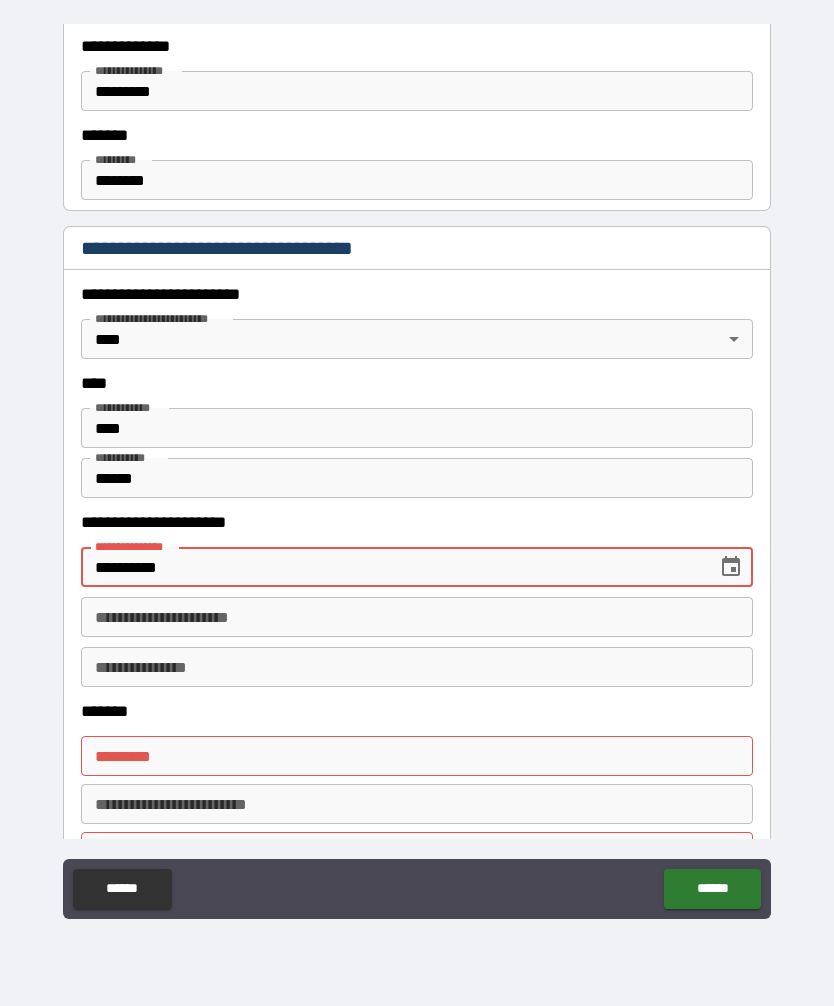 click on "**********" at bounding box center [392, 567] 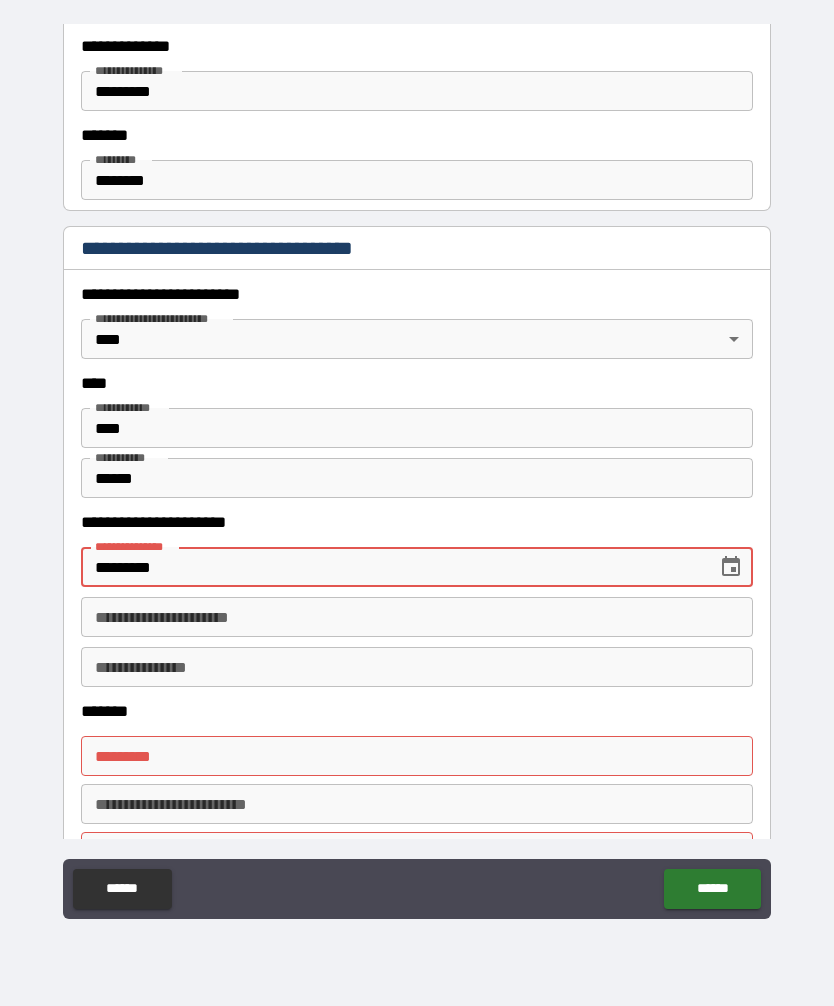 type on "**********" 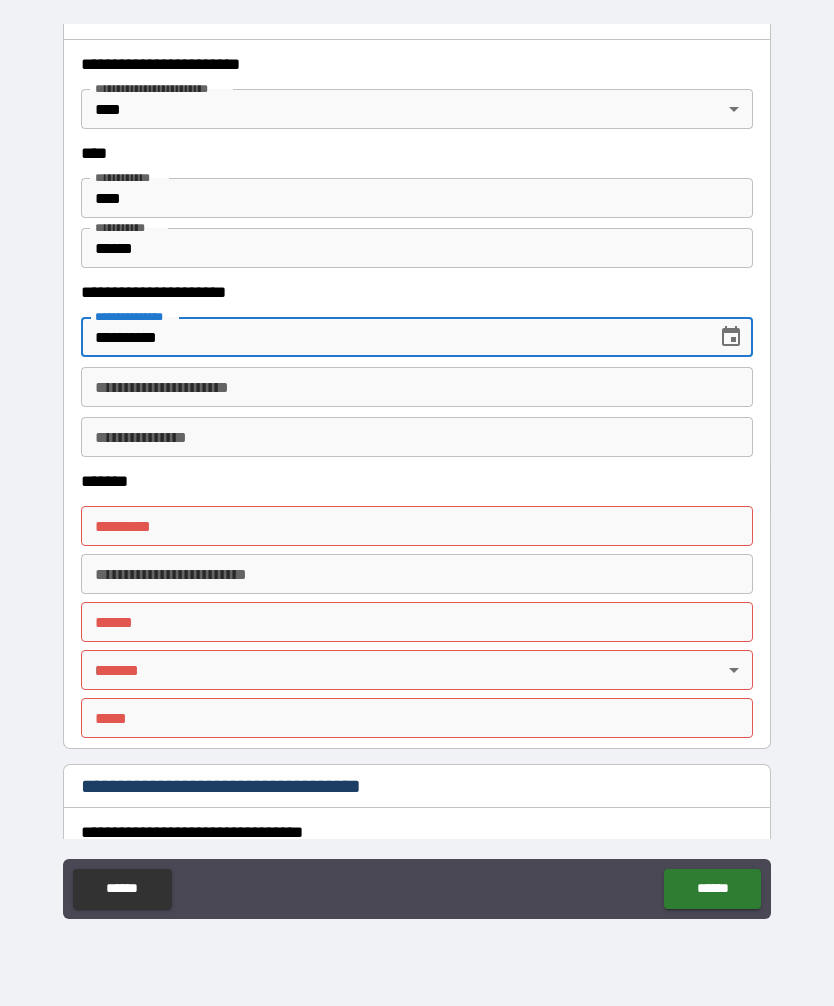 scroll, scrollTop: 970, scrollLeft: 0, axis: vertical 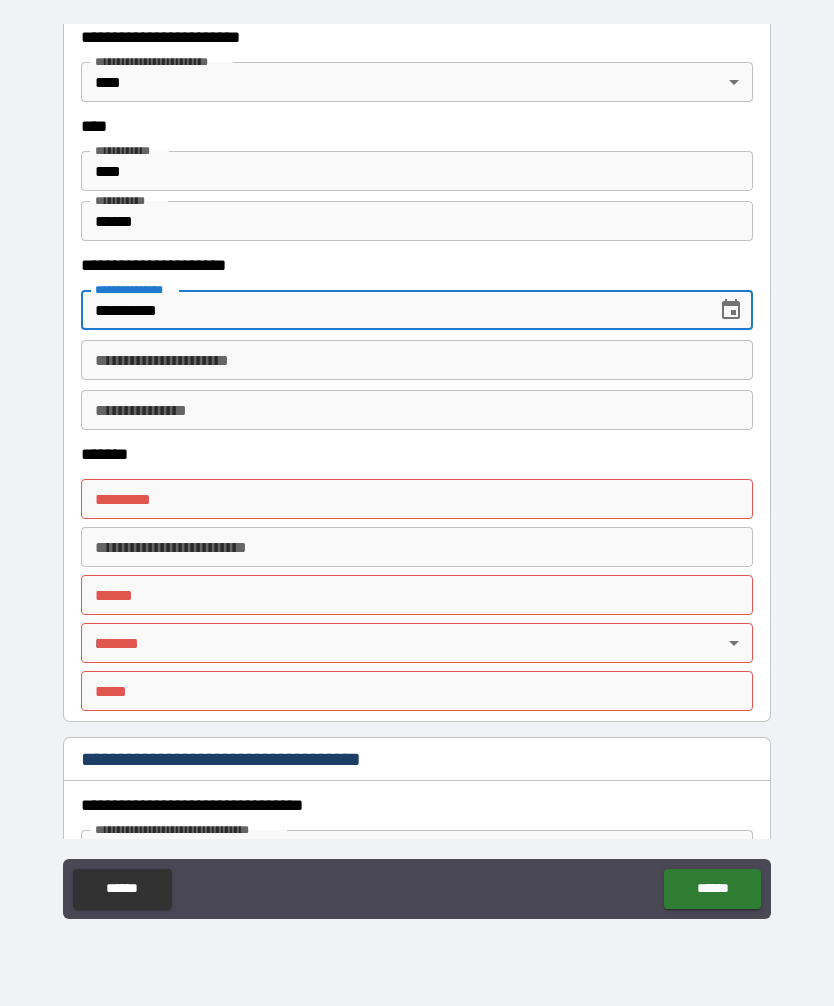 click on "*******   *" at bounding box center [417, 499] 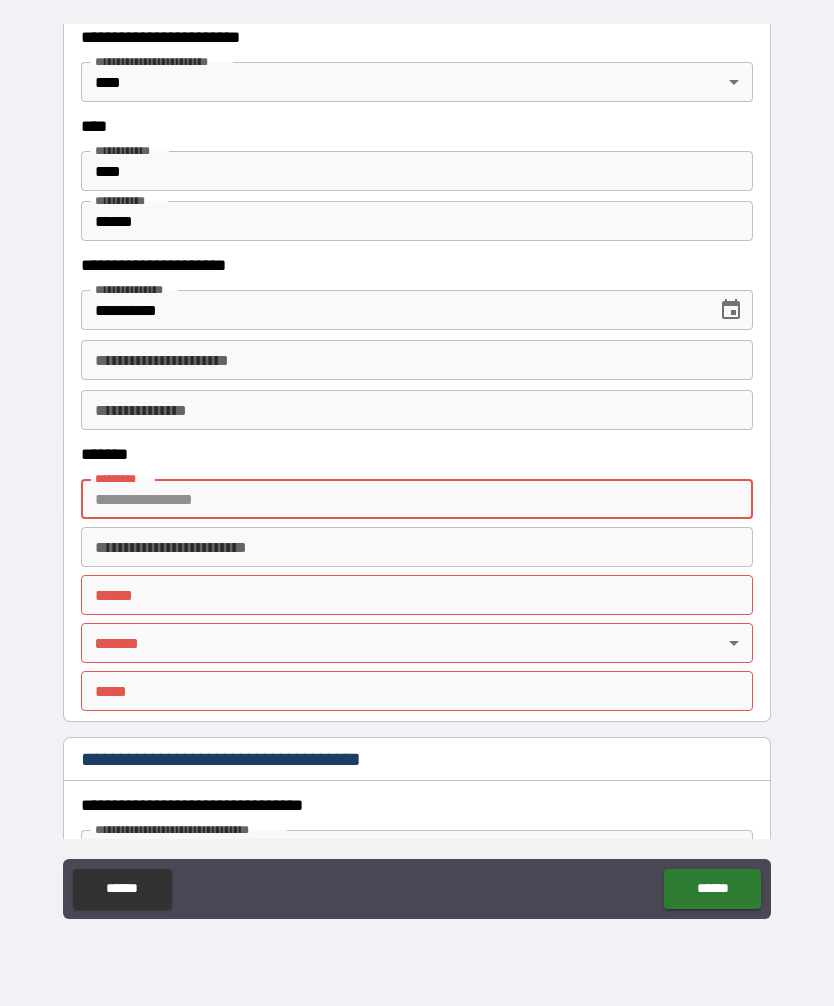 type on "**********" 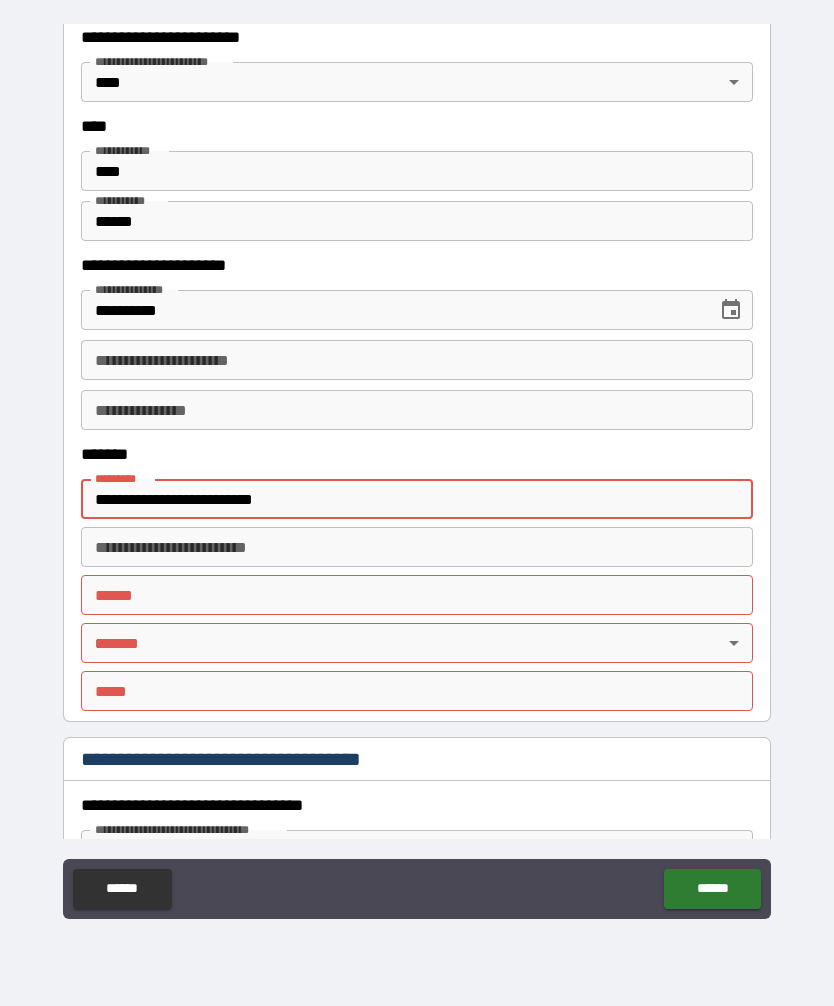 type on "*********" 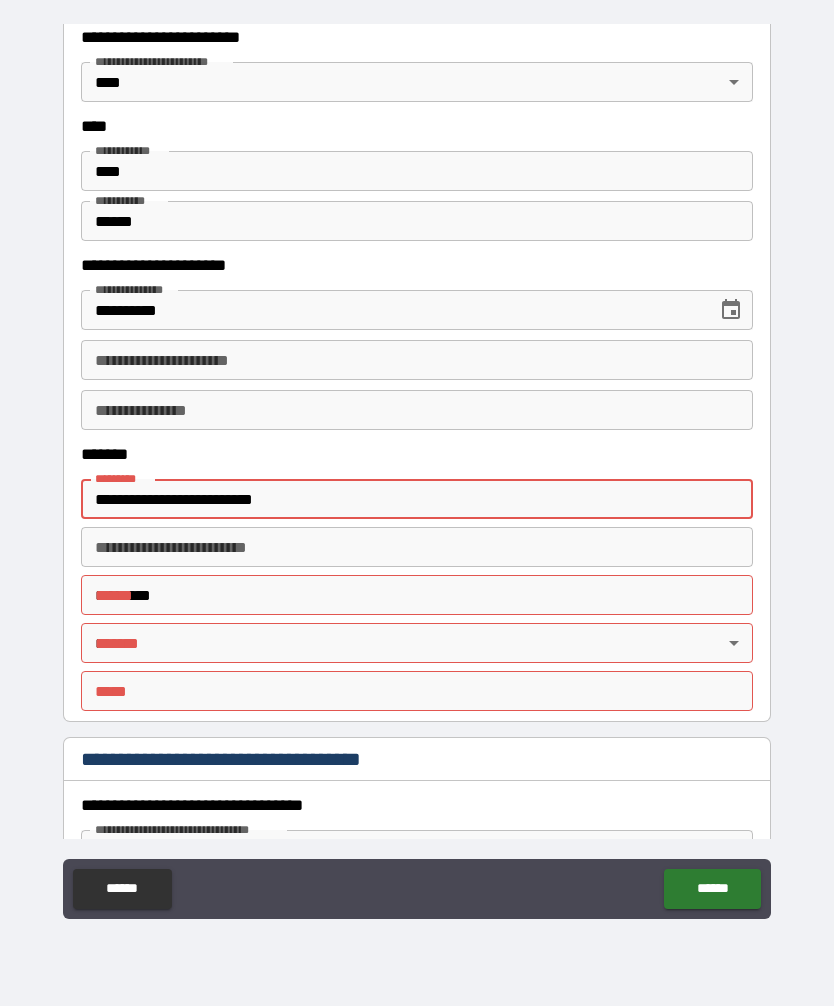 type on "**" 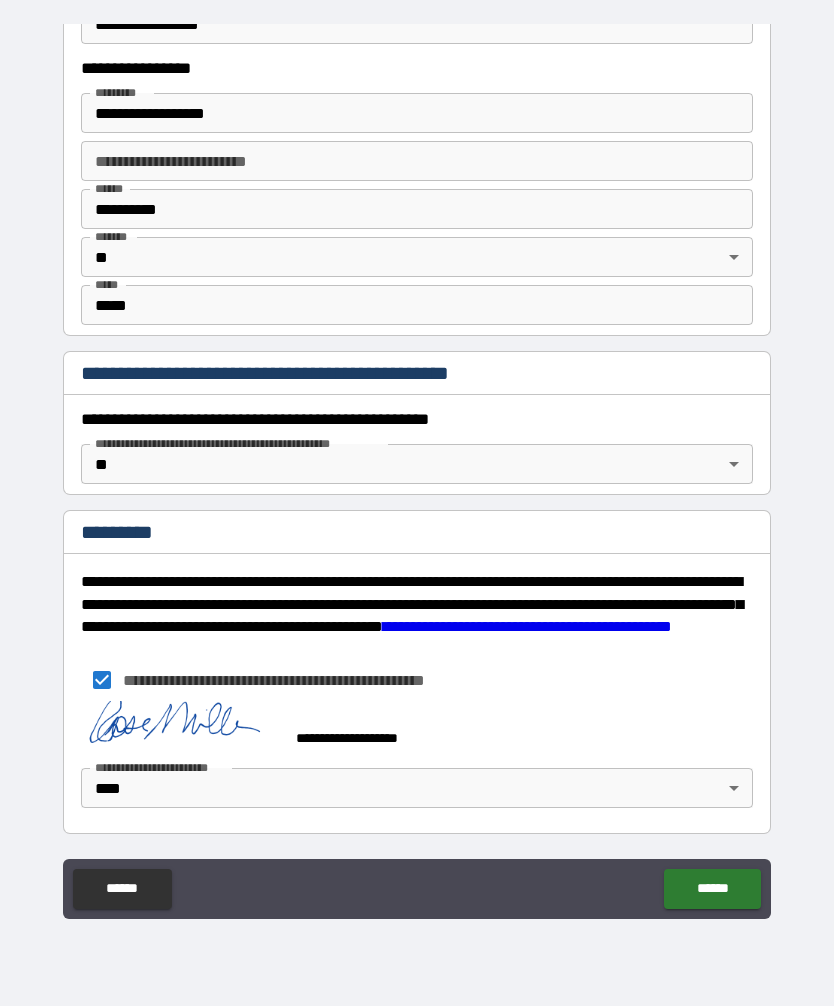 scroll, scrollTop: 1885, scrollLeft: 0, axis: vertical 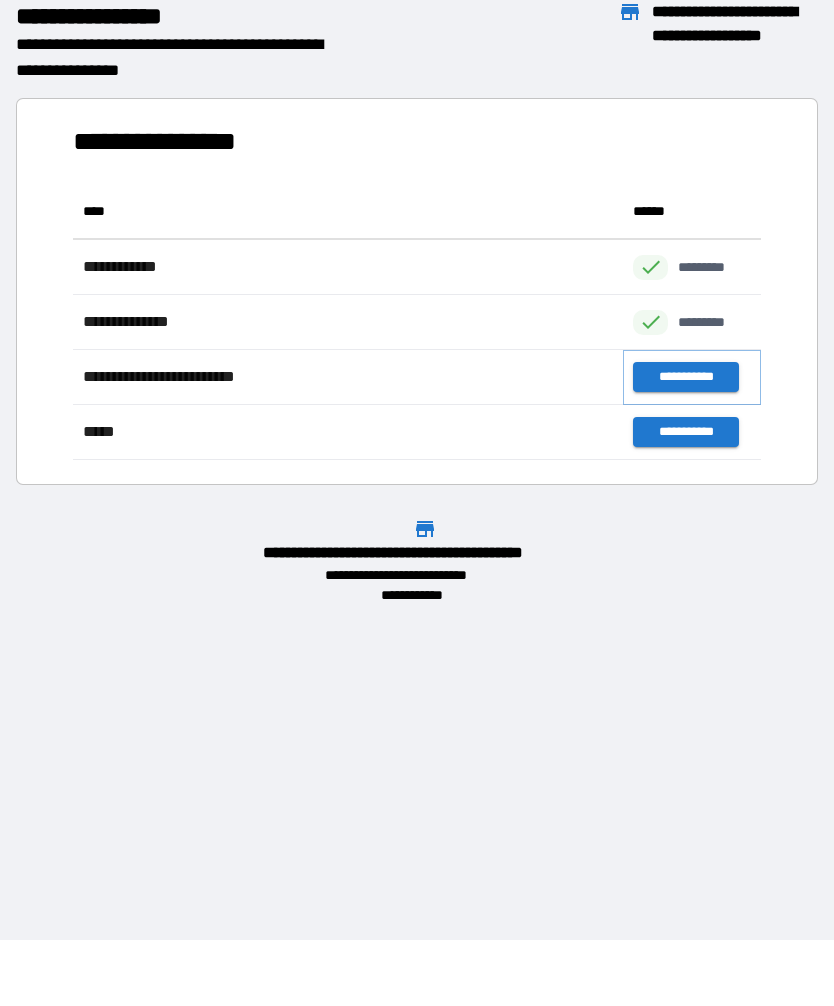 click on "**********" at bounding box center [685, 377] 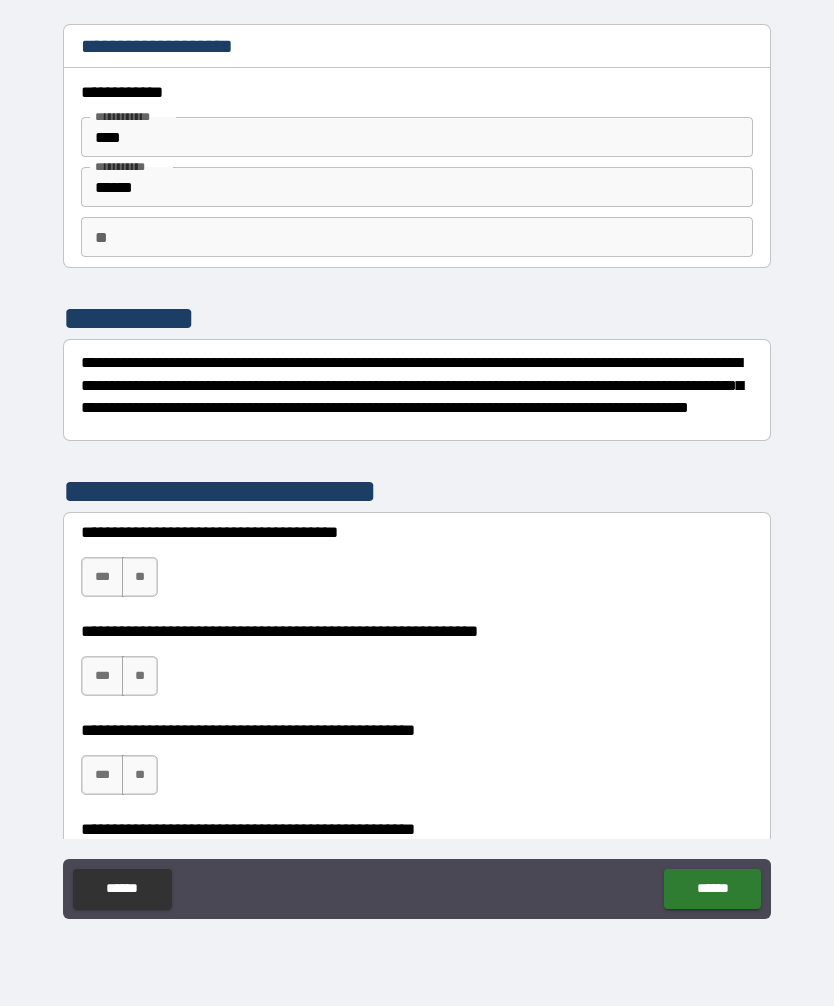 click on "**" at bounding box center [140, 577] 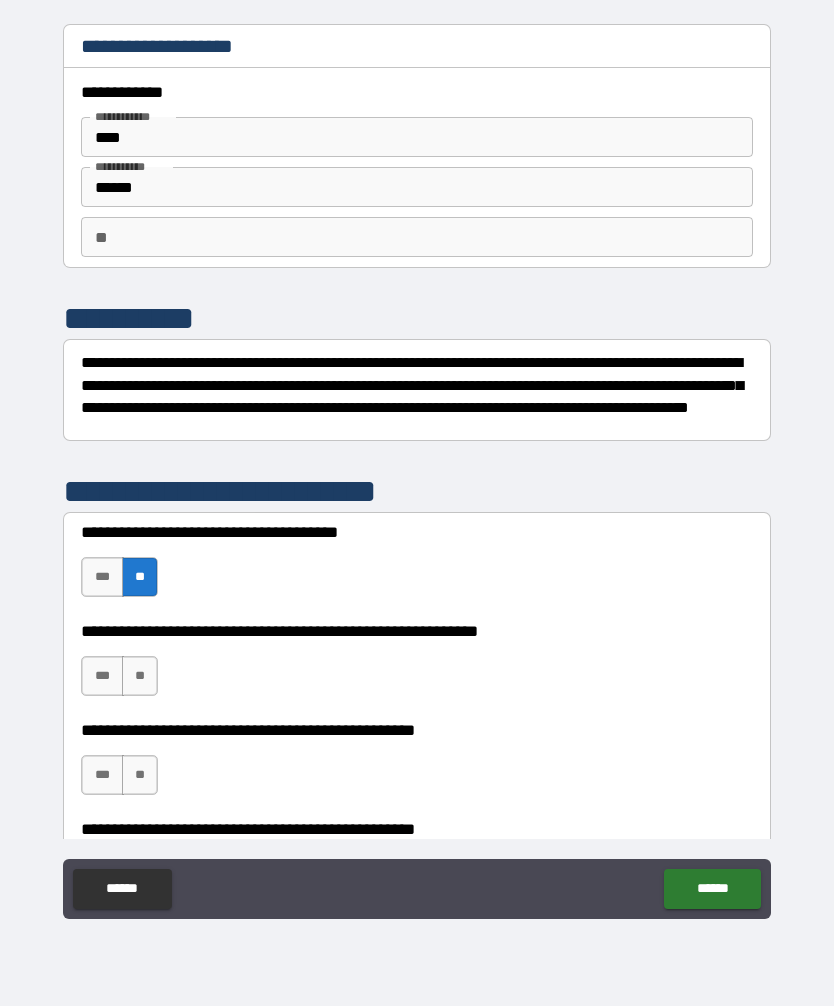 click on "**" at bounding box center [140, 775] 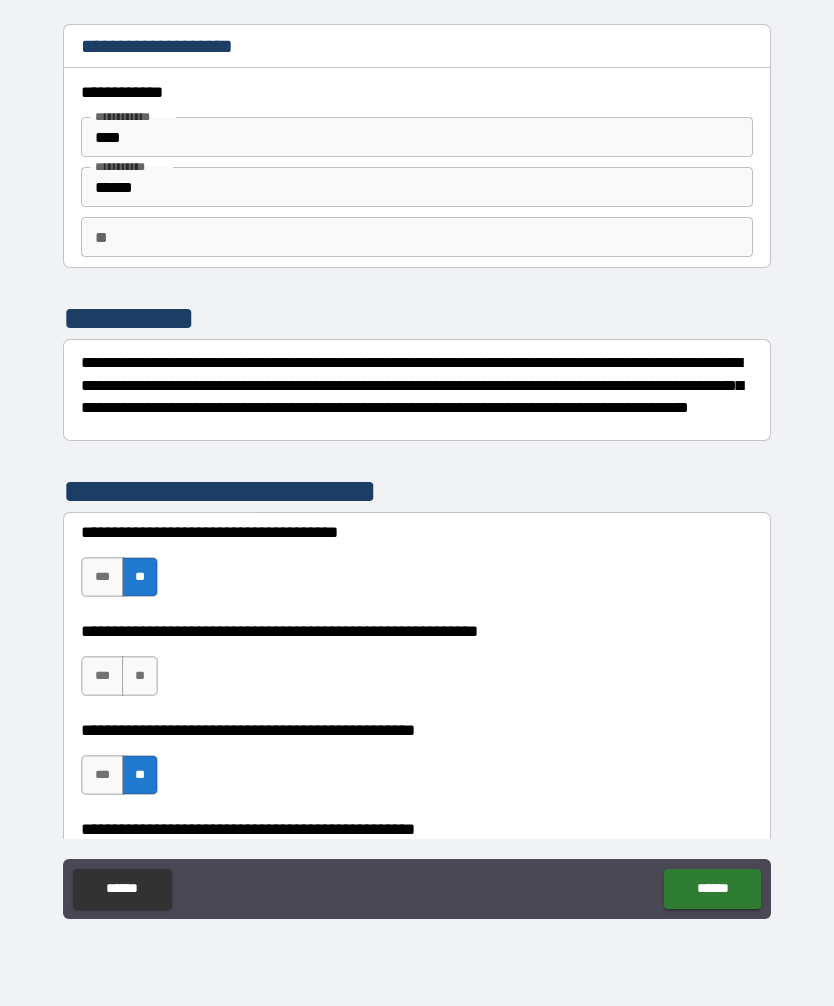click on "***" at bounding box center (102, 676) 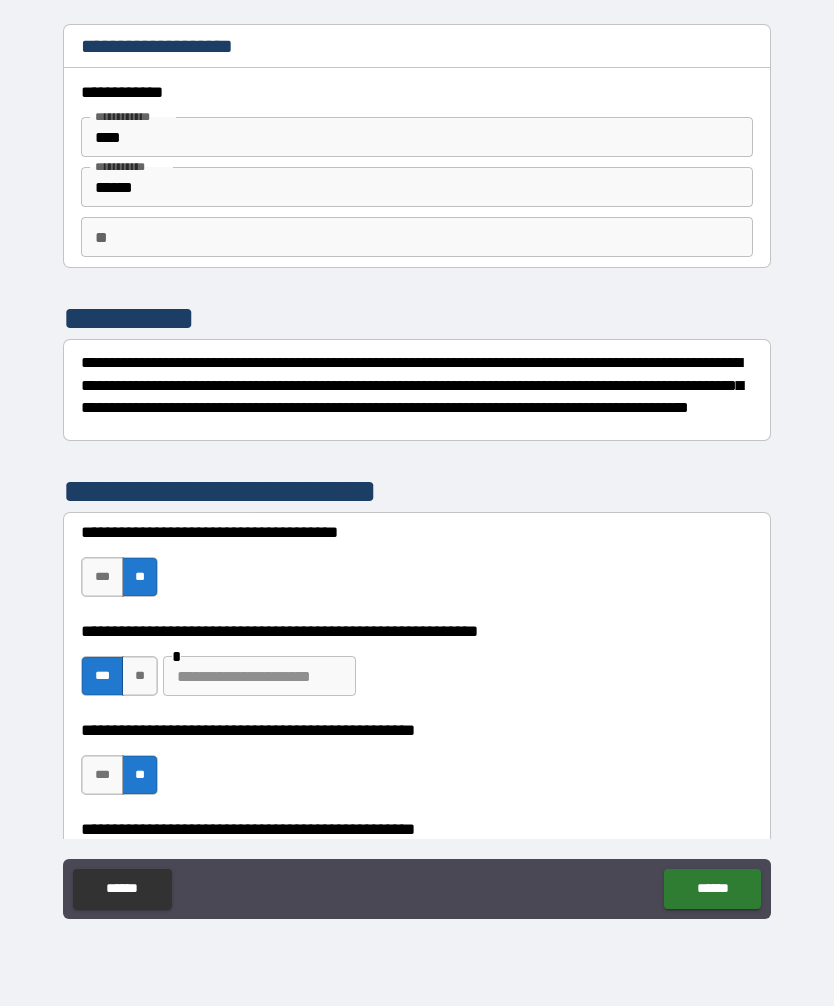 click at bounding box center (259, 676) 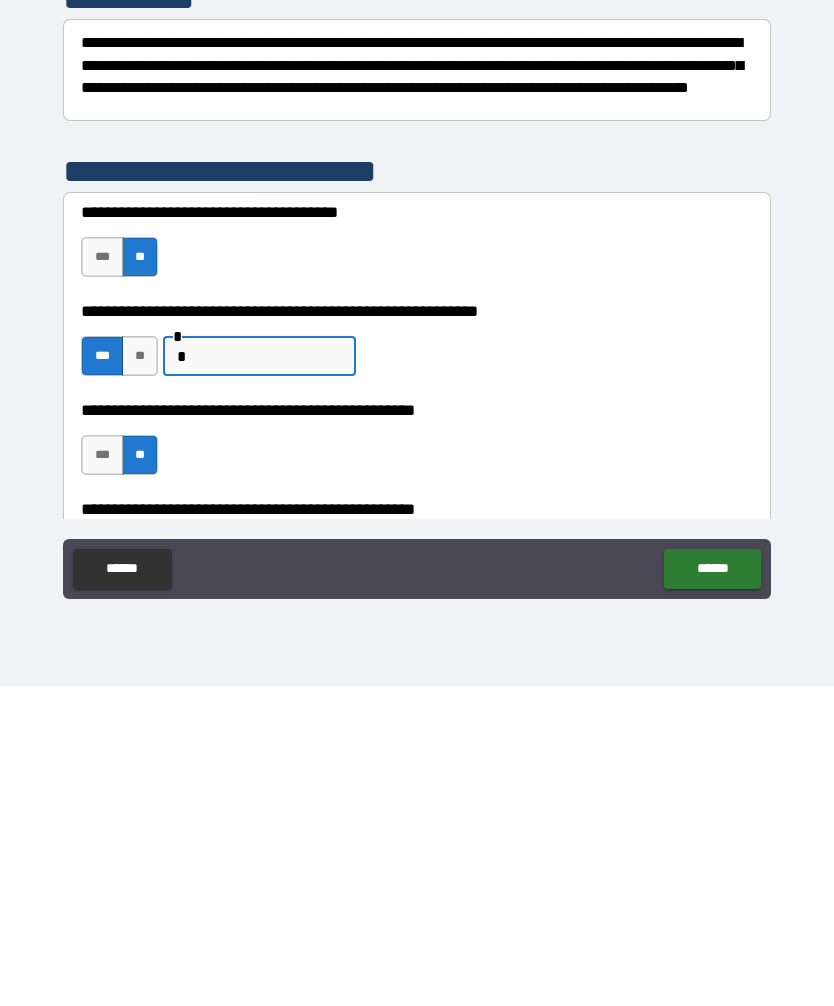 scroll, scrollTop: 66, scrollLeft: 0, axis: vertical 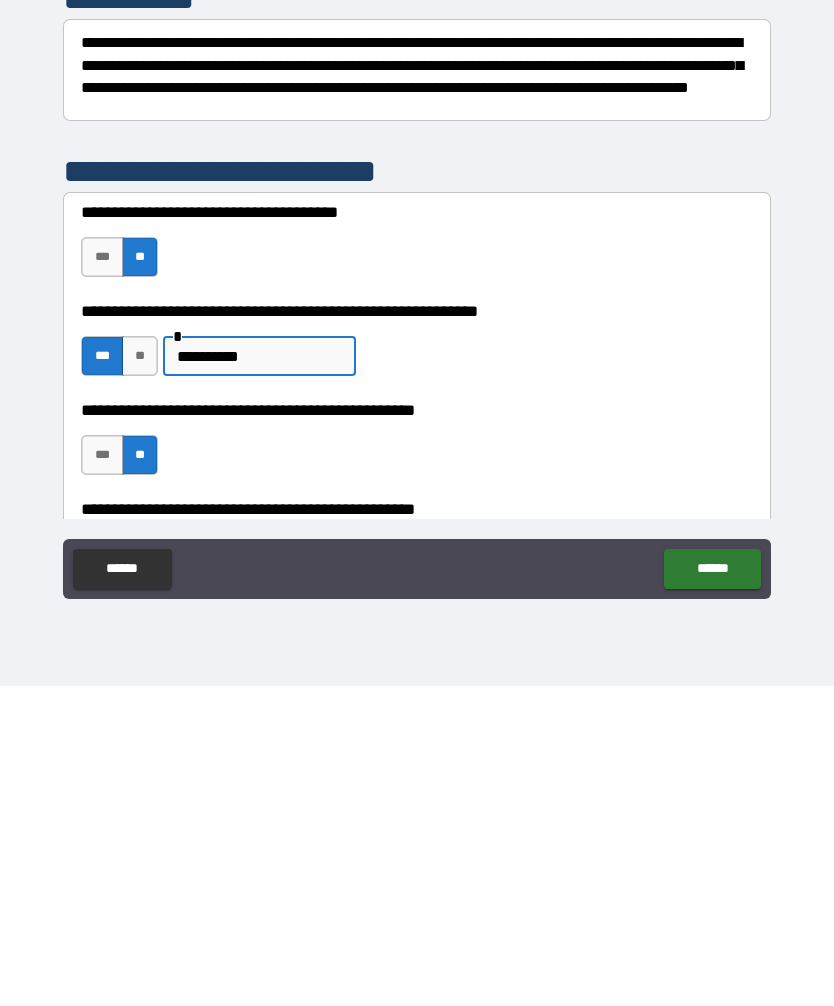 click on "**********" at bounding box center [259, 676] 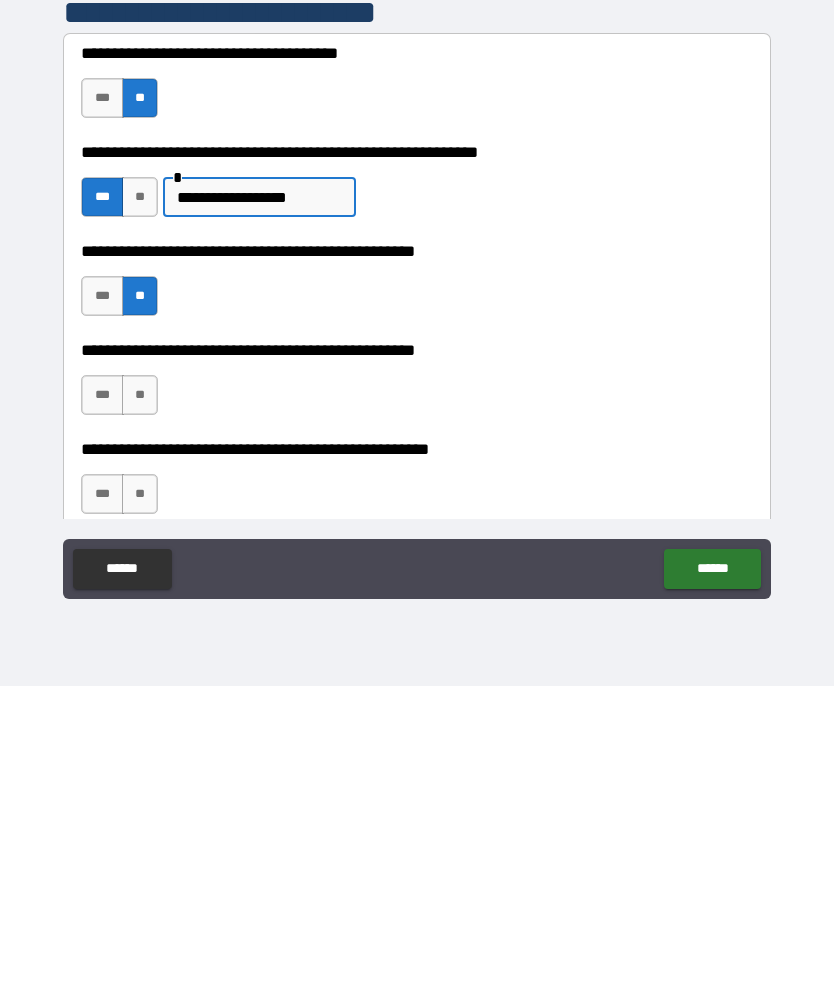 scroll, scrollTop: 156, scrollLeft: 0, axis: vertical 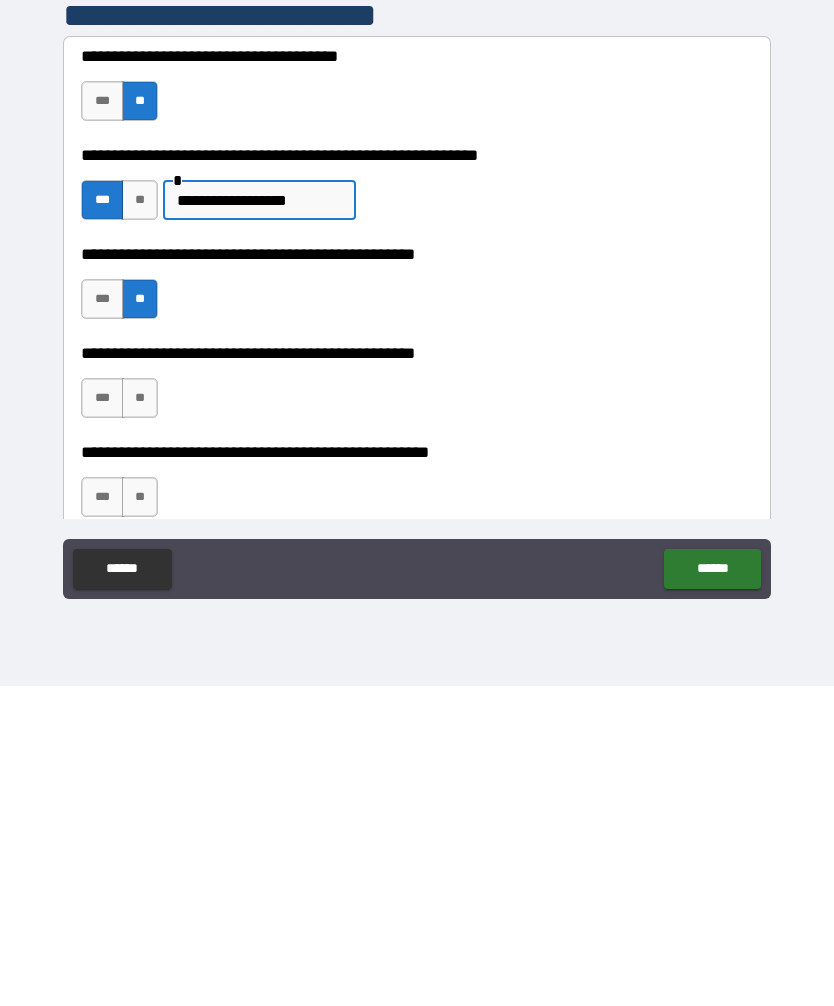 type on "**********" 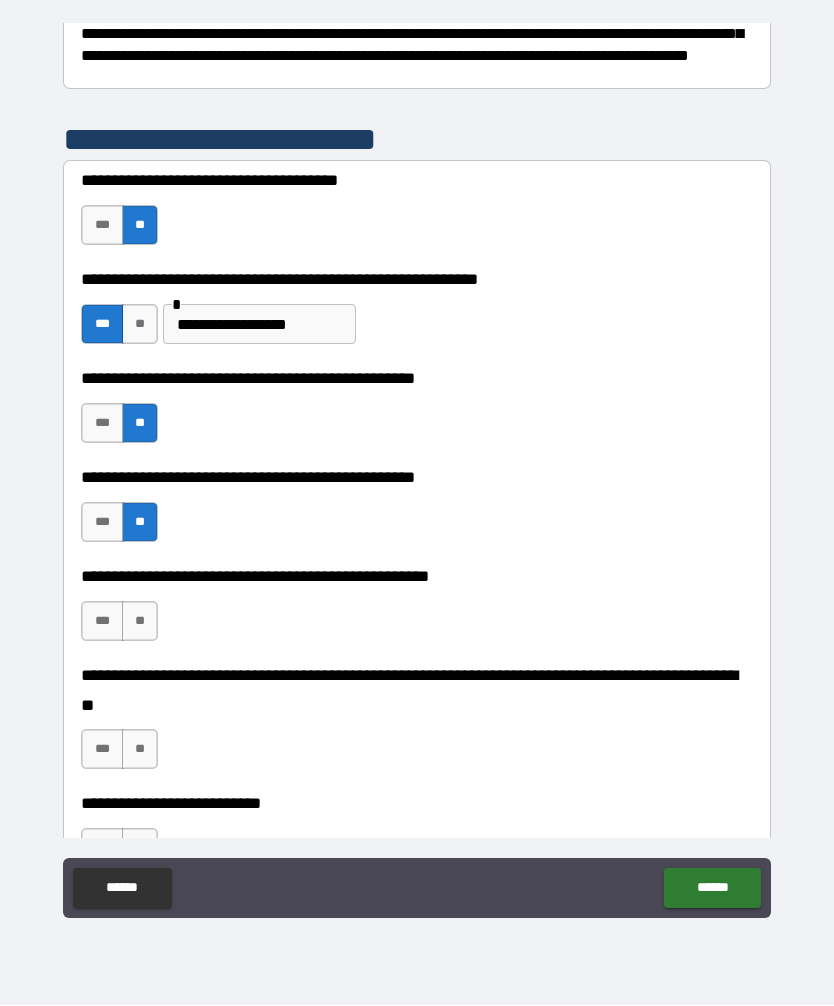 scroll, scrollTop: 380, scrollLeft: 0, axis: vertical 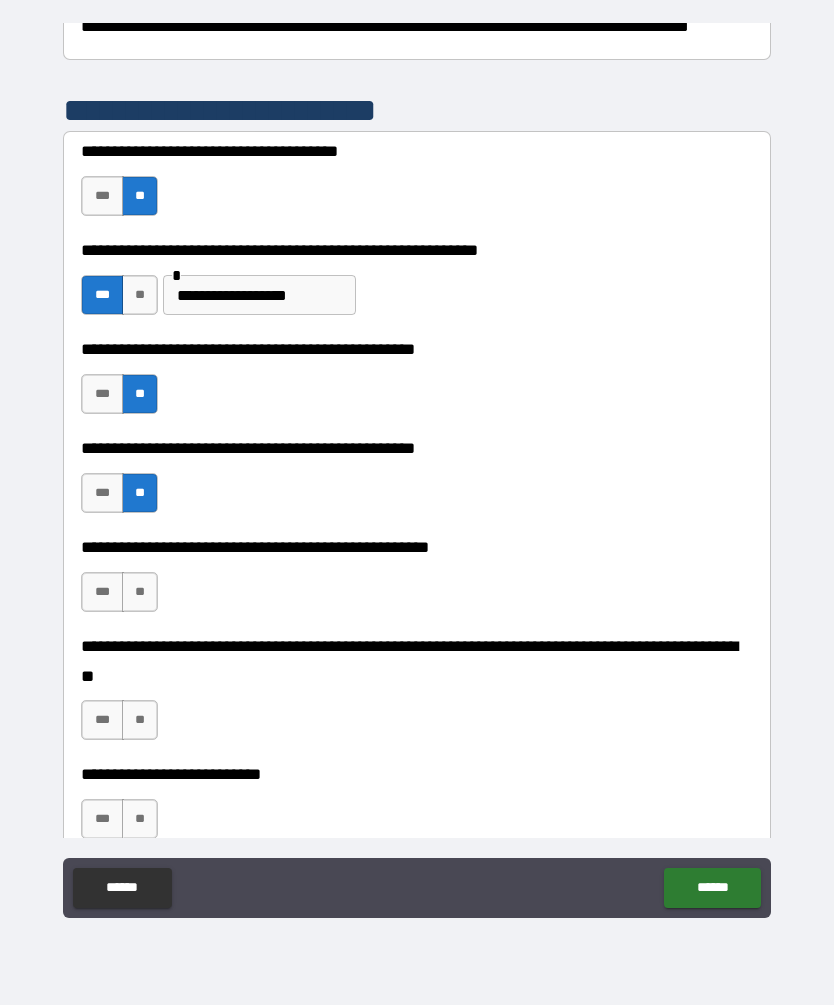 click on "**" at bounding box center (140, 593) 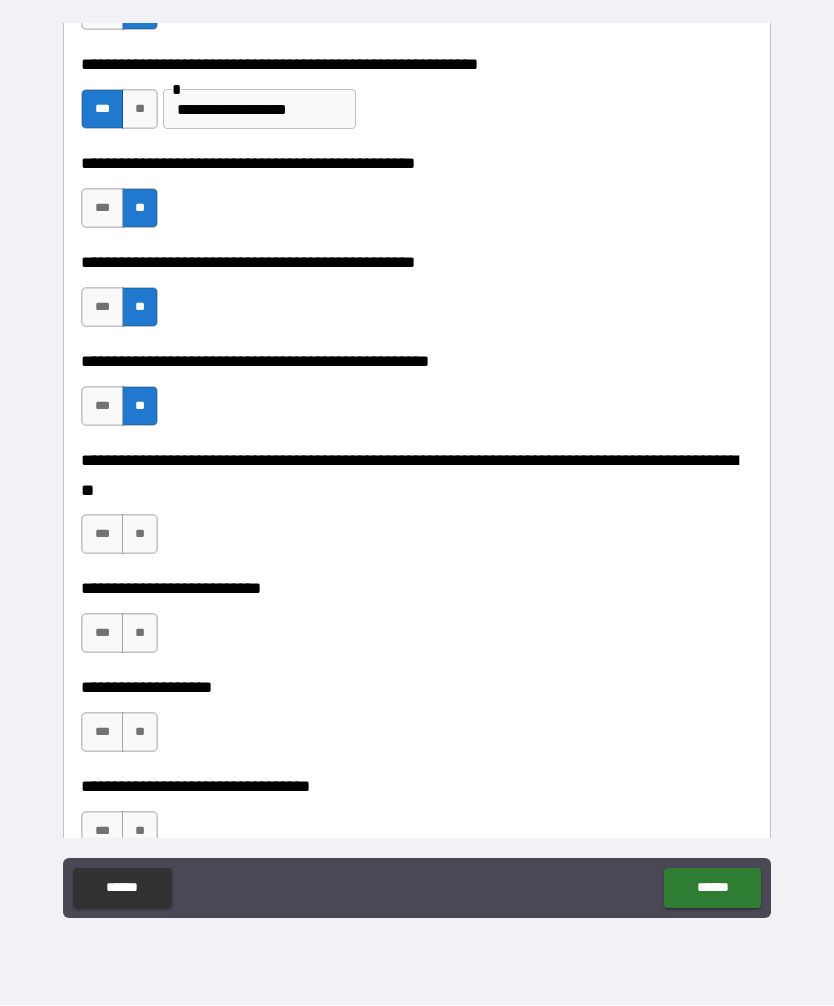 scroll, scrollTop: 568, scrollLeft: 0, axis: vertical 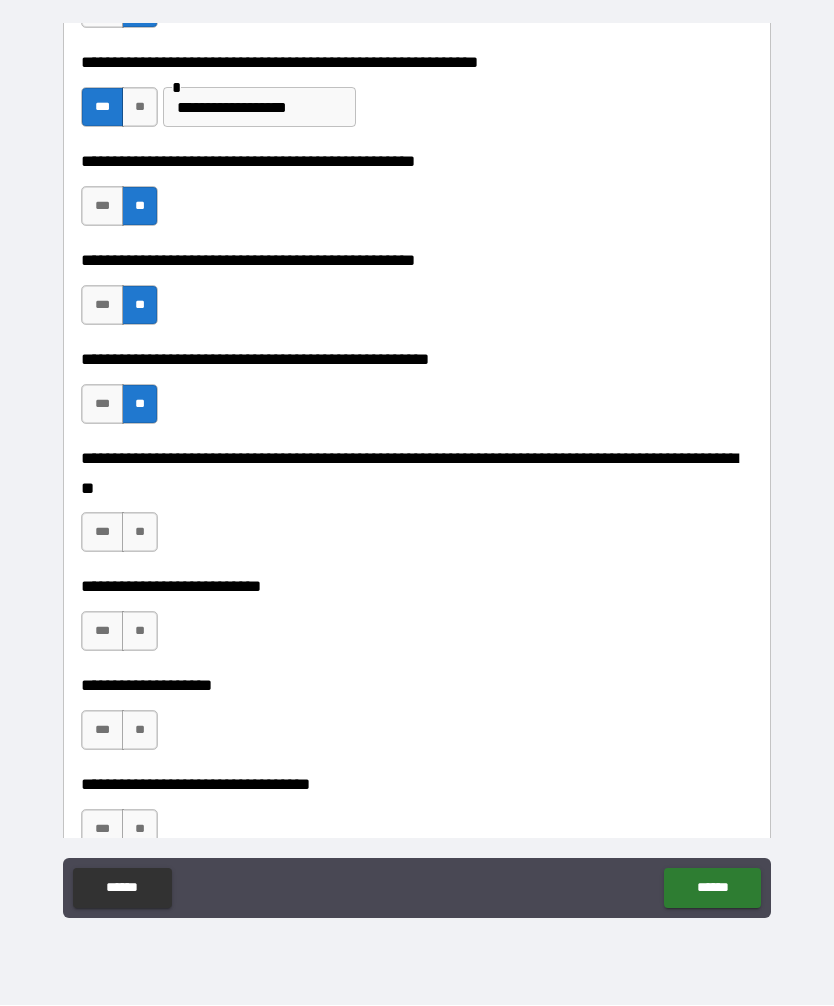 click on "**" at bounding box center (140, 533) 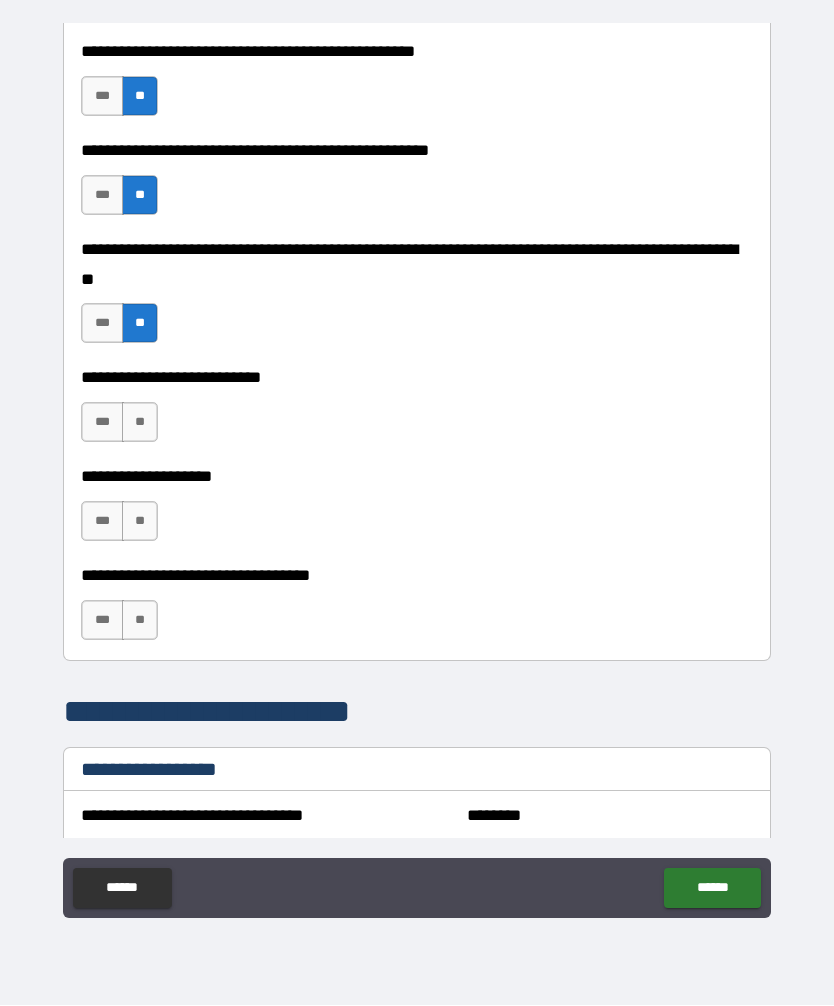 scroll, scrollTop: 794, scrollLeft: 0, axis: vertical 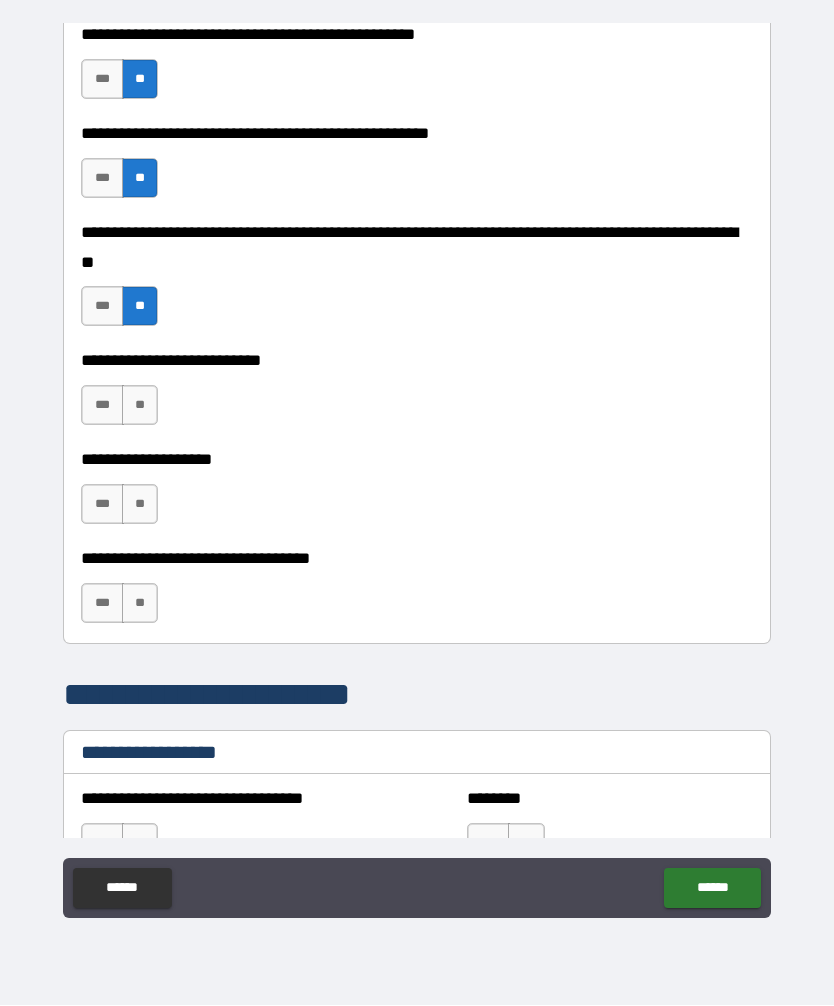 click on "**" at bounding box center [140, 406] 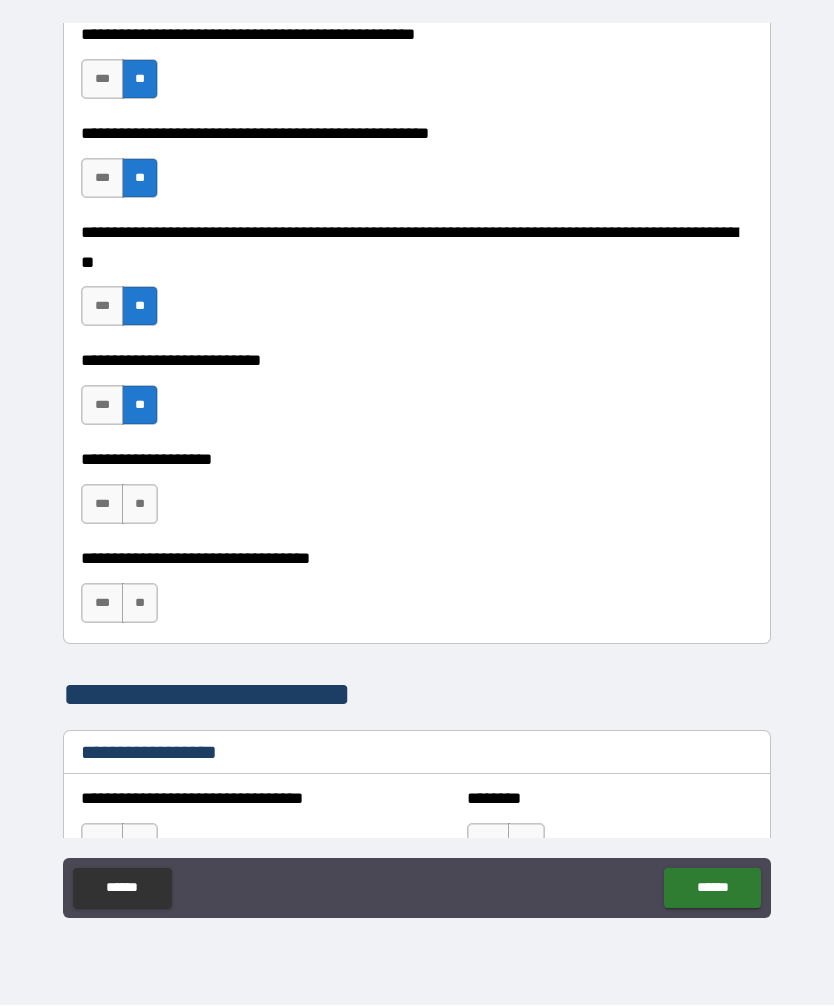 click on "**" at bounding box center (140, 505) 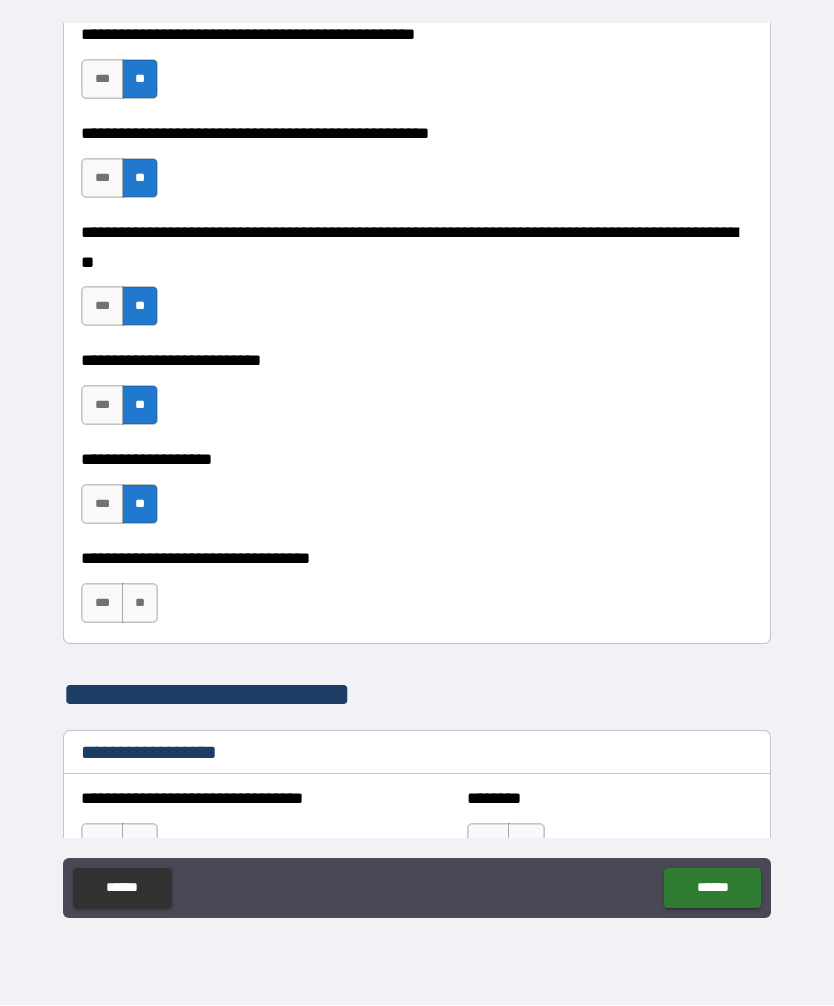 click on "**" at bounding box center (140, 604) 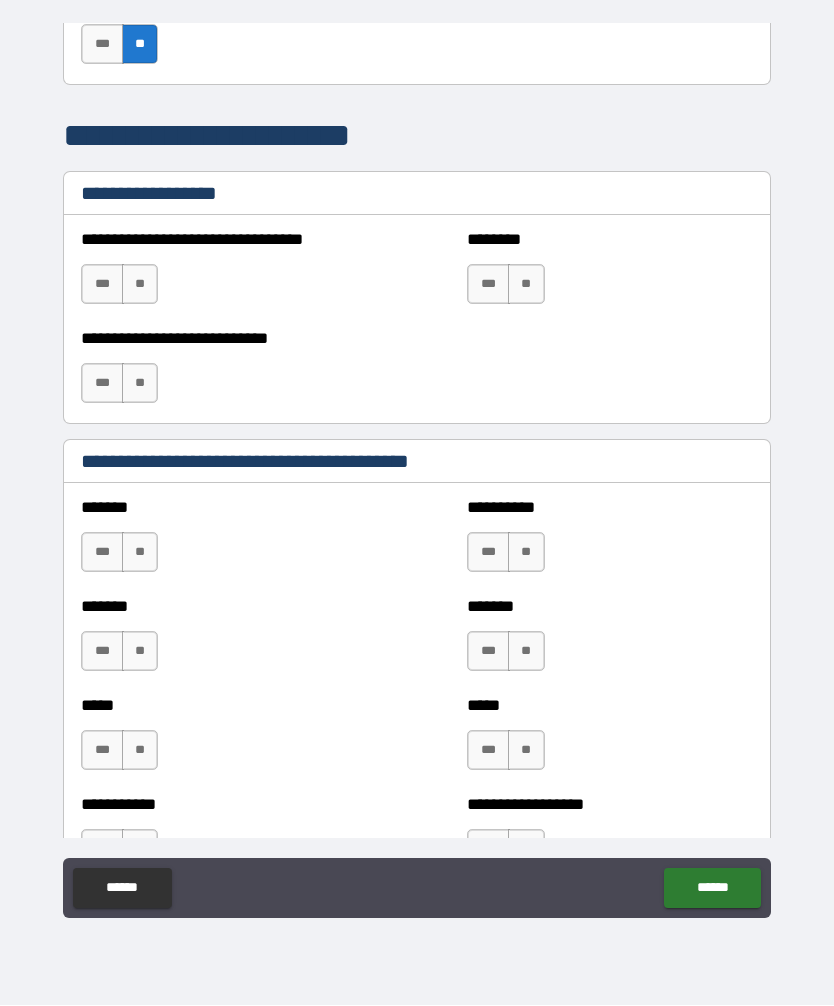 scroll, scrollTop: 1352, scrollLeft: 0, axis: vertical 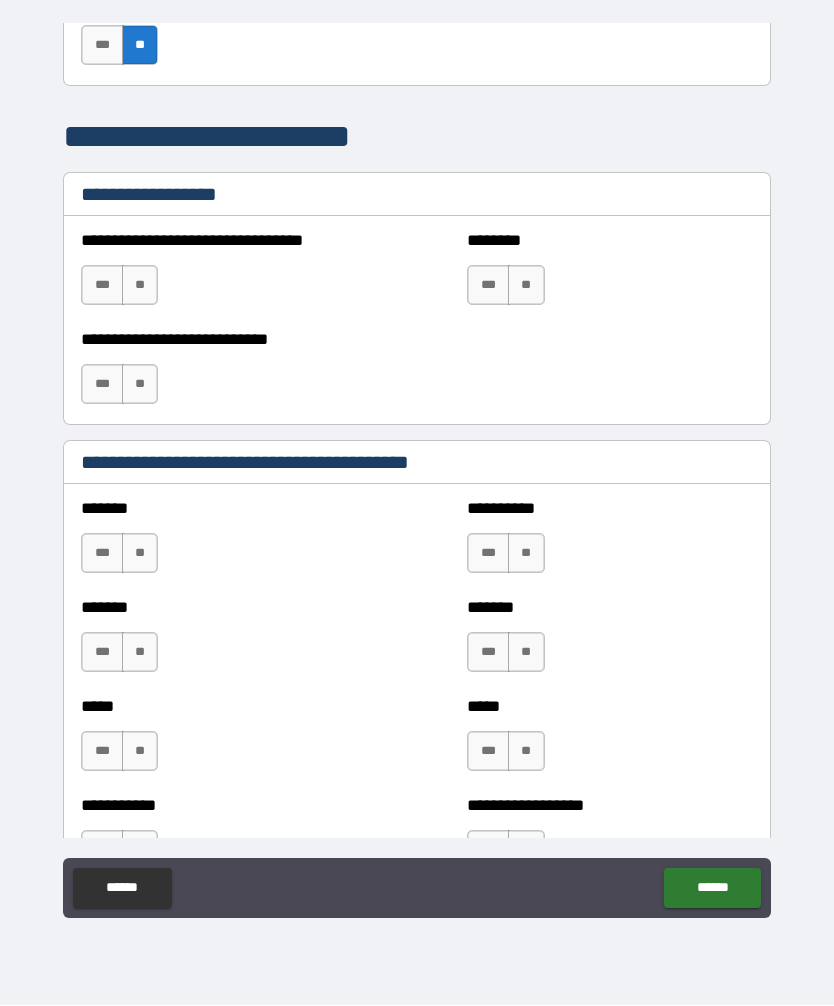 click on "**" at bounding box center (140, 286) 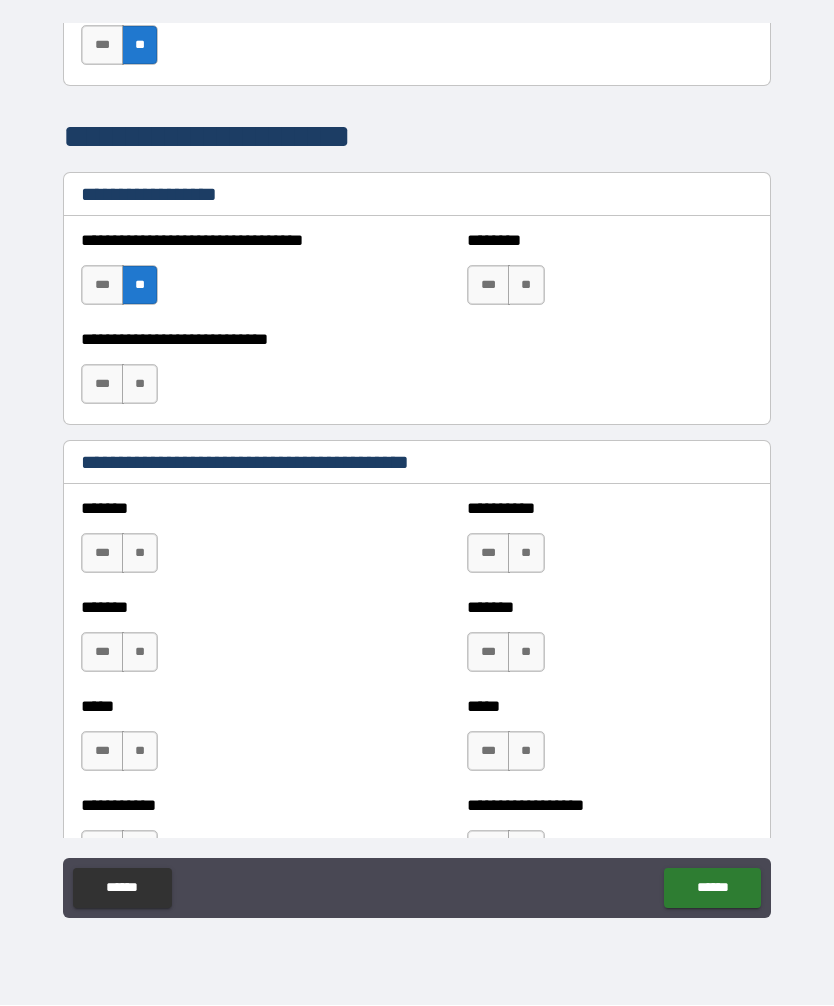 click on "**" at bounding box center (526, 286) 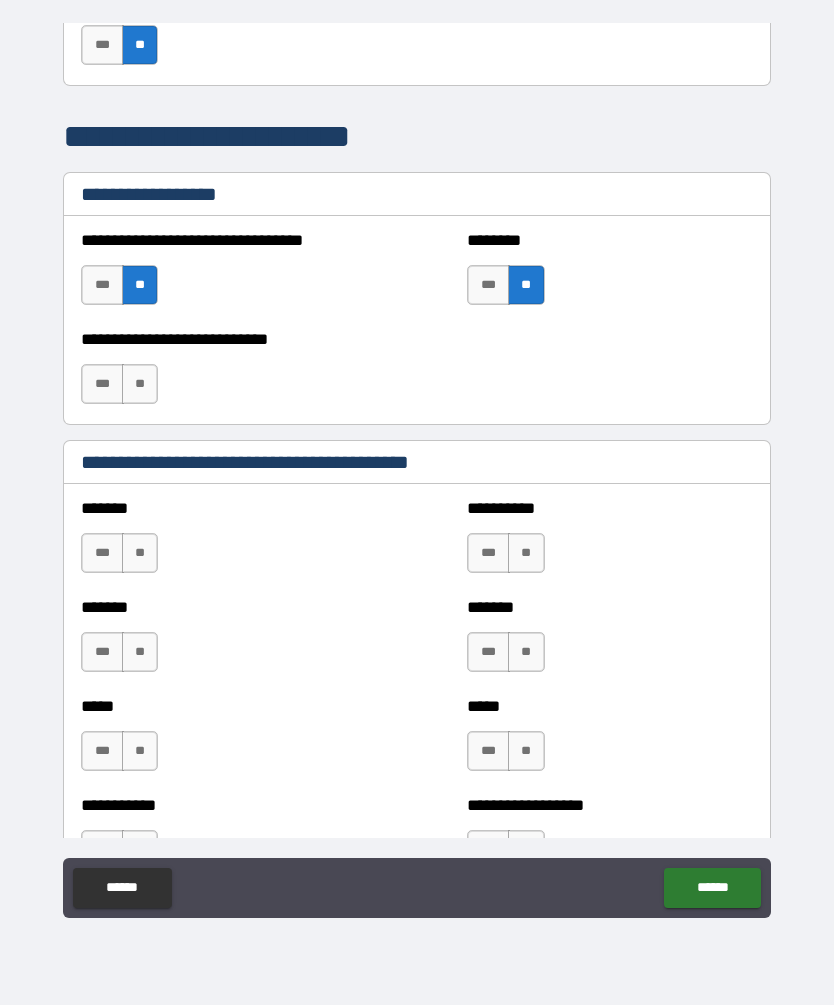 click on "**" at bounding box center (140, 385) 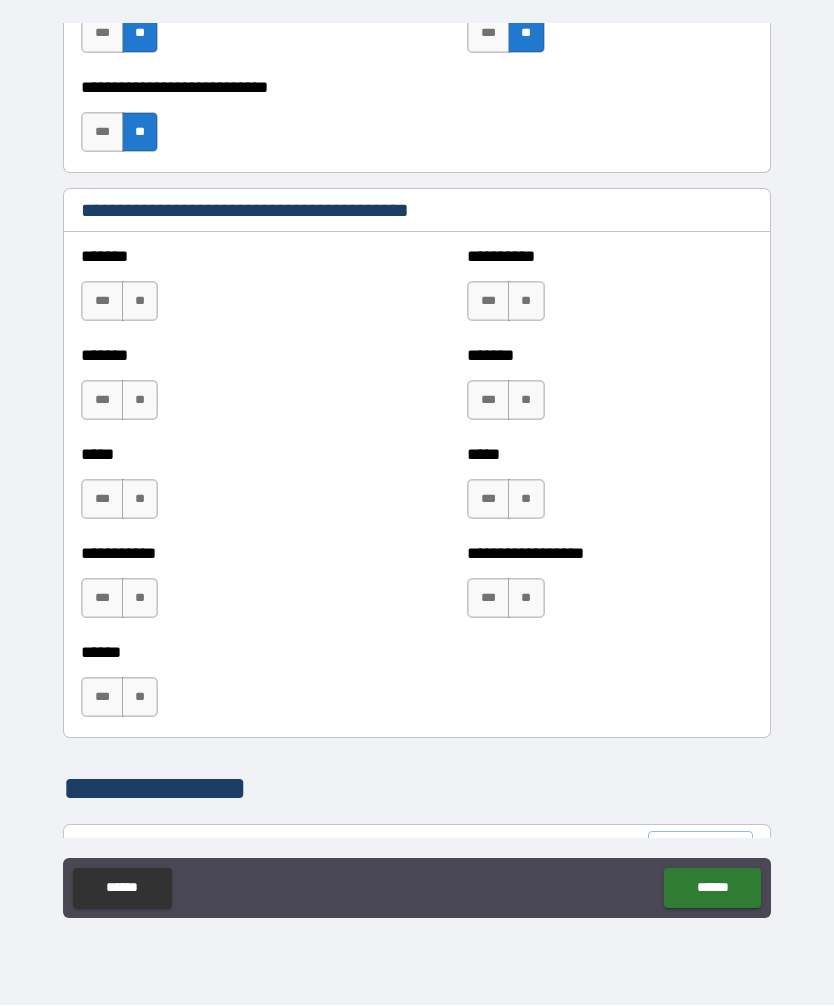 scroll, scrollTop: 1607, scrollLeft: 0, axis: vertical 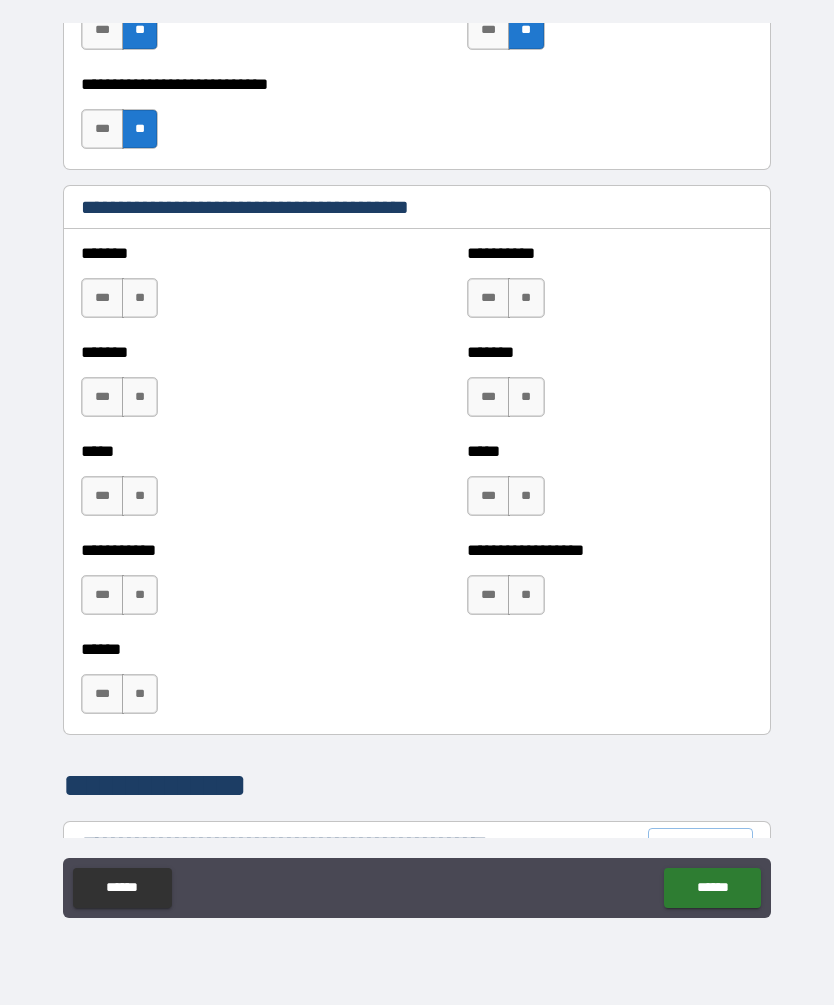 click on "**" at bounding box center [140, 299] 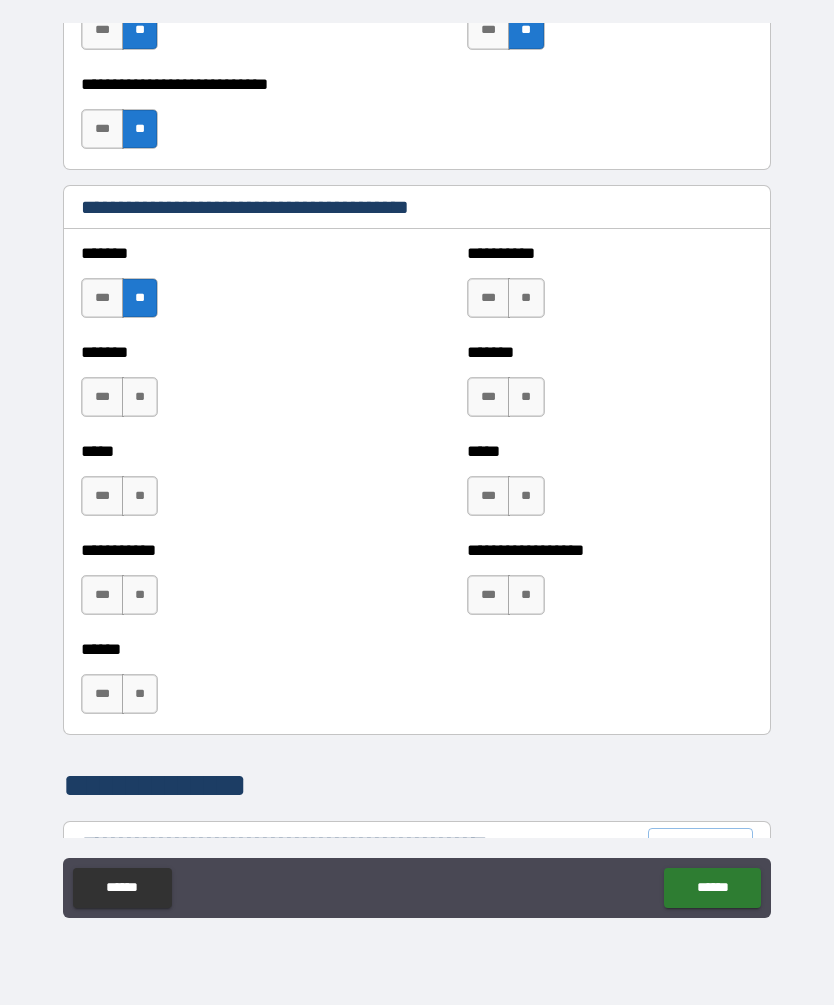 click on "**" at bounding box center (140, 398) 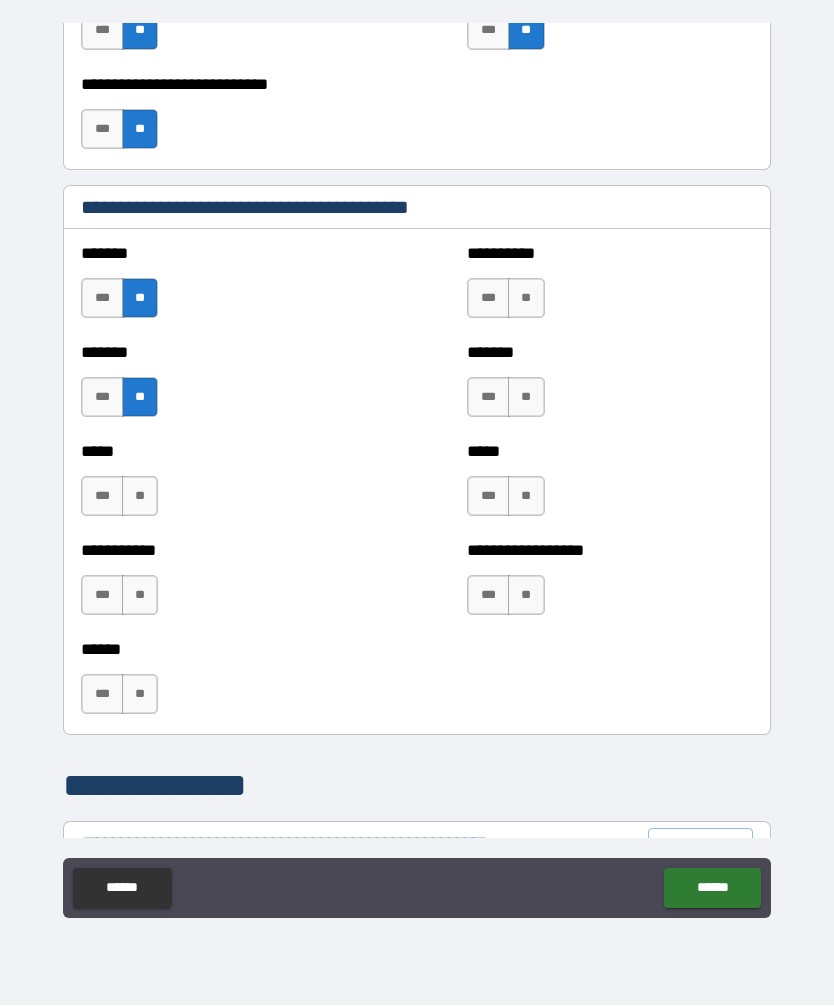 click on "**" at bounding box center (140, 497) 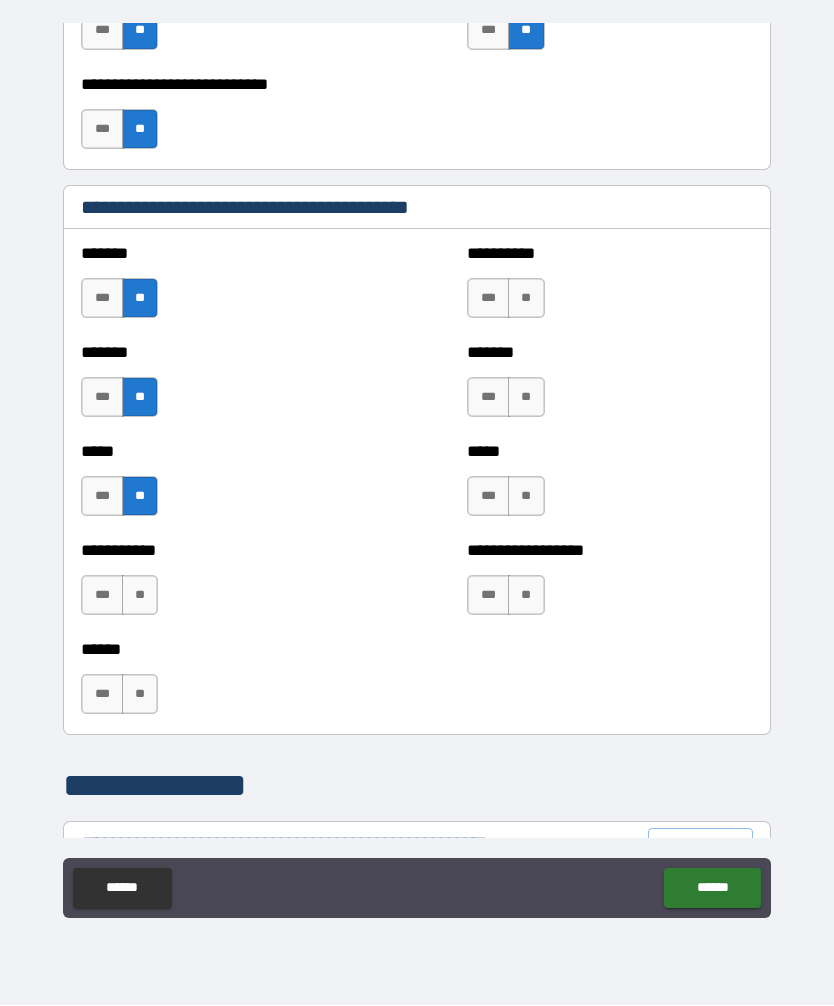 click on "**" at bounding box center (140, 596) 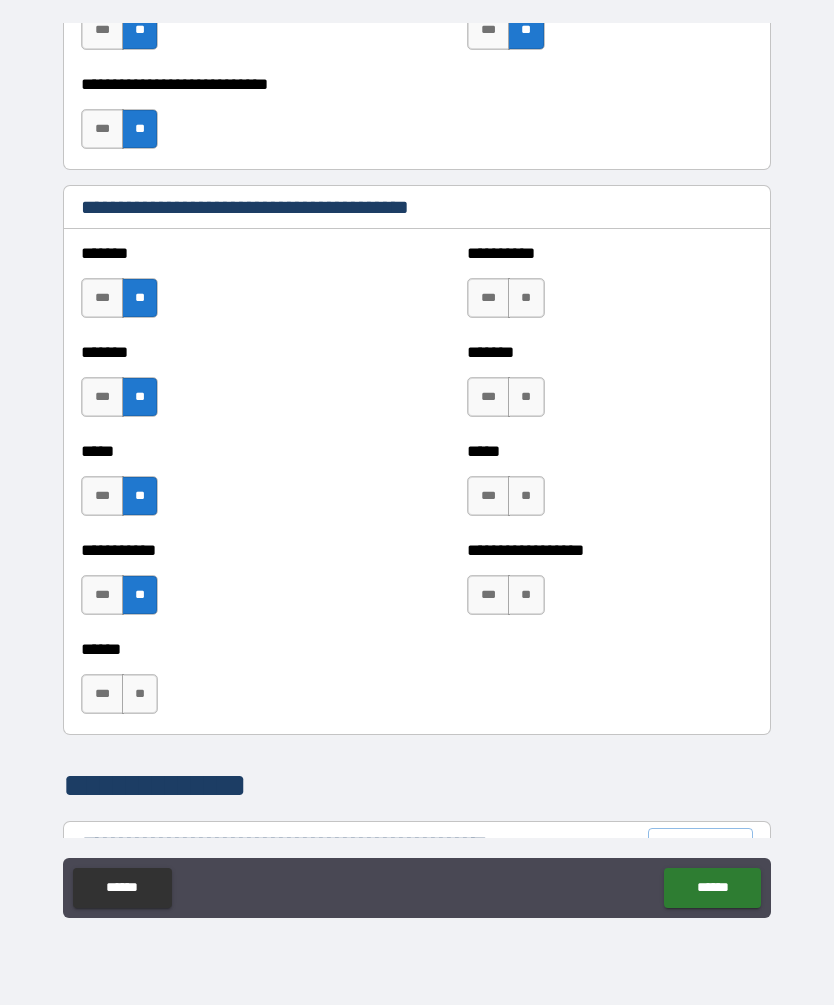 click on "**" at bounding box center (140, 695) 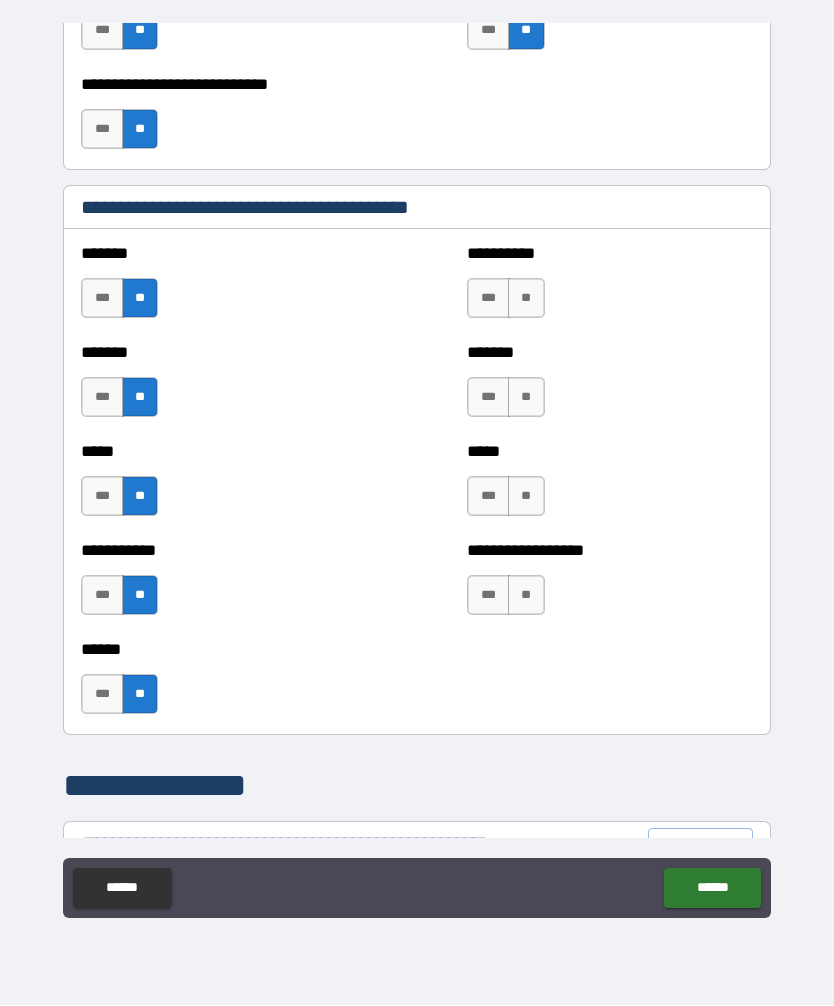 click on "**" at bounding box center [526, 299] 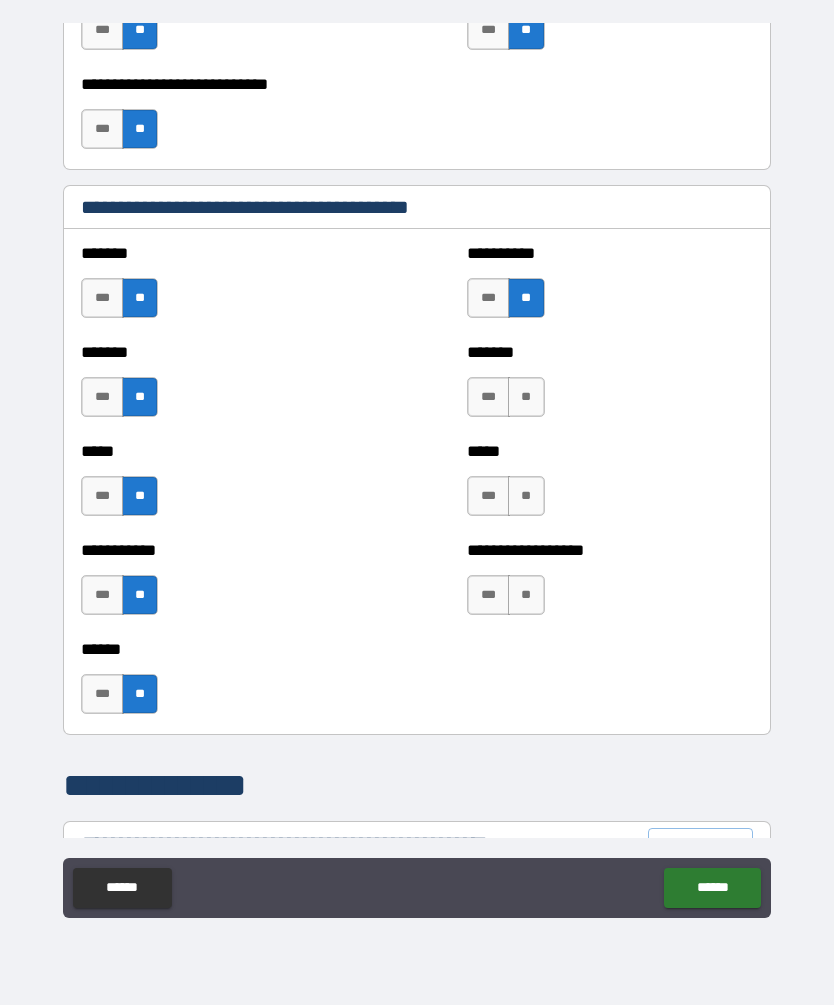 click on "**" at bounding box center (526, 398) 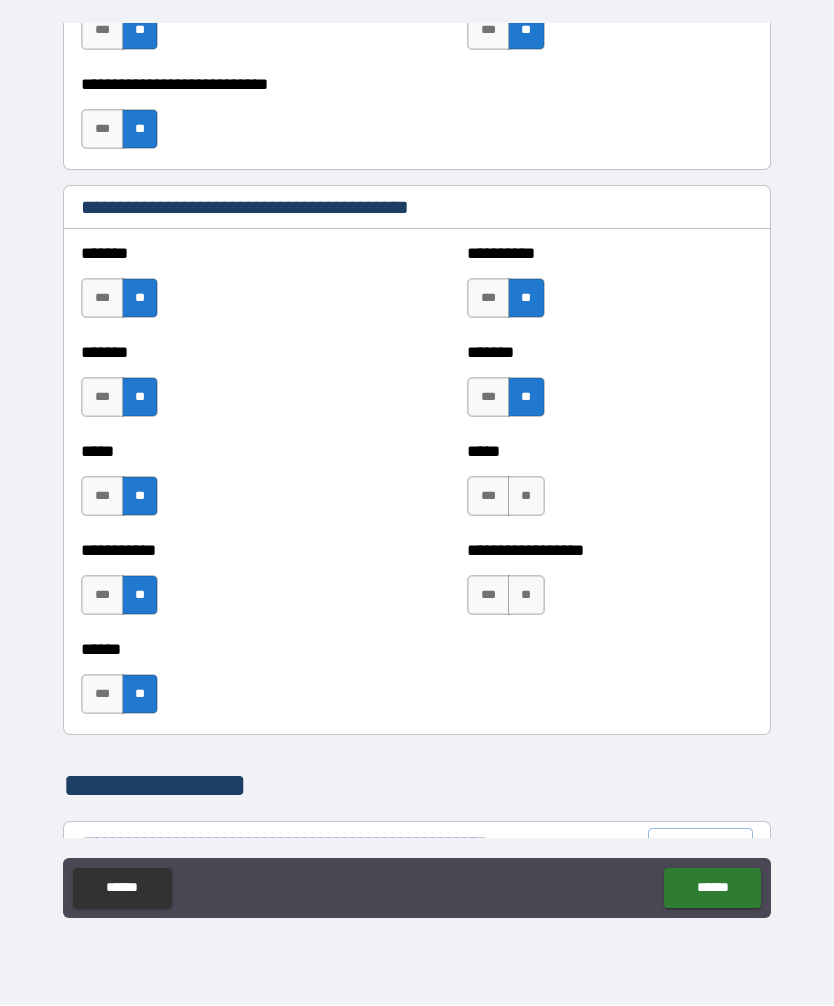 click on "**" at bounding box center [526, 497] 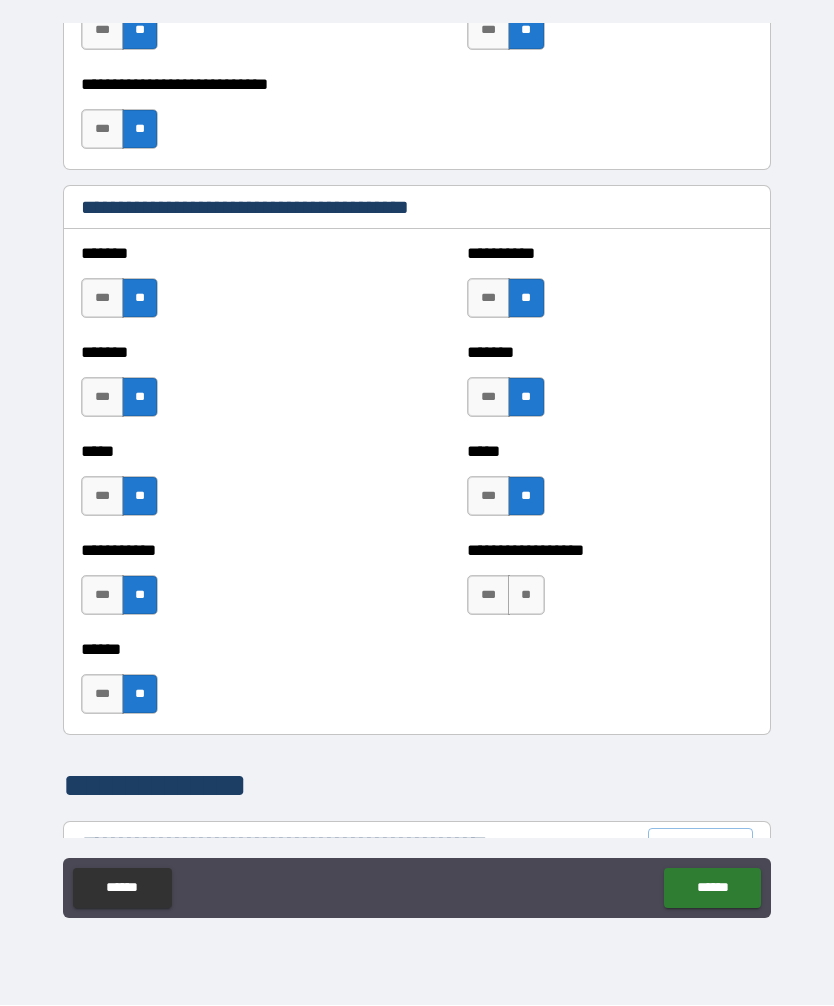 click on "**" at bounding box center [526, 596] 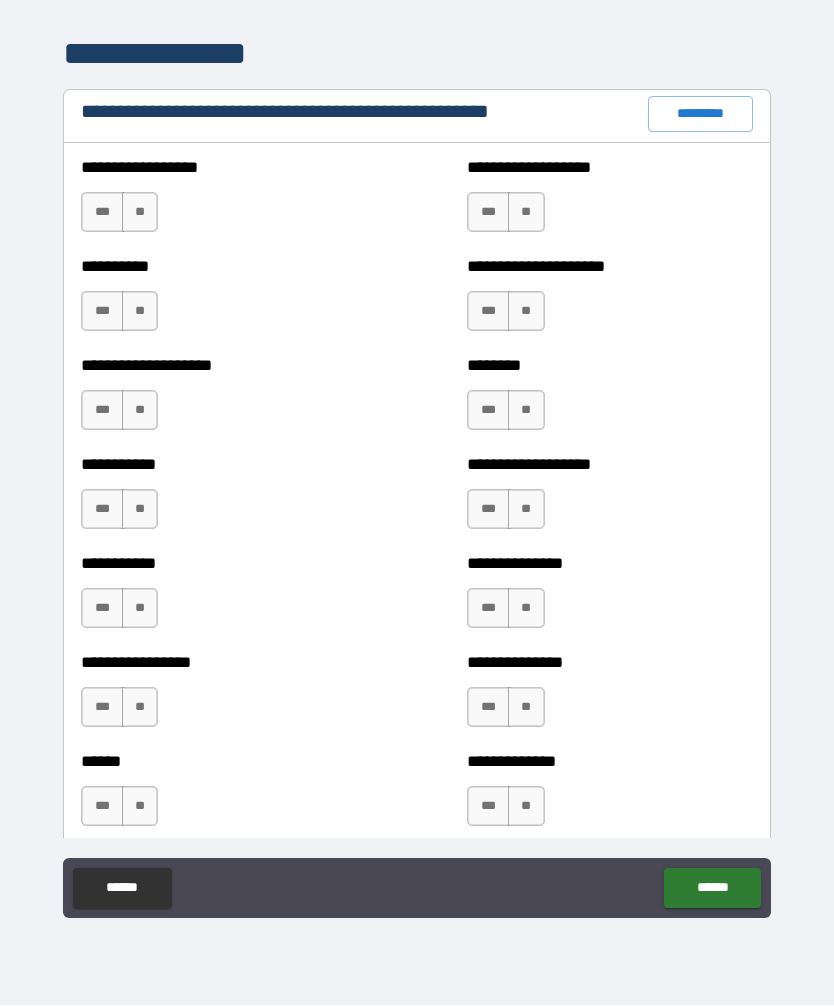 scroll, scrollTop: 2340, scrollLeft: 0, axis: vertical 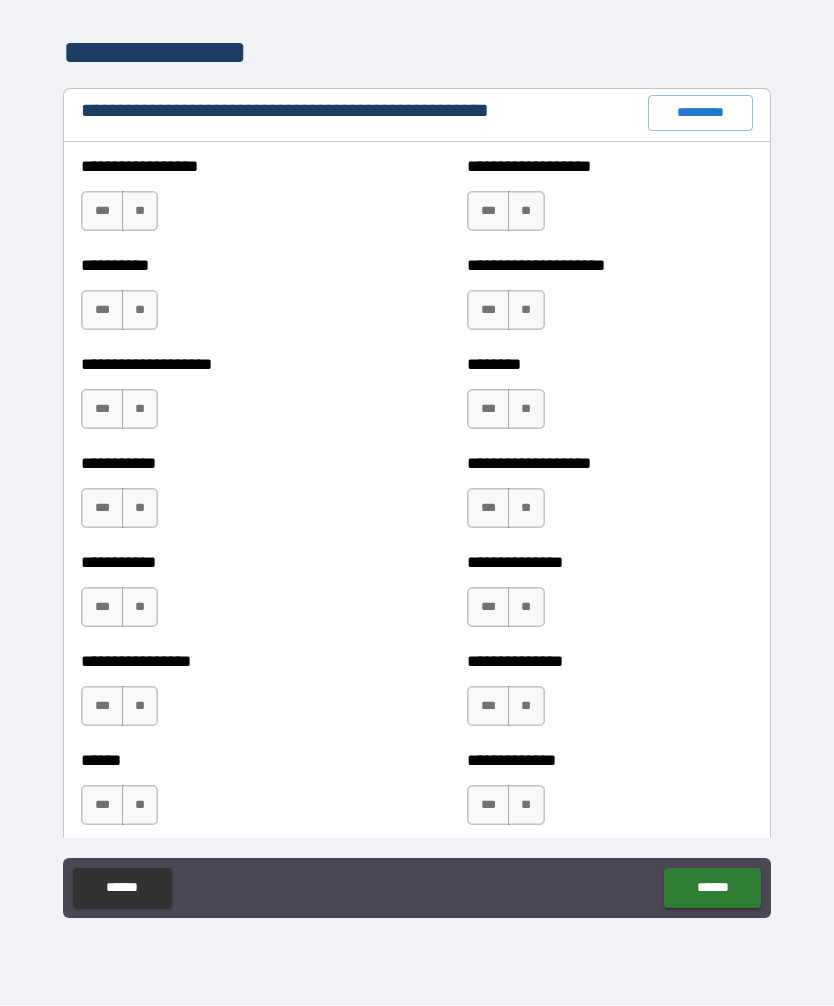 click on "**" at bounding box center (140, 212) 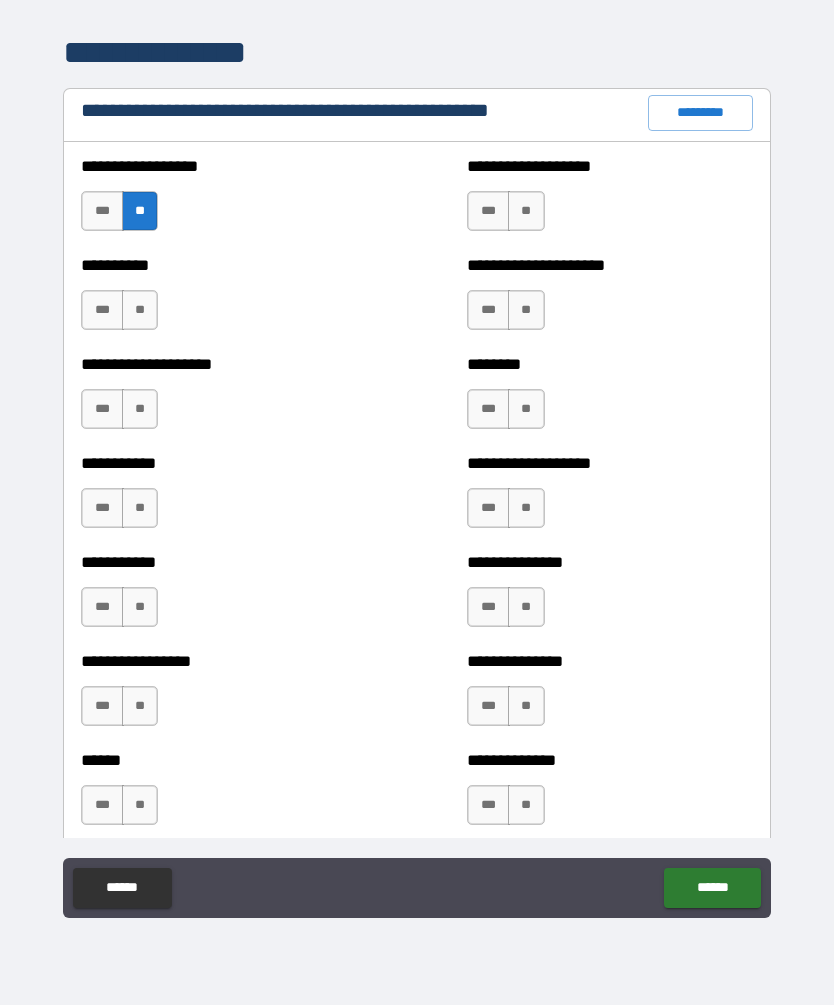 click on "**" at bounding box center [140, 311] 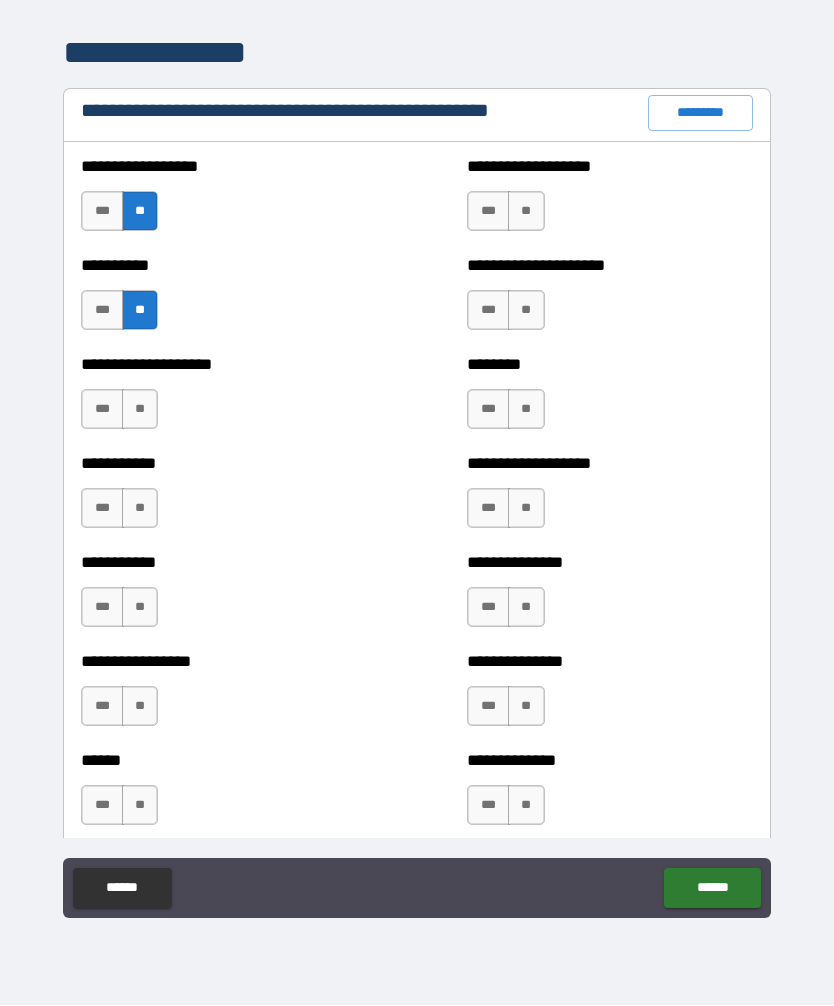 click on "**" at bounding box center (140, 410) 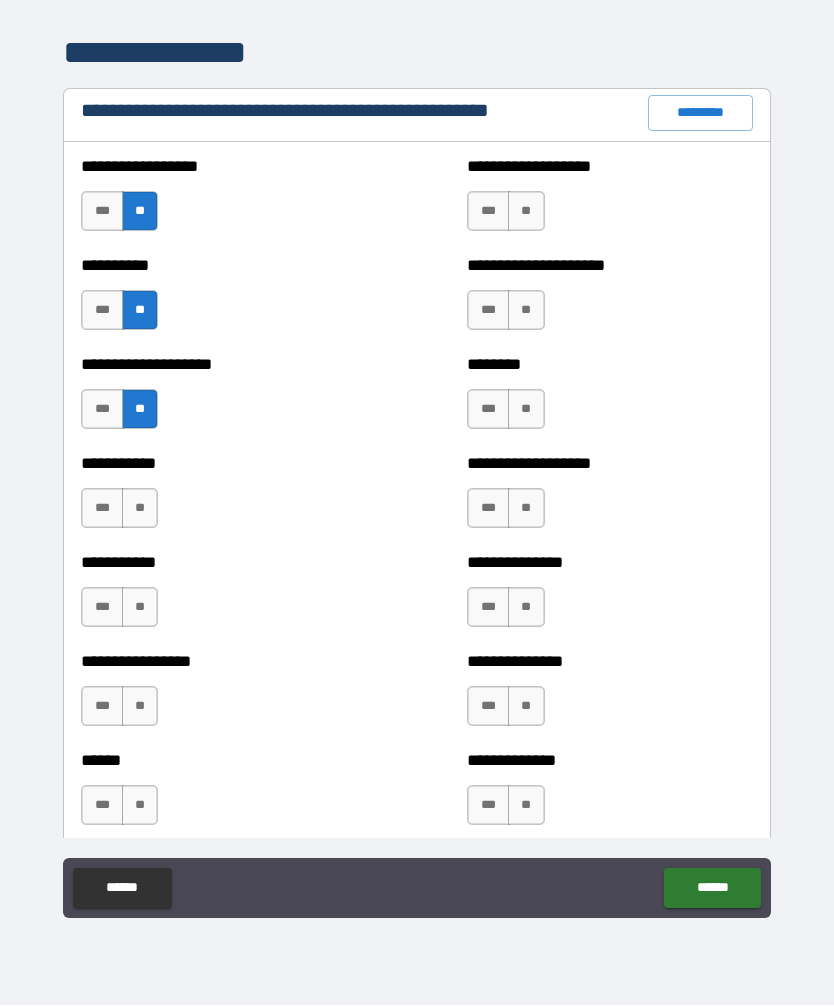 click on "**" at bounding box center (140, 509) 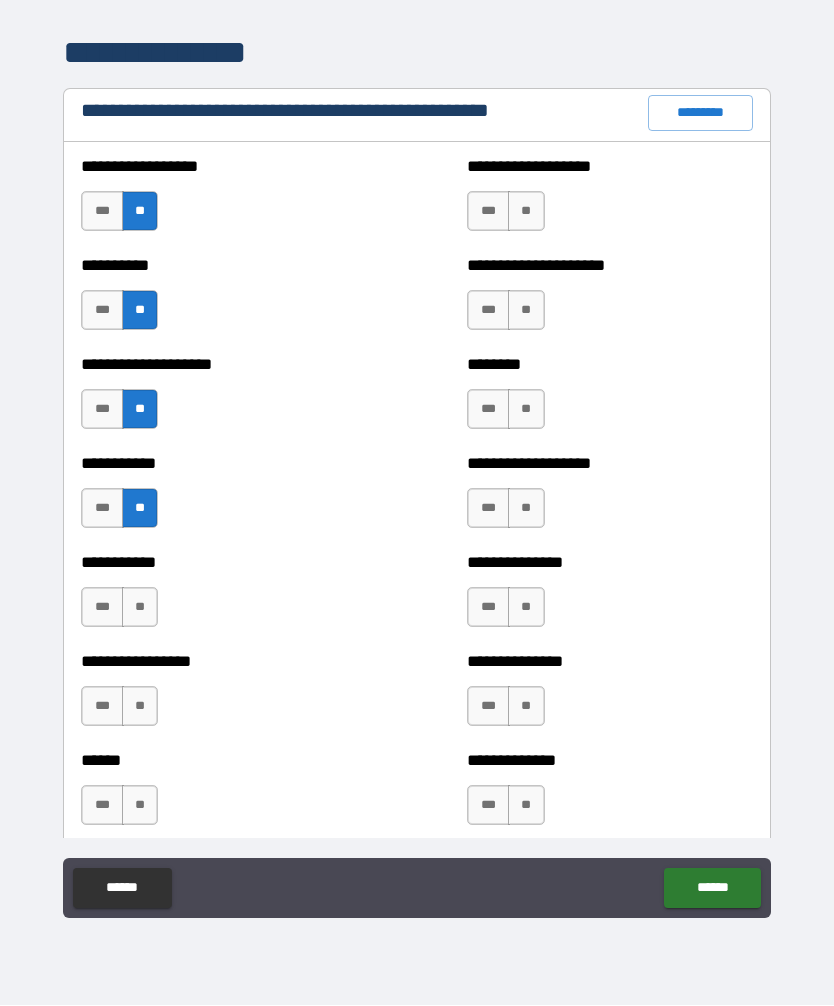 click on "**" at bounding box center [140, 608] 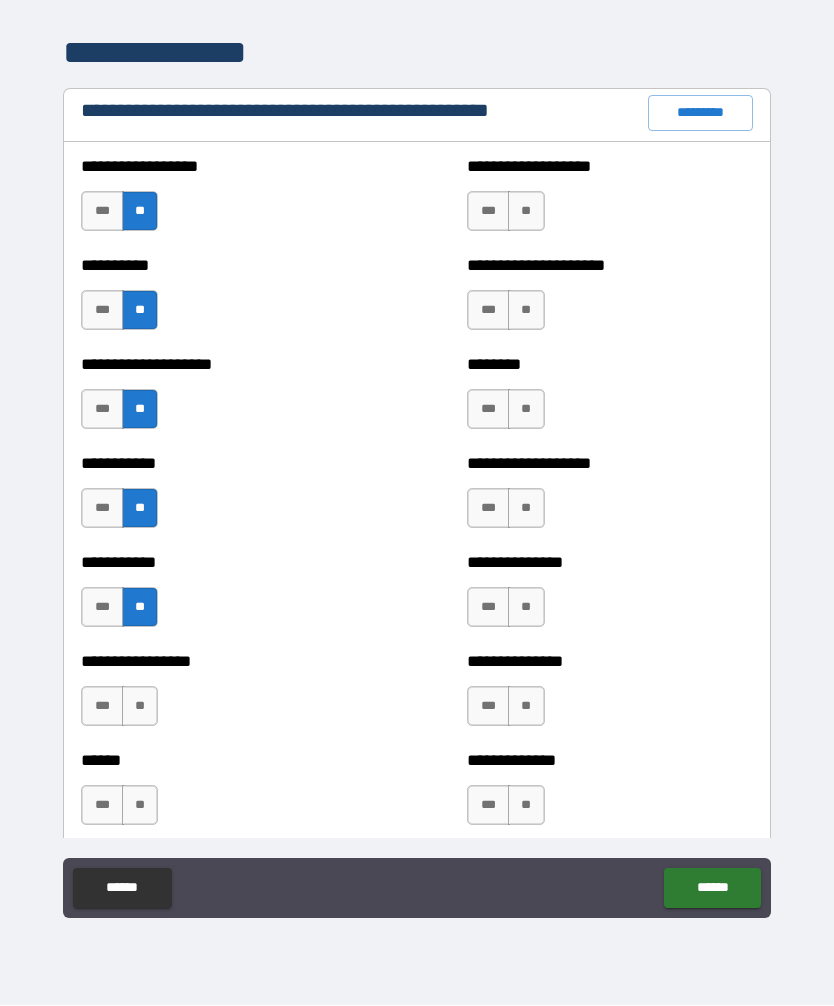 click on "**" at bounding box center (140, 707) 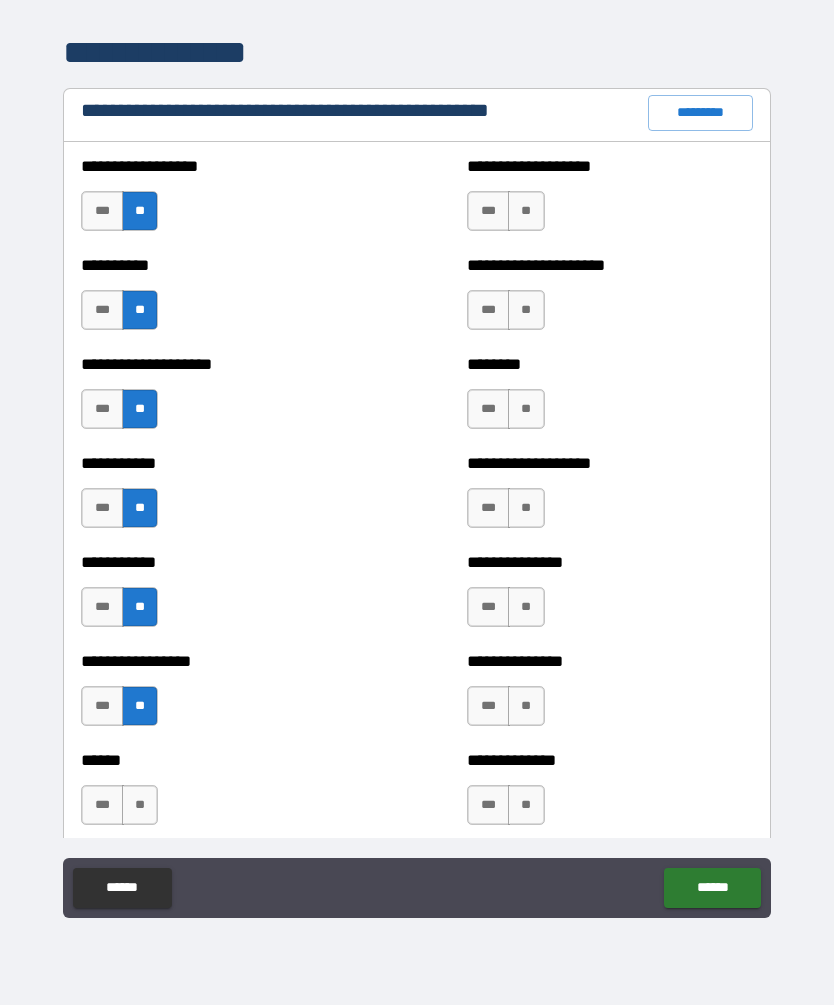 click on "**" at bounding box center [140, 806] 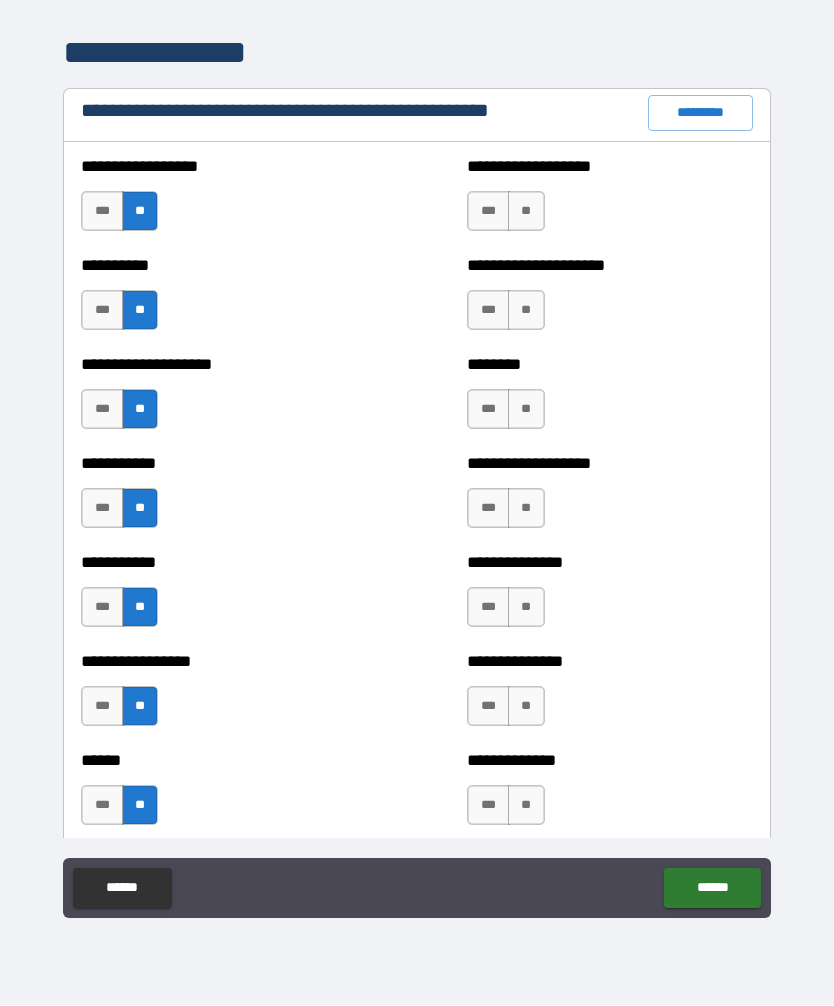 click on "***" at bounding box center [102, 806] 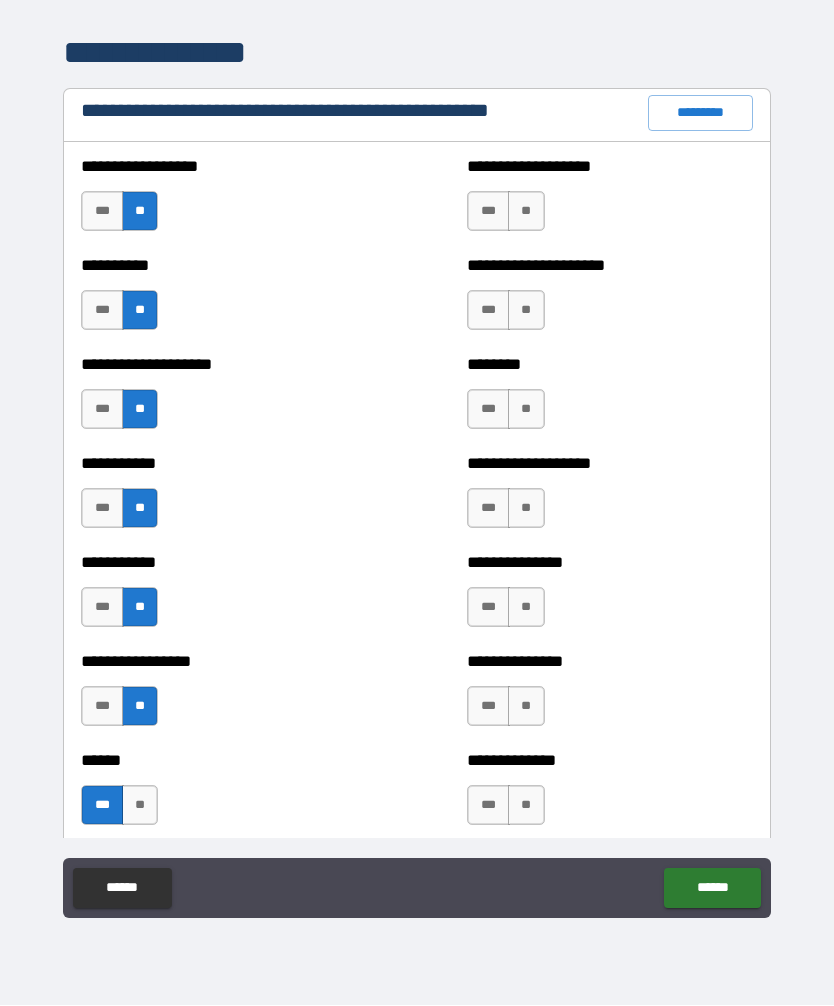 click on "**" at bounding box center (526, 212) 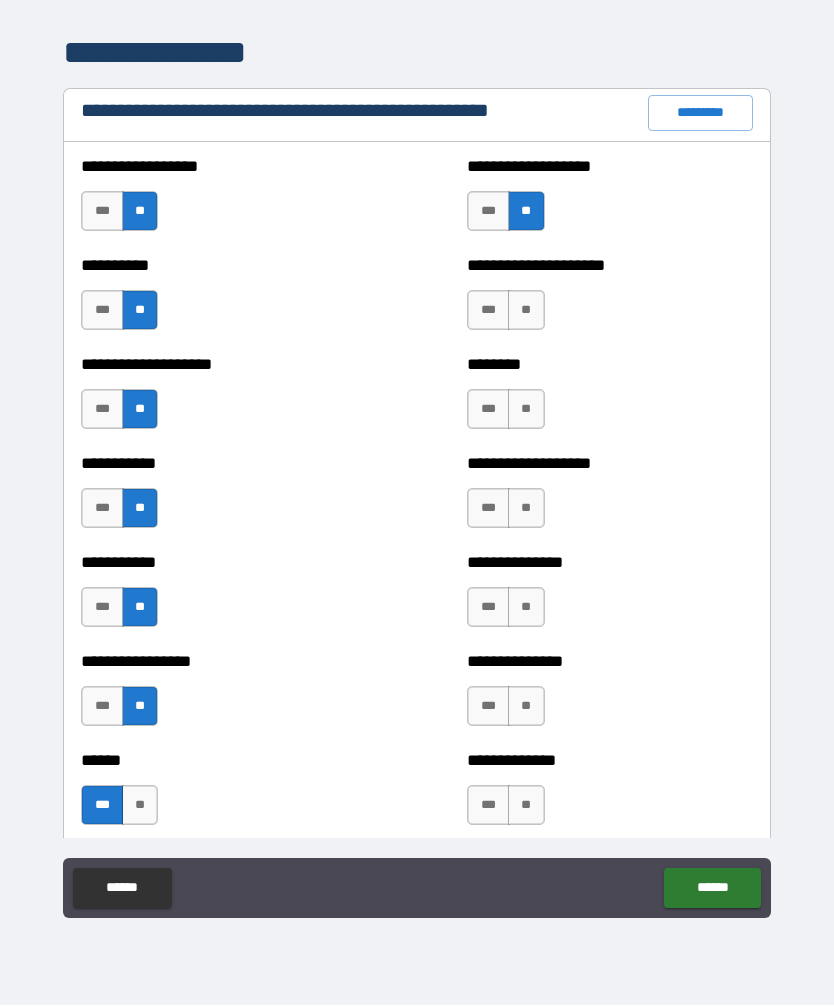 click on "**" at bounding box center (526, 311) 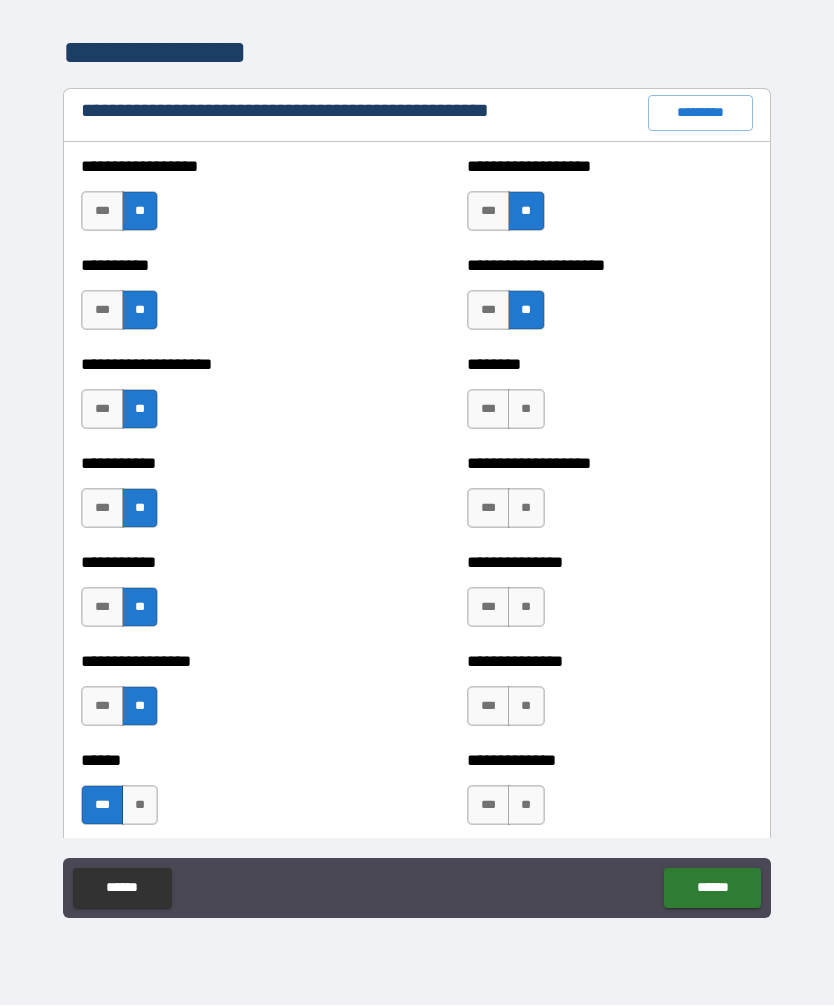 click on "**" at bounding box center (526, 410) 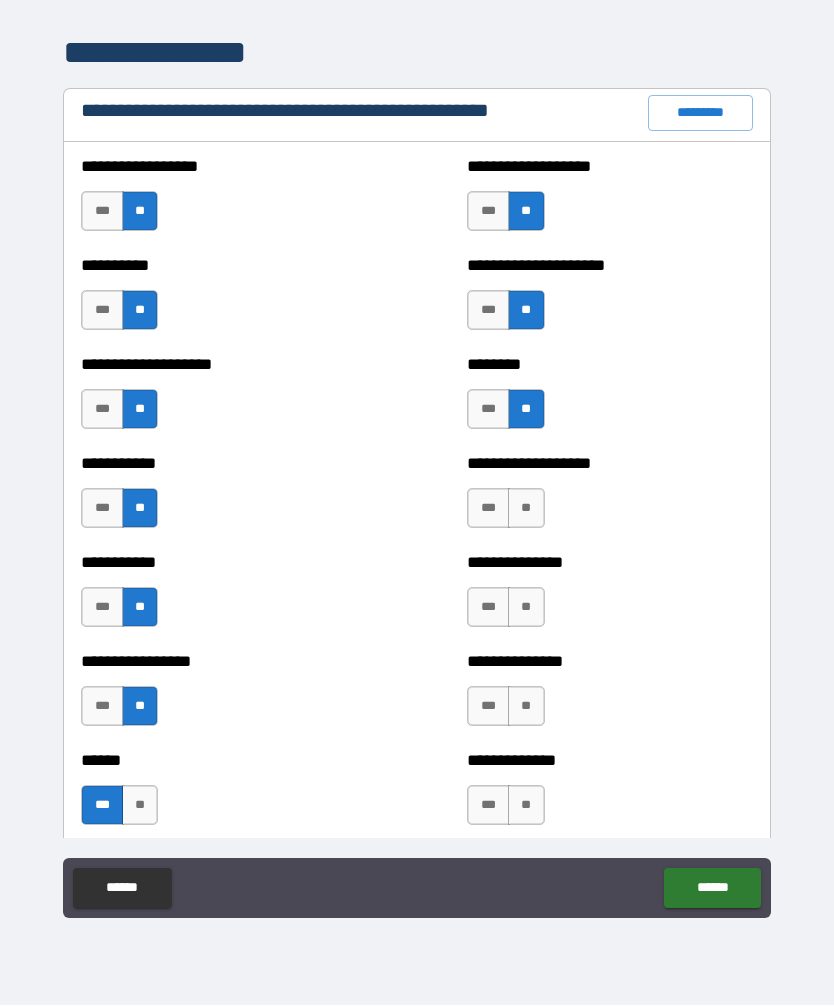 click on "**" at bounding box center (526, 509) 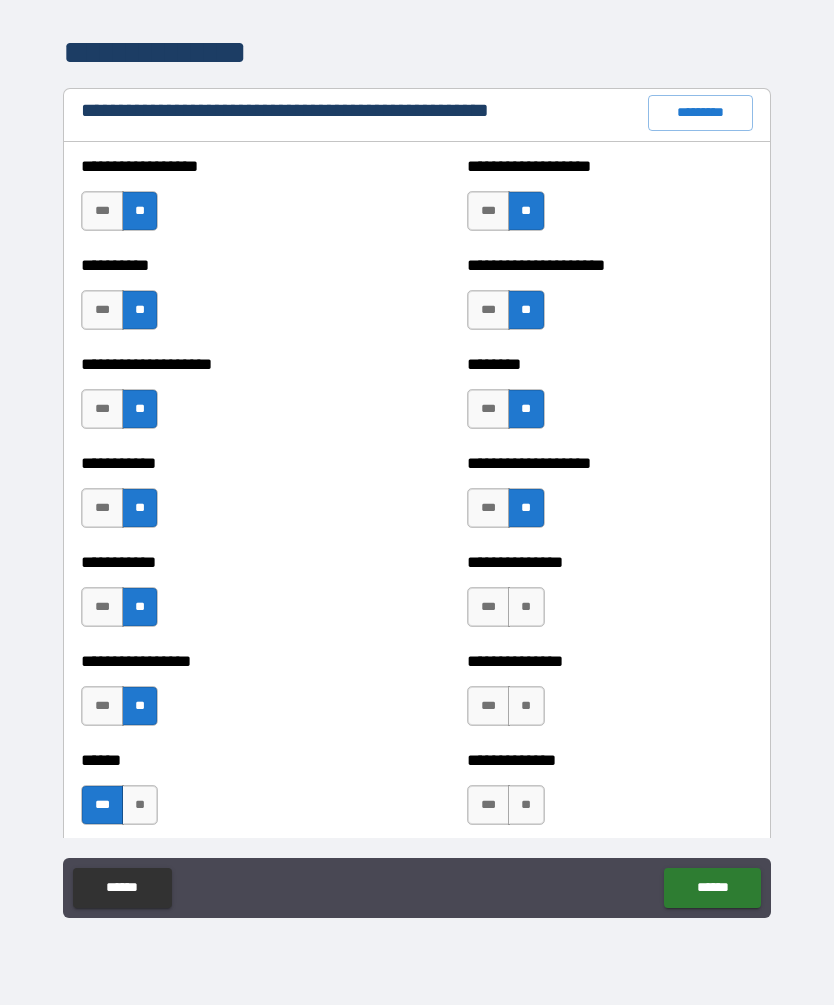click on "**" at bounding box center [526, 608] 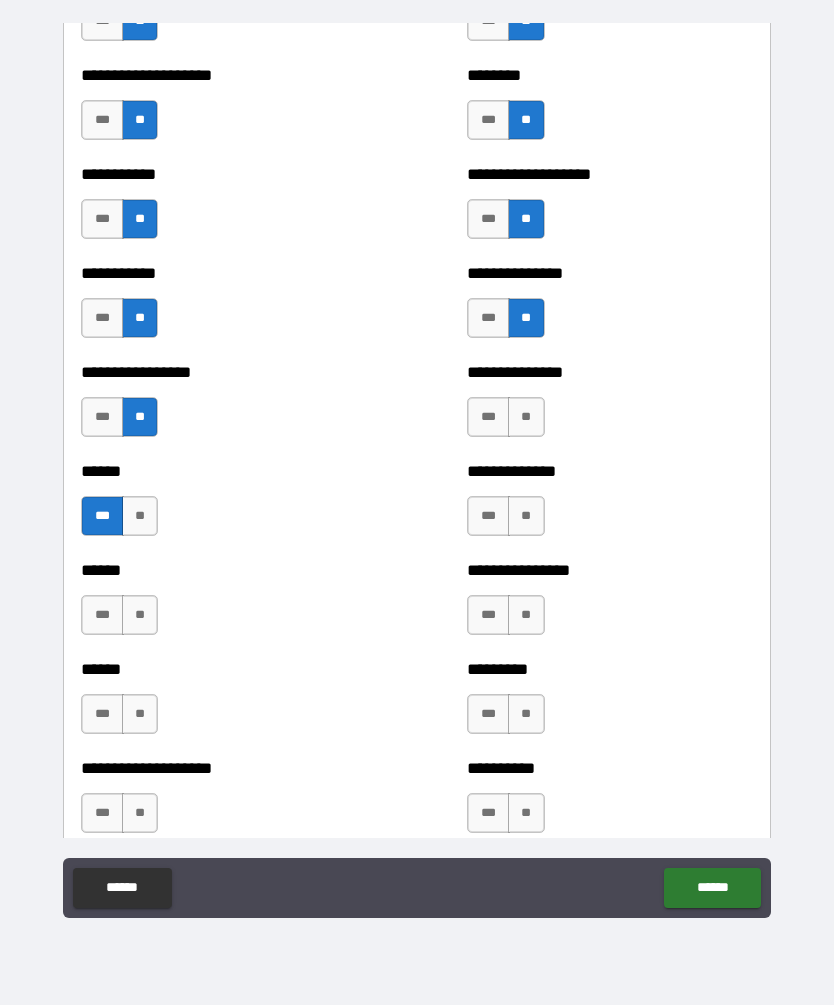 scroll, scrollTop: 2704, scrollLeft: 0, axis: vertical 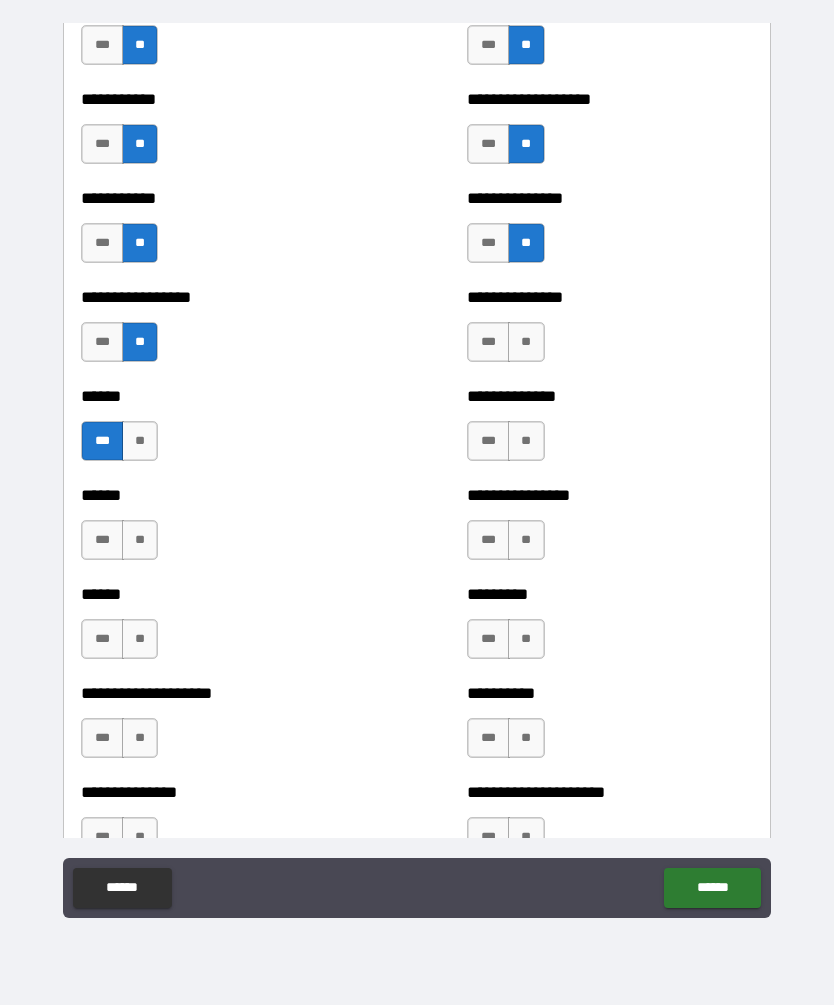click on "**" at bounding box center [526, 343] 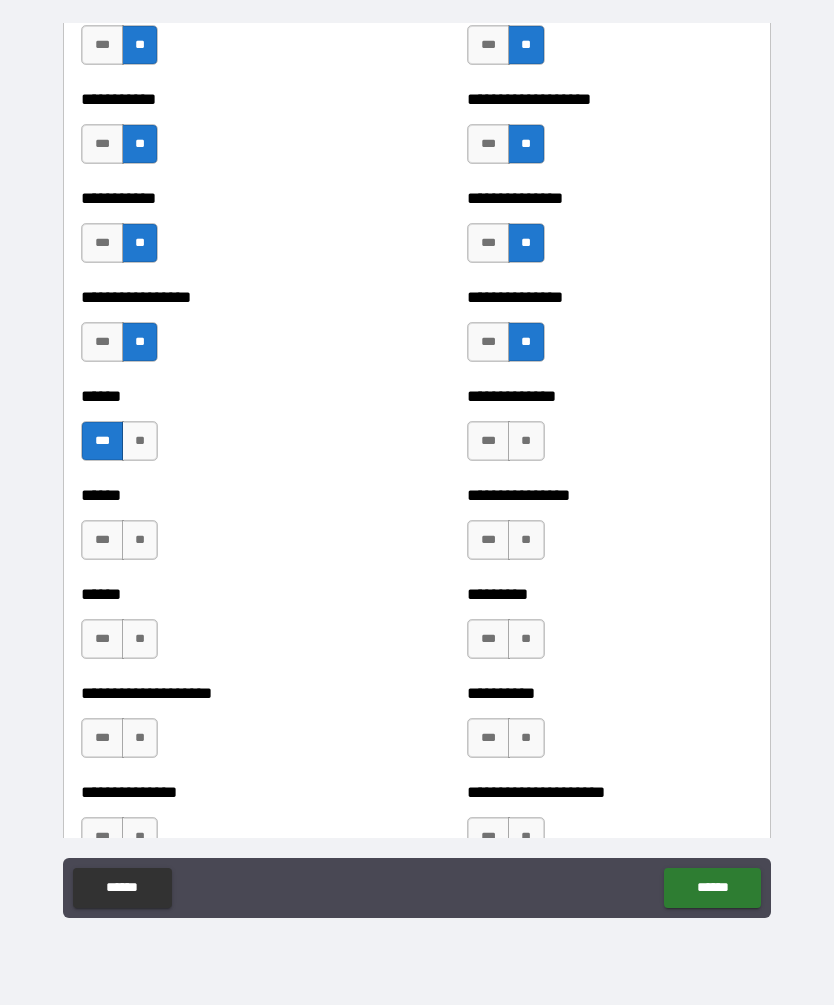 click on "**" at bounding box center [526, 442] 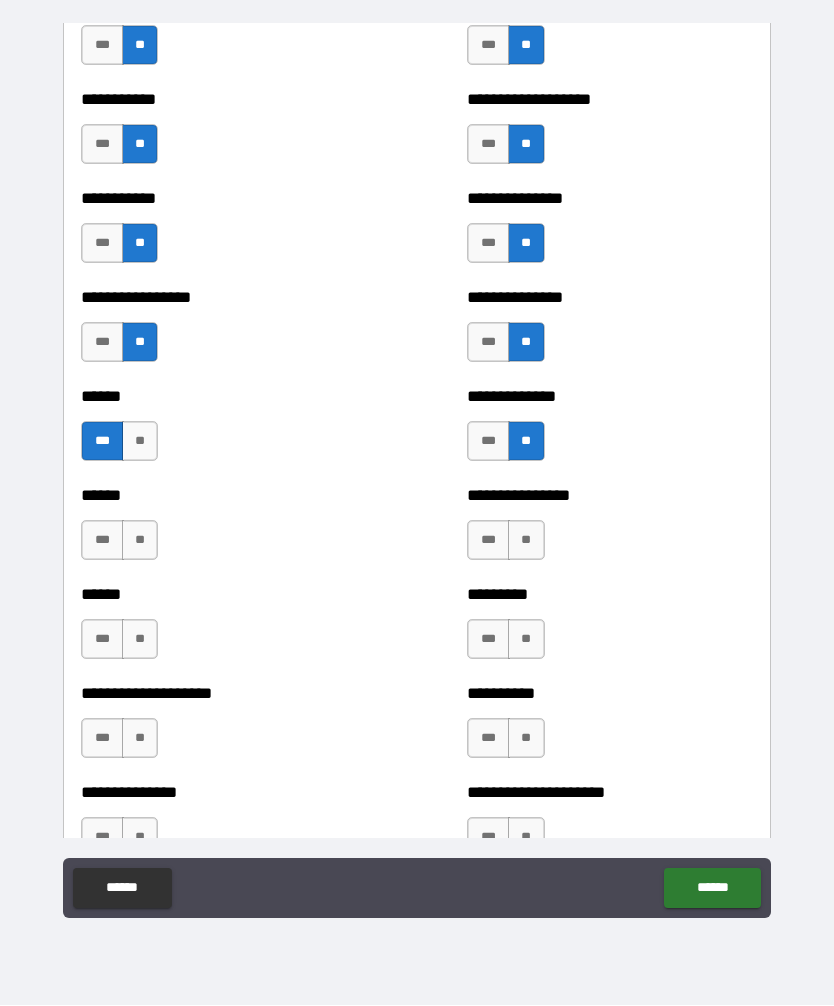 click on "**" at bounding box center [526, 541] 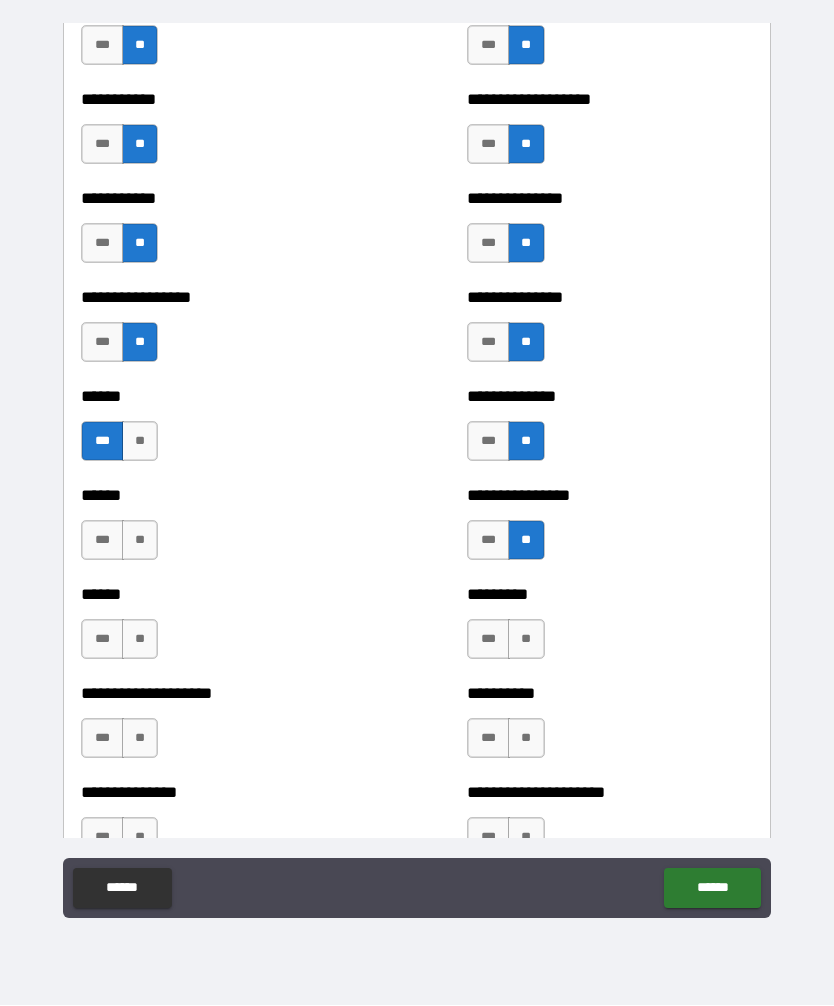 click on "**" at bounding box center (526, 640) 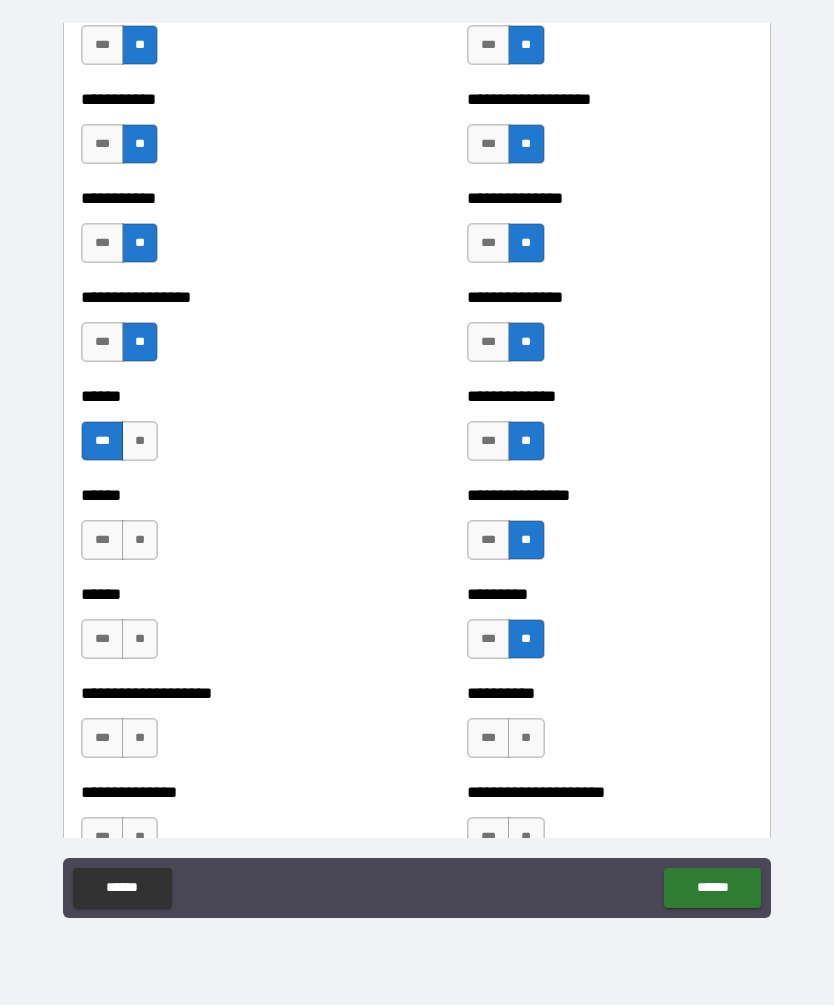click on "**" at bounding box center (526, 739) 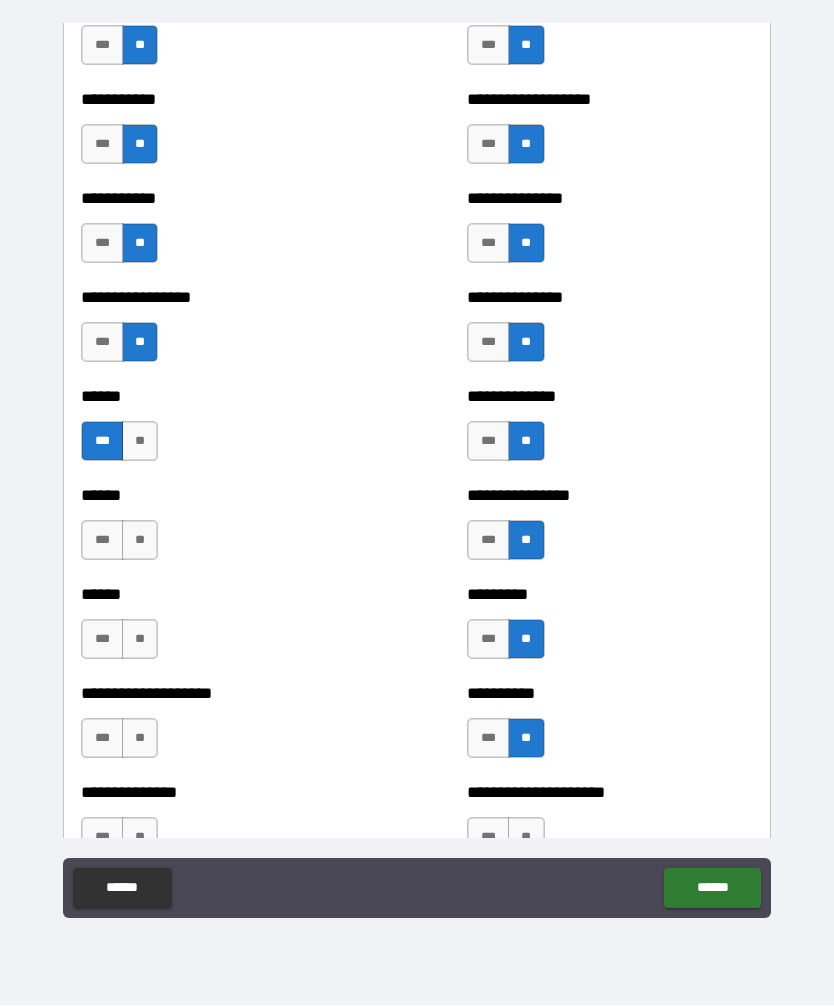 click on "**" at bounding box center (140, 541) 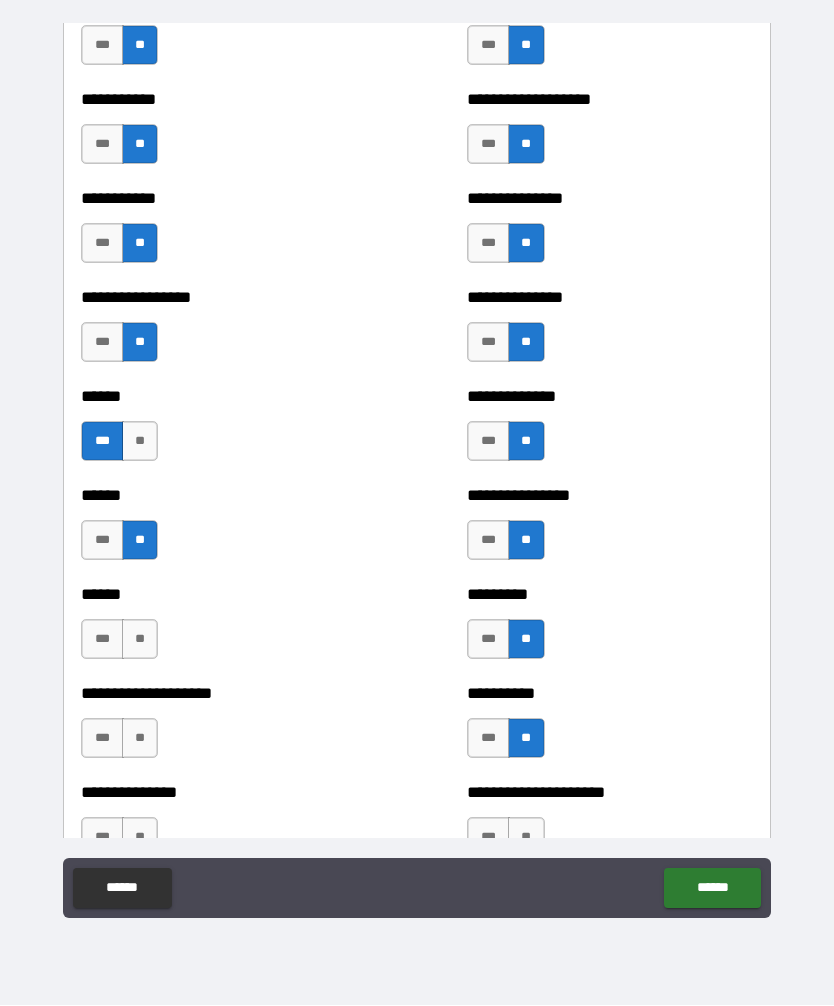 click on "**" at bounding box center [140, 640] 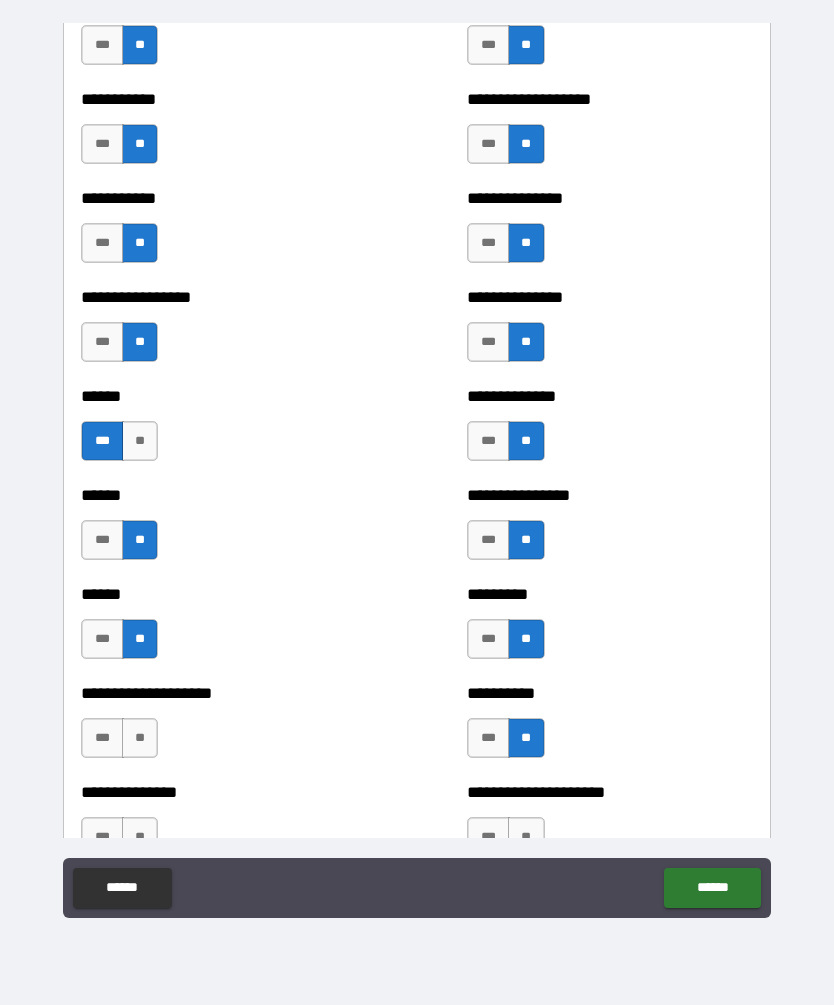 click on "**" at bounding box center (140, 739) 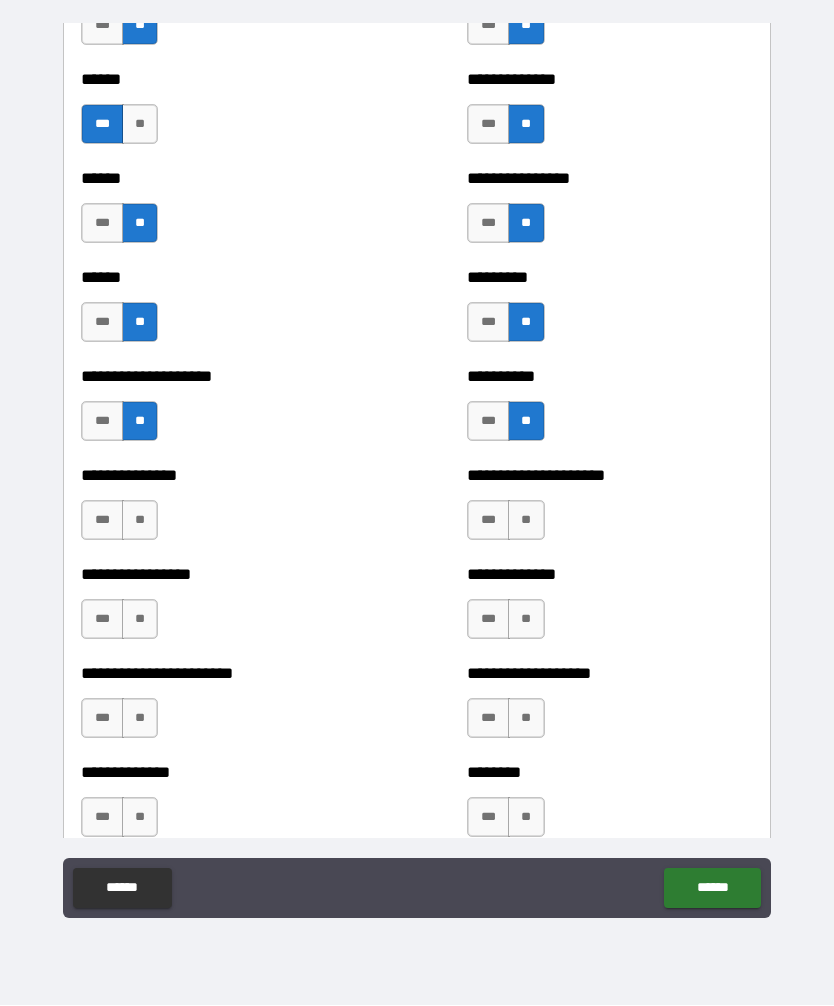 scroll, scrollTop: 3038, scrollLeft: 0, axis: vertical 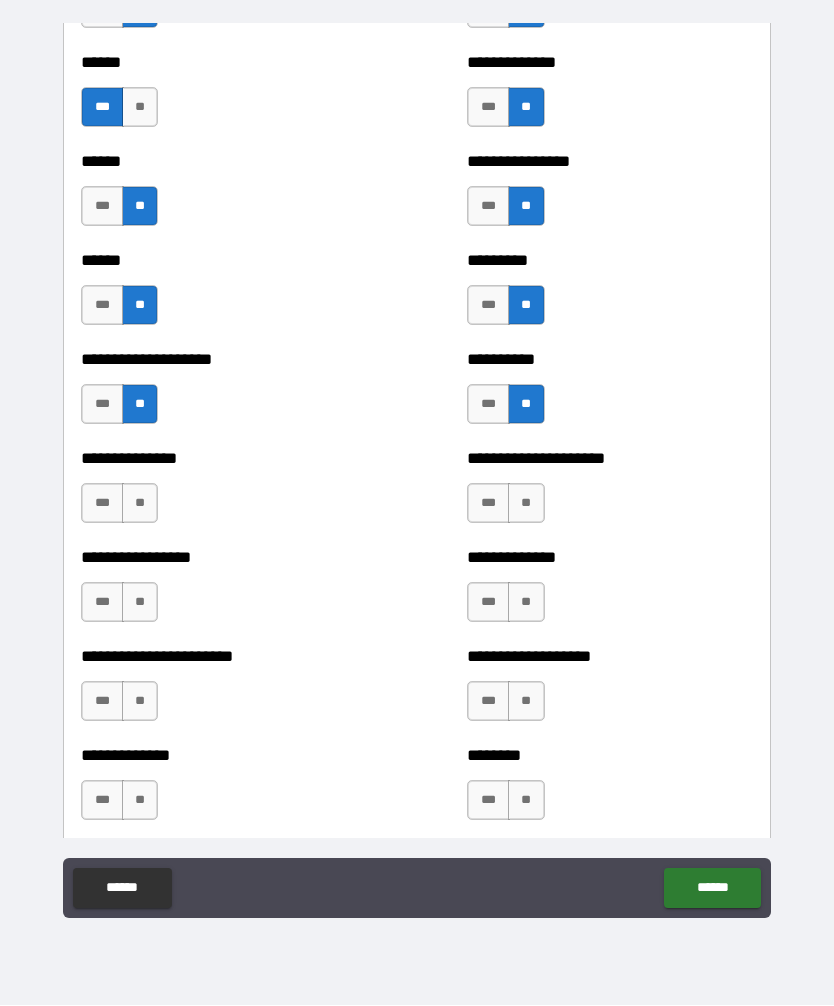click on "**" at bounding box center (140, 504) 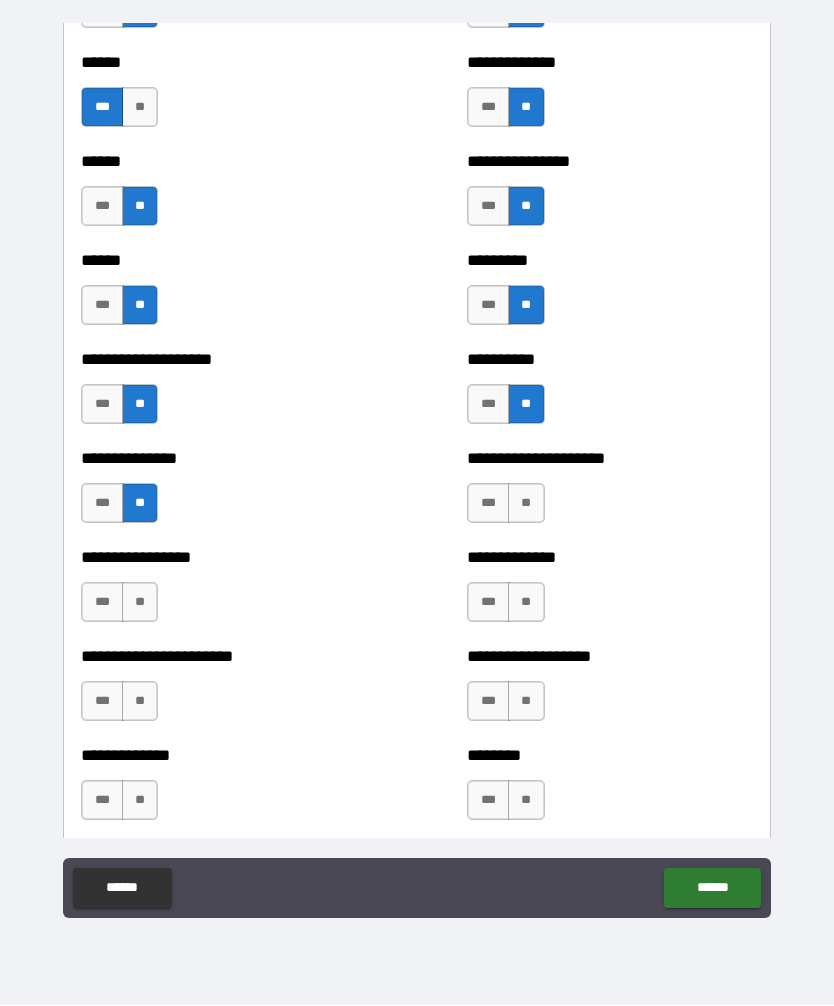 click on "***" at bounding box center [102, 603] 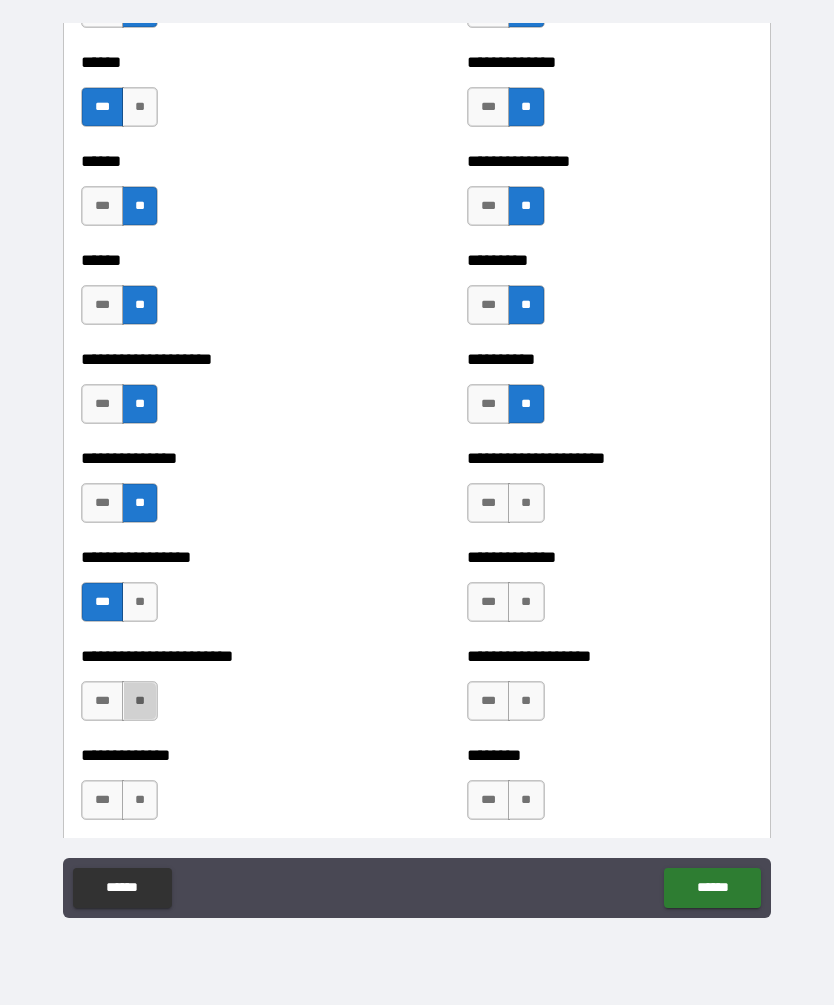 click on "**" at bounding box center (140, 702) 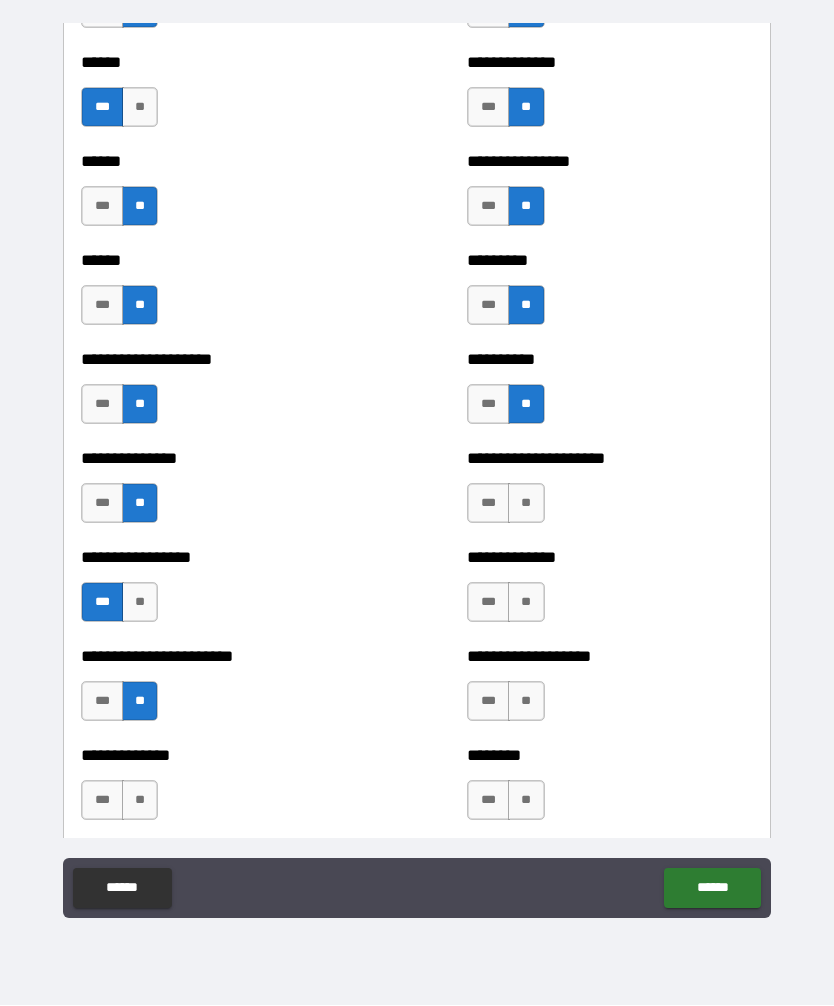 click on "**" at bounding box center (140, 801) 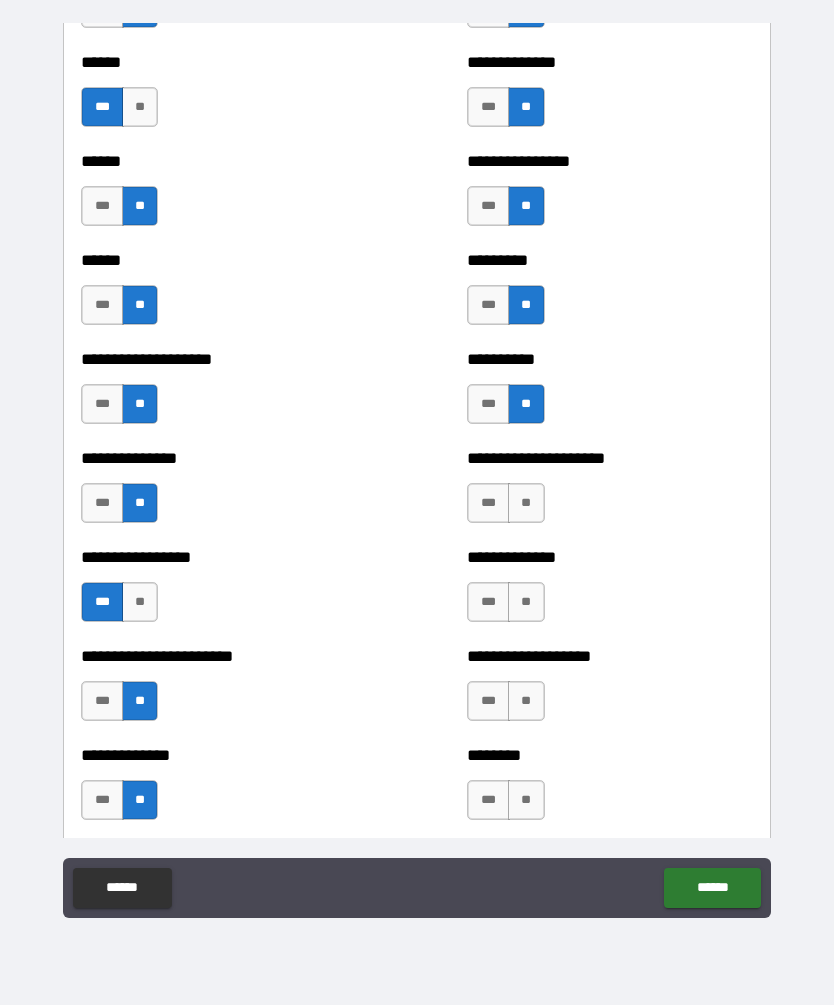 click on "**" at bounding box center (526, 504) 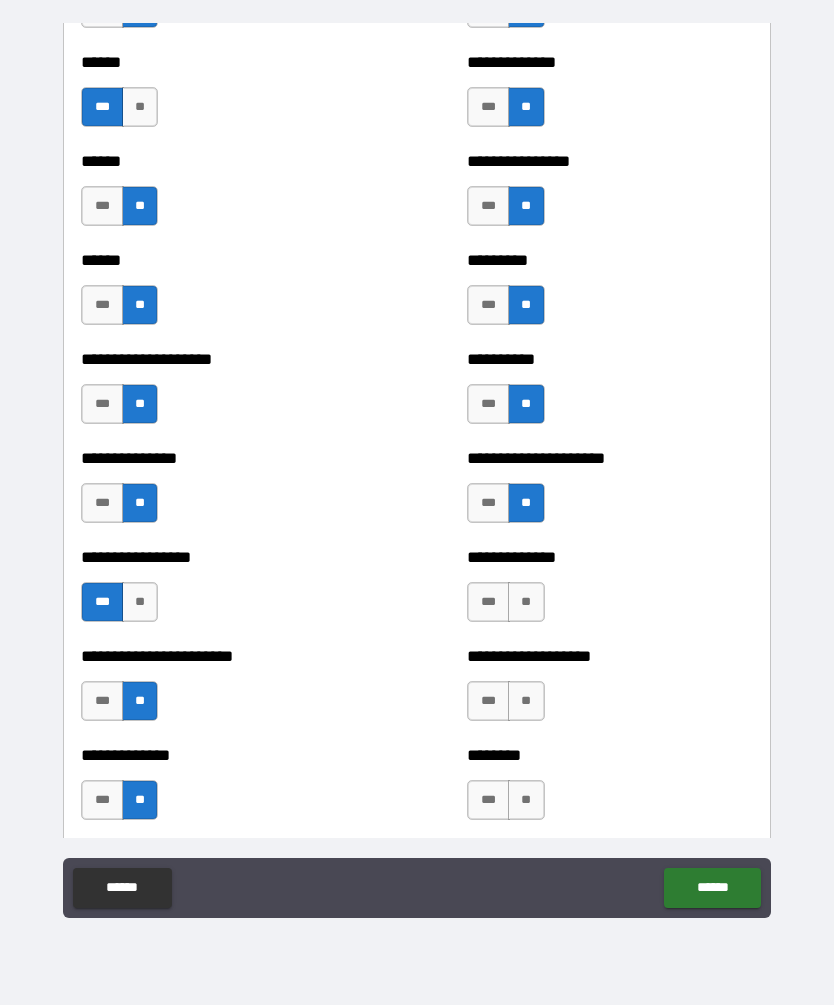 click on "**" at bounding box center (526, 603) 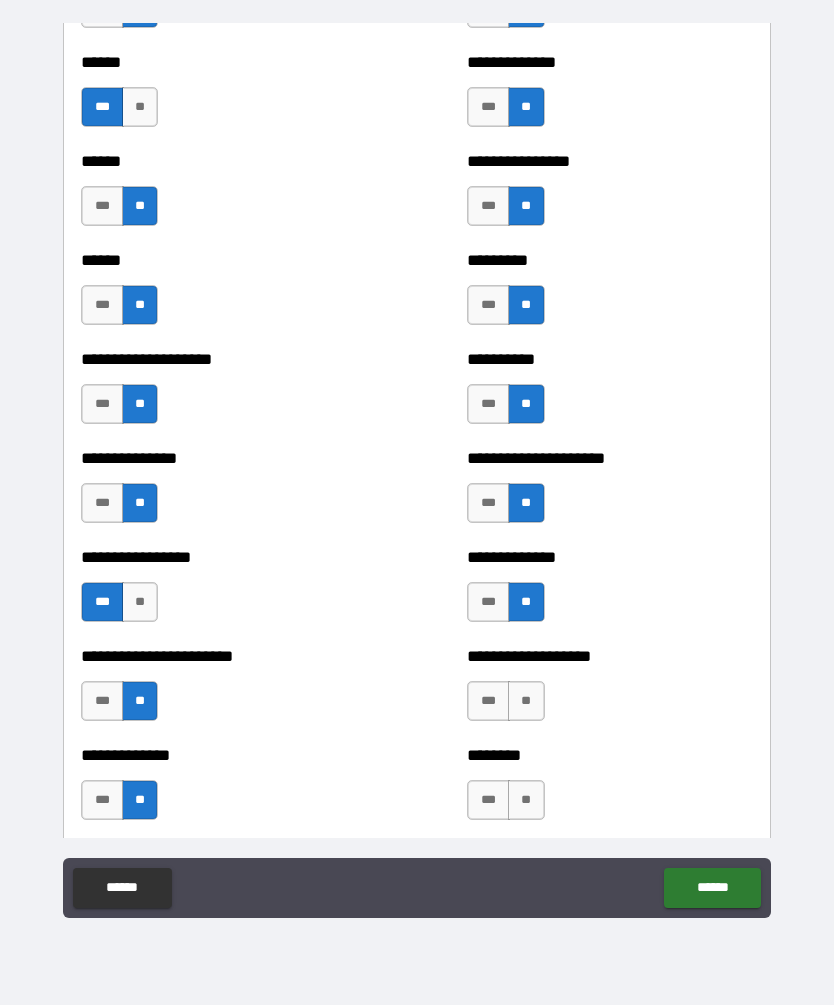 click on "**" at bounding box center [526, 702] 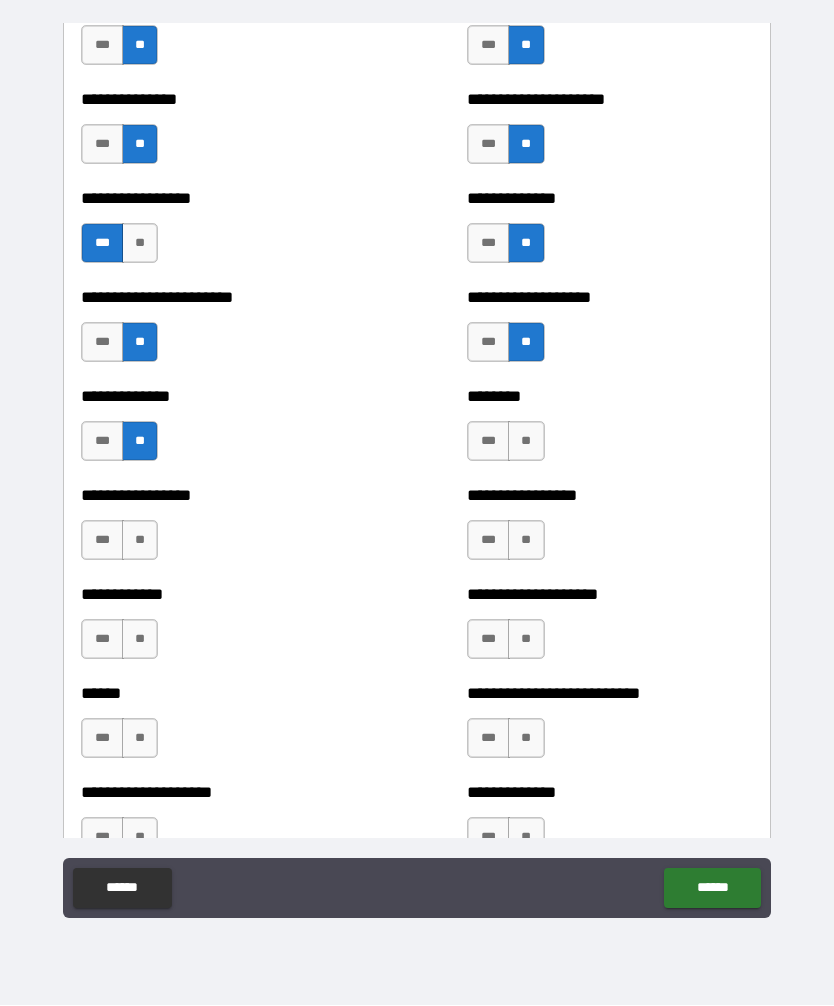 scroll, scrollTop: 3434, scrollLeft: 0, axis: vertical 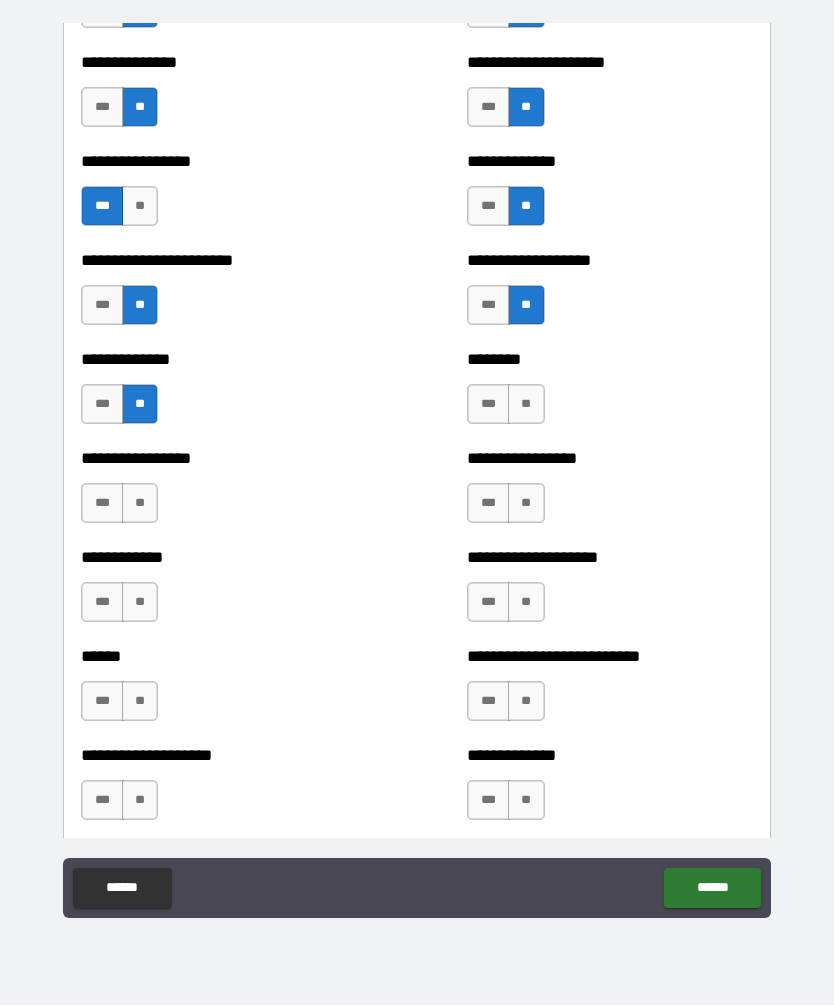click on "**" at bounding box center (526, 405) 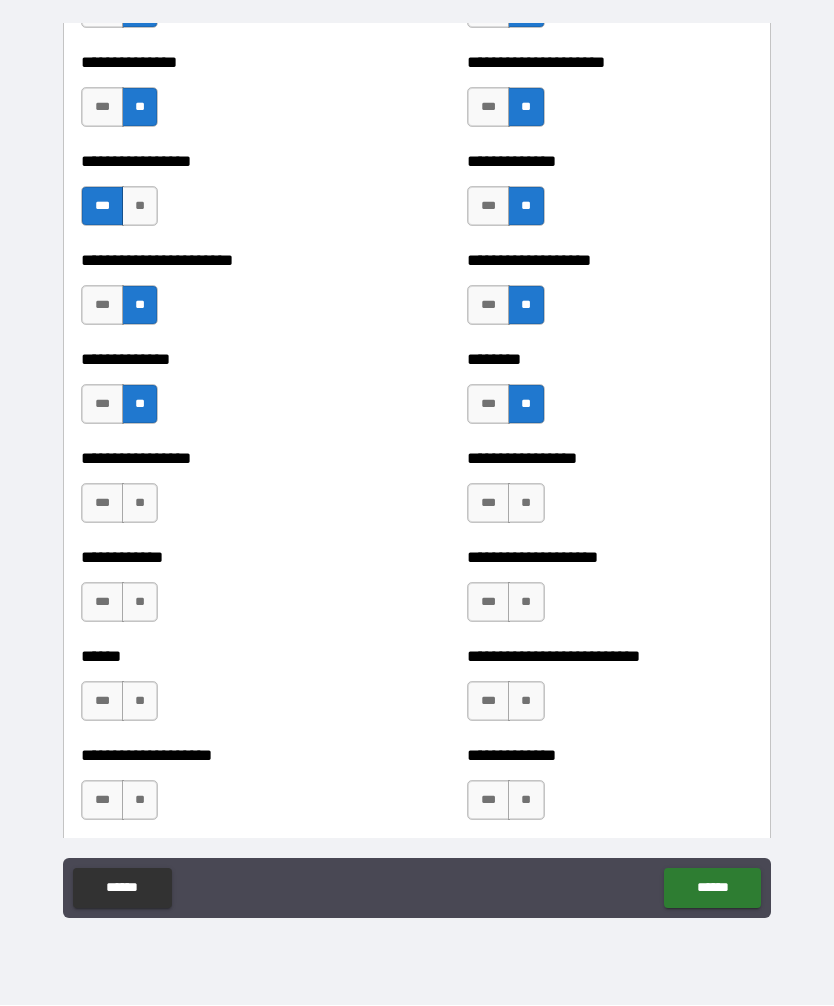click on "**" at bounding box center (526, 504) 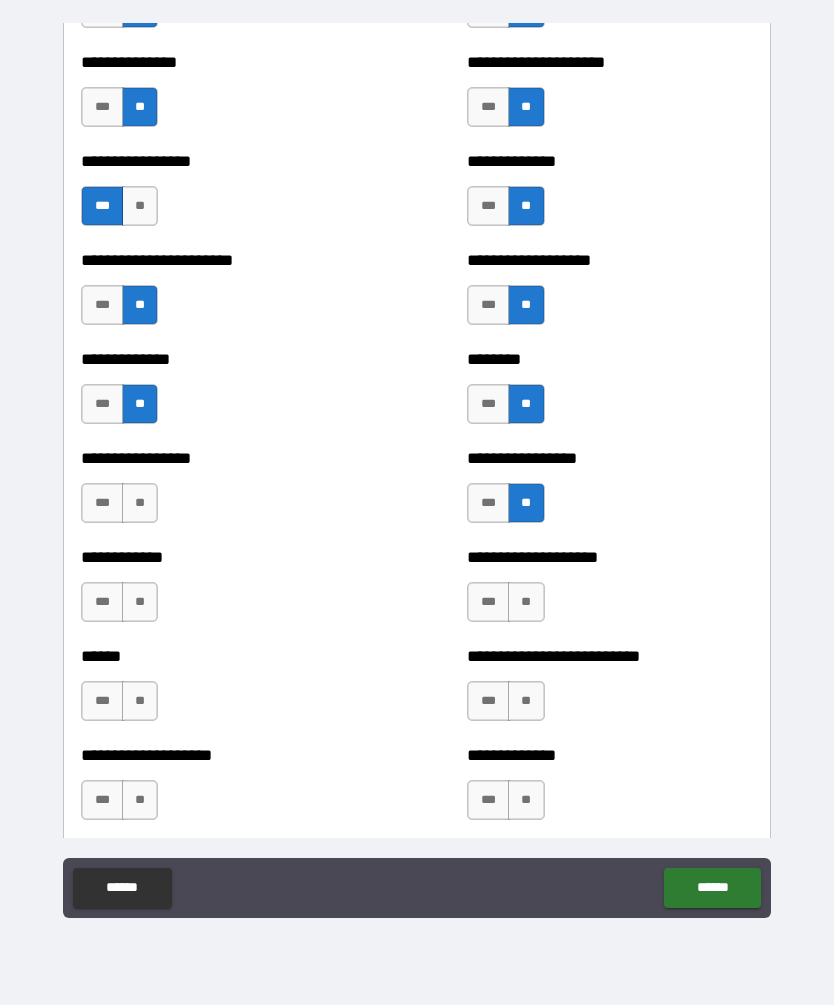 click on "**" at bounding box center [140, 504] 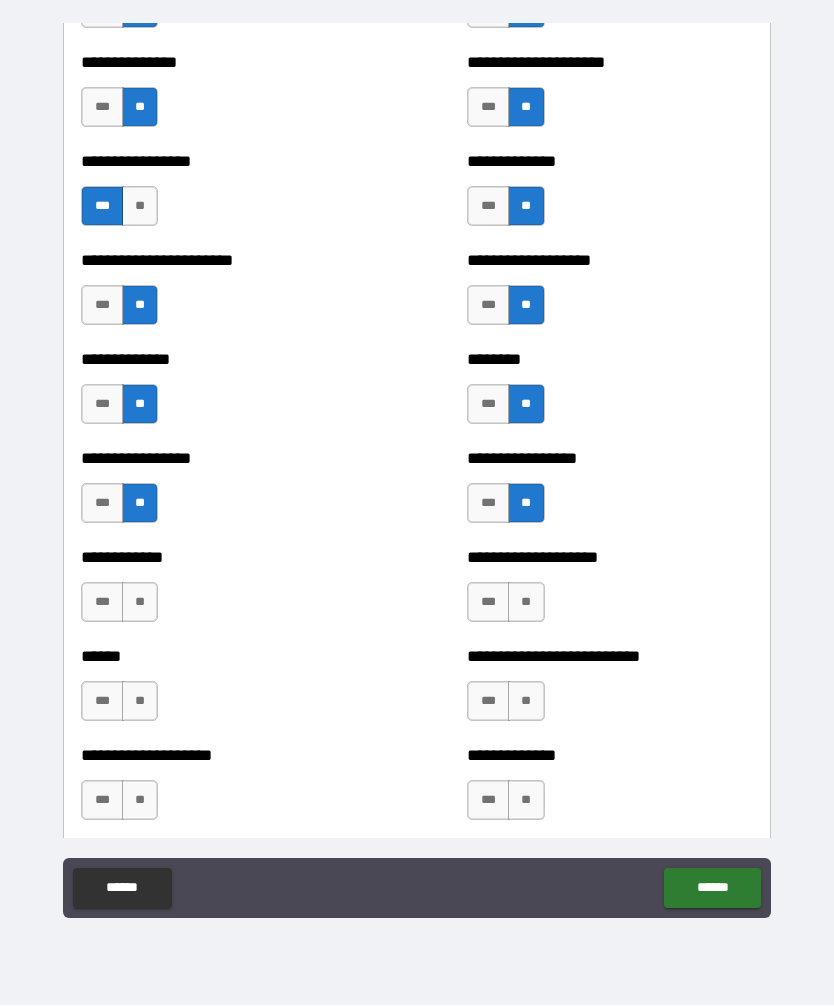 click on "**" at bounding box center [140, 603] 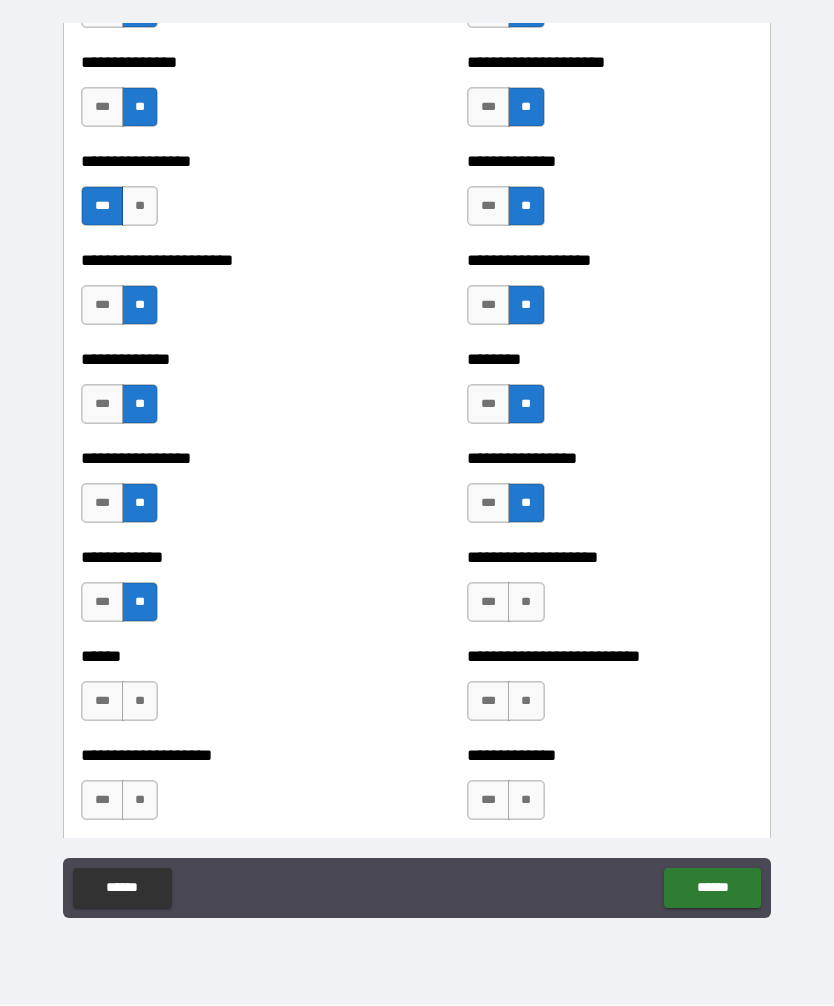 click on "**" at bounding box center [140, 702] 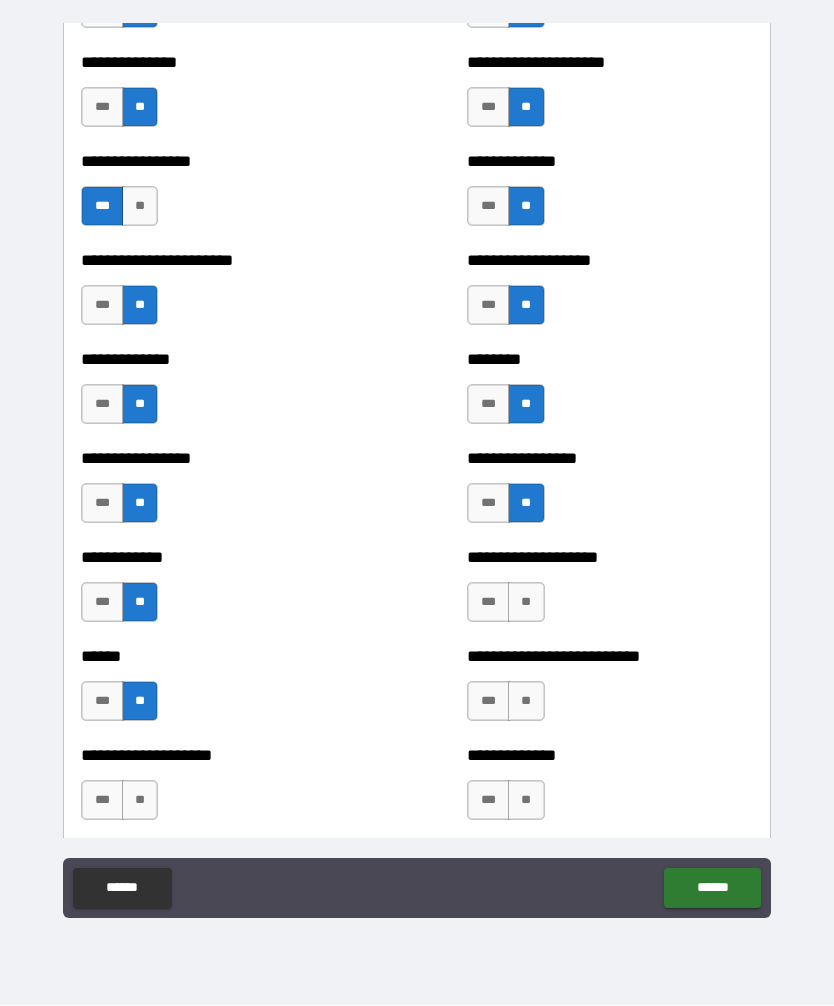 click on "**" at bounding box center (140, 801) 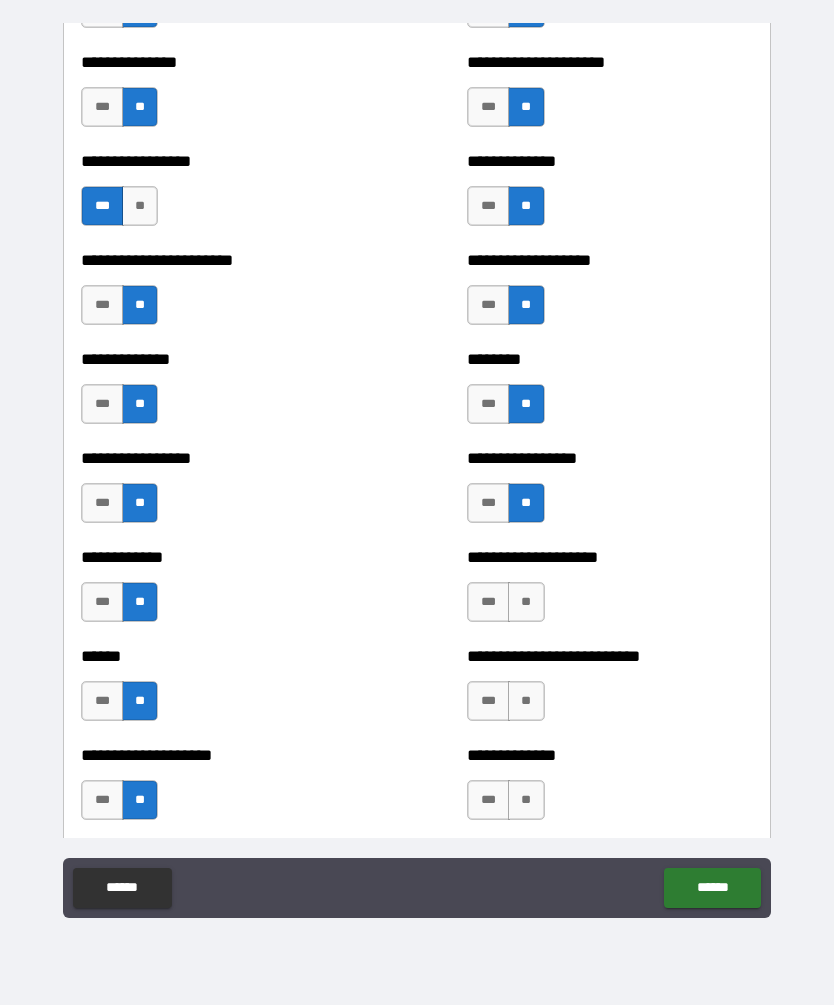 click on "**" at bounding box center (526, 801) 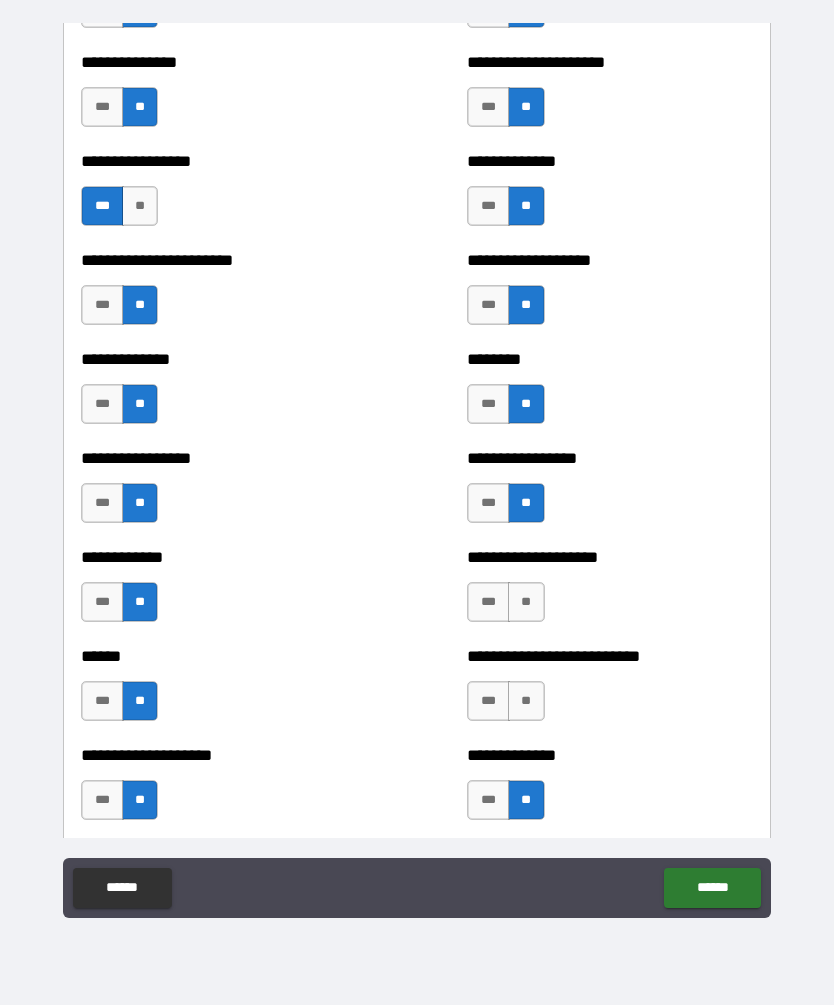 click on "**" at bounding box center [526, 702] 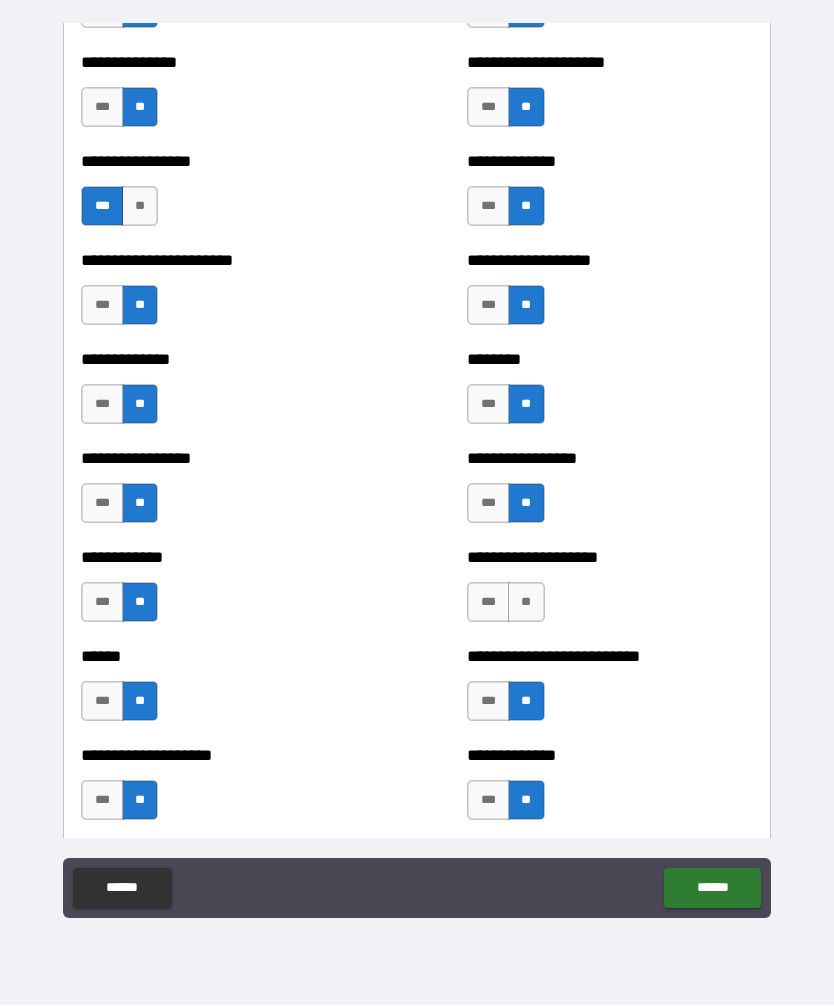 click on "**" at bounding box center (526, 603) 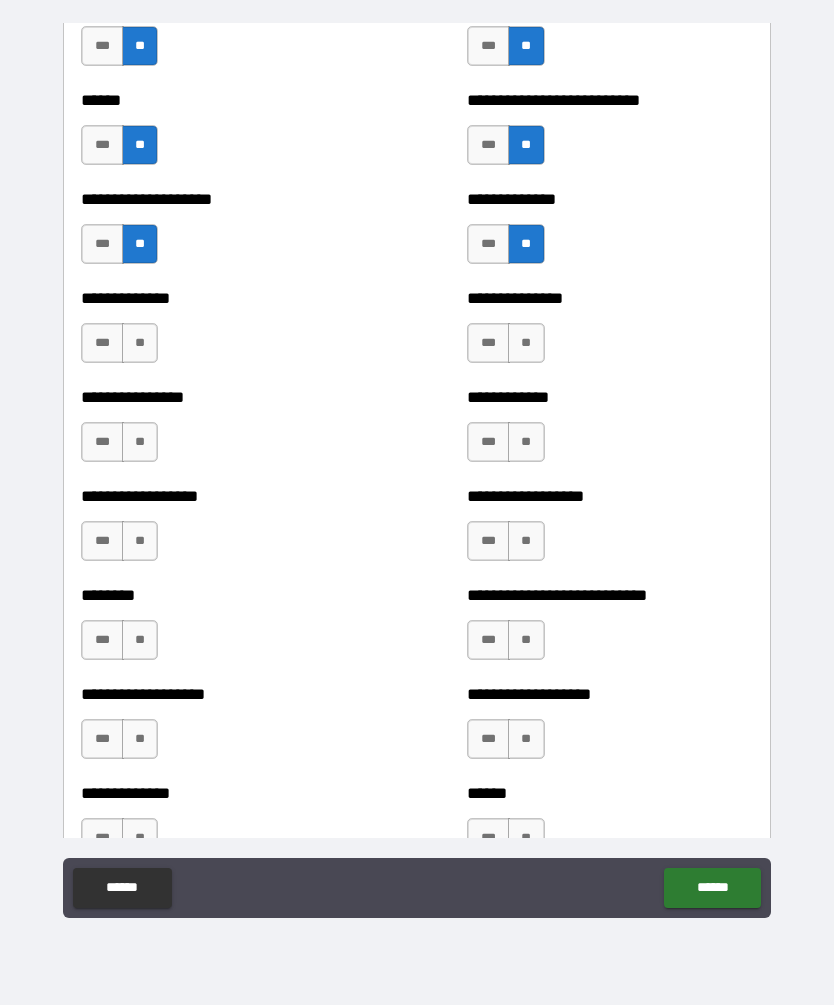 scroll, scrollTop: 3996, scrollLeft: 0, axis: vertical 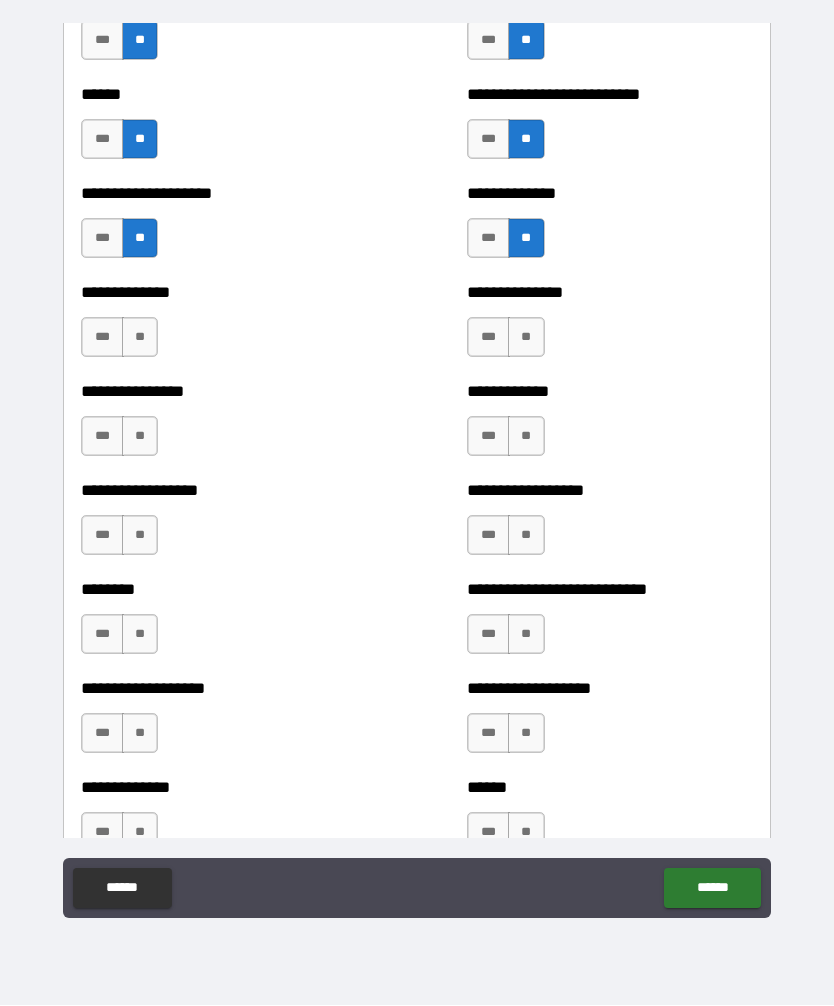 click on "**" at bounding box center [140, 338] 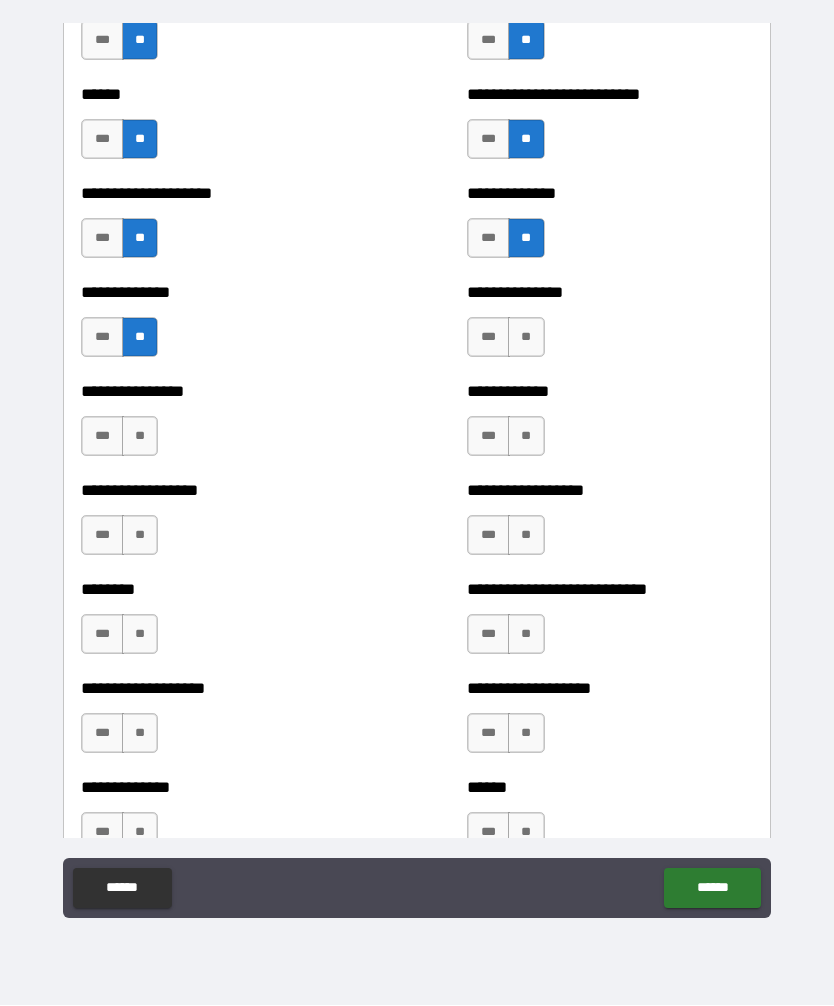 click on "**" at bounding box center (140, 437) 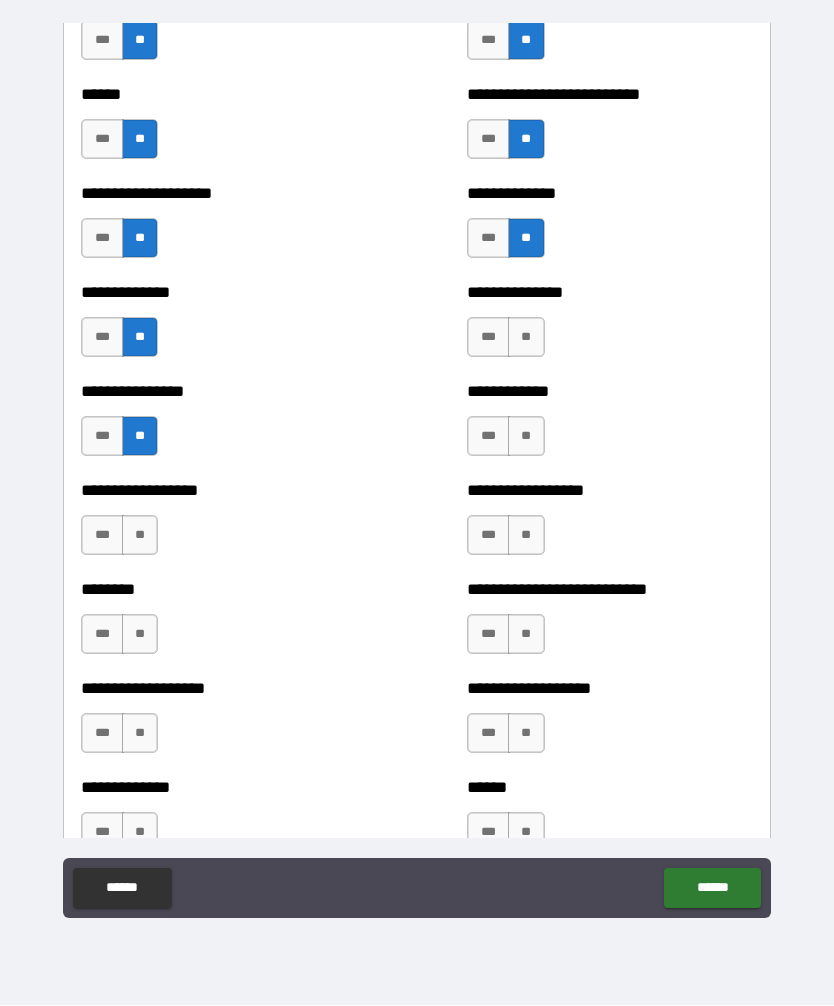 click on "**" at bounding box center (140, 536) 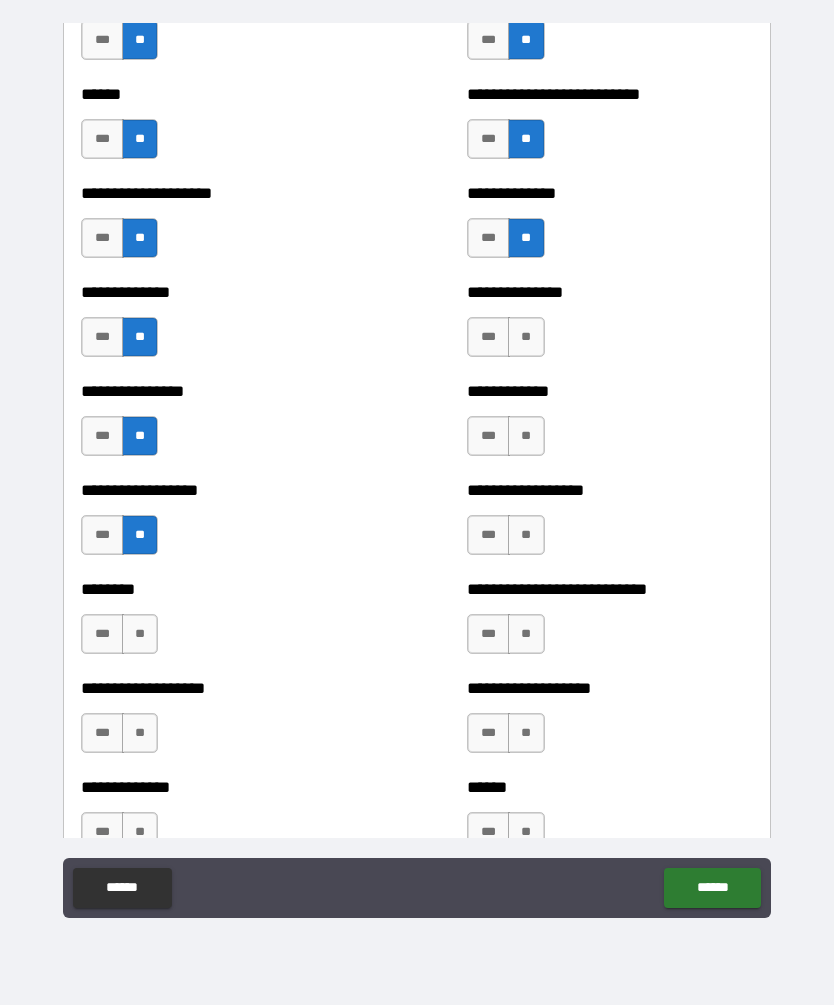 click on "**" at bounding box center (140, 635) 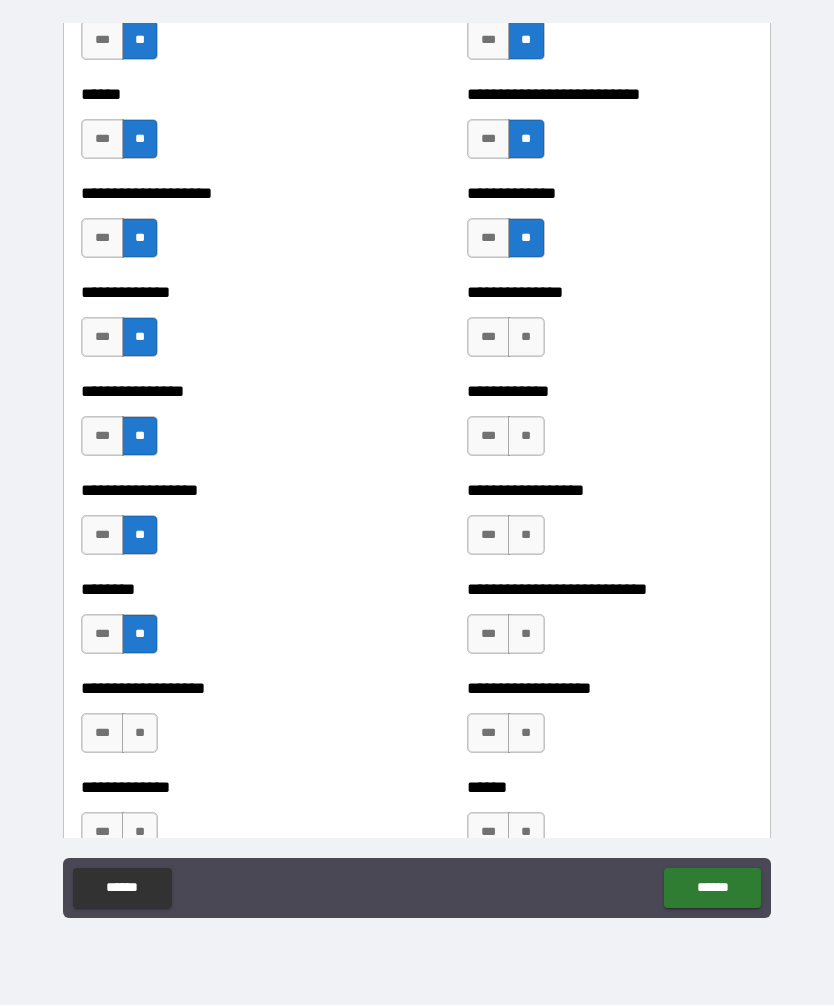 click on "**" at bounding box center (140, 734) 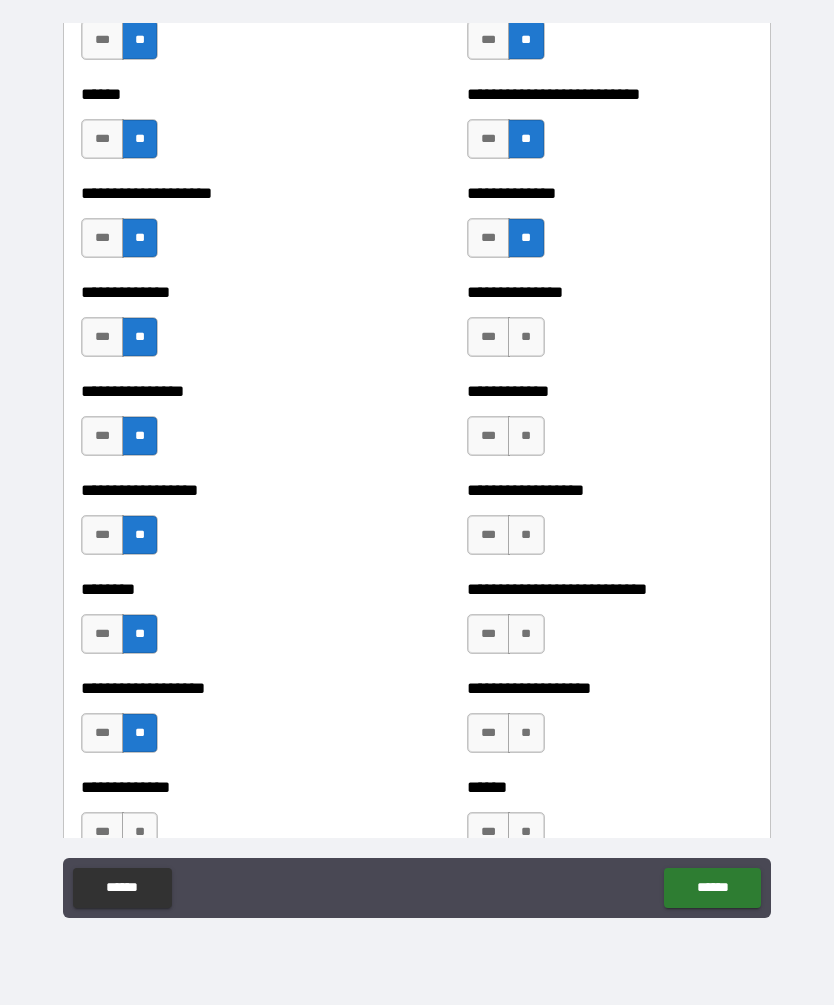 click on "*** **" at bounding box center [122, 838] 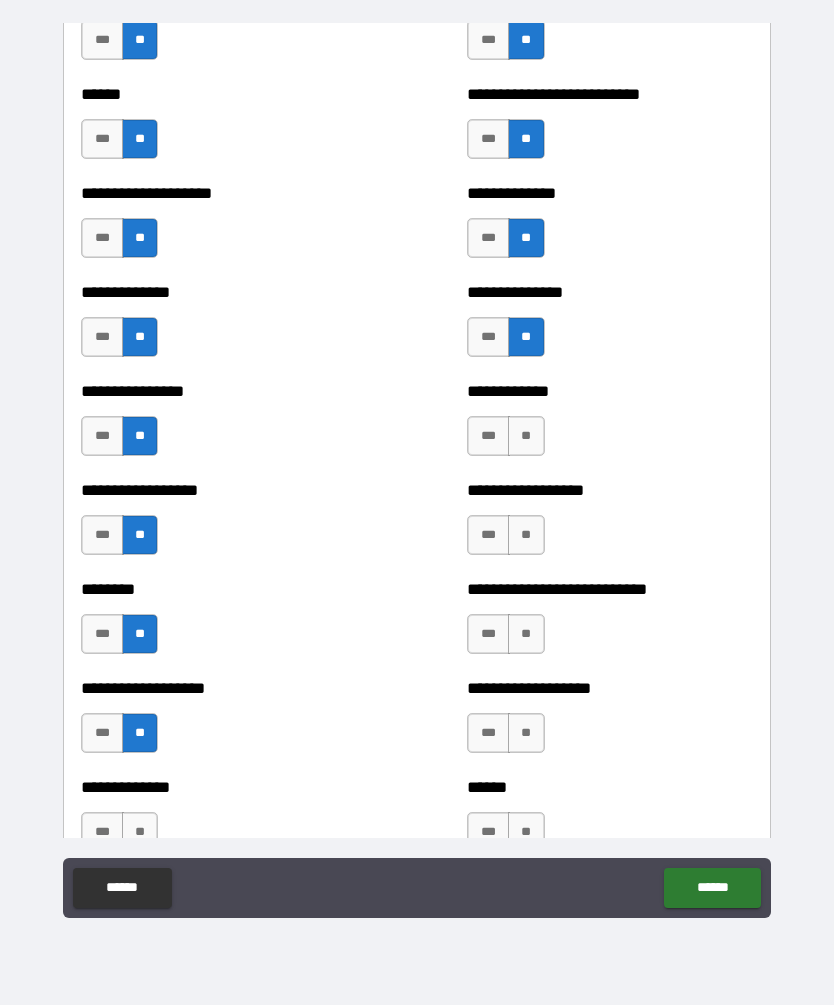 click on "**" at bounding box center [526, 437] 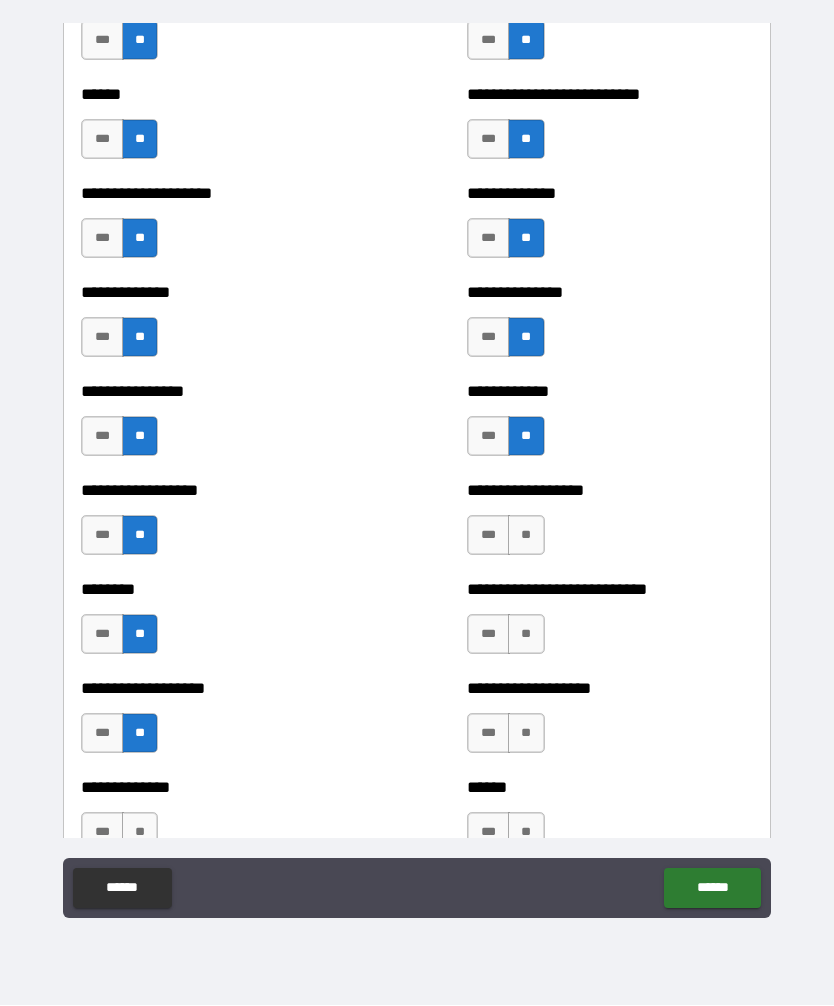 click on "**" at bounding box center (526, 536) 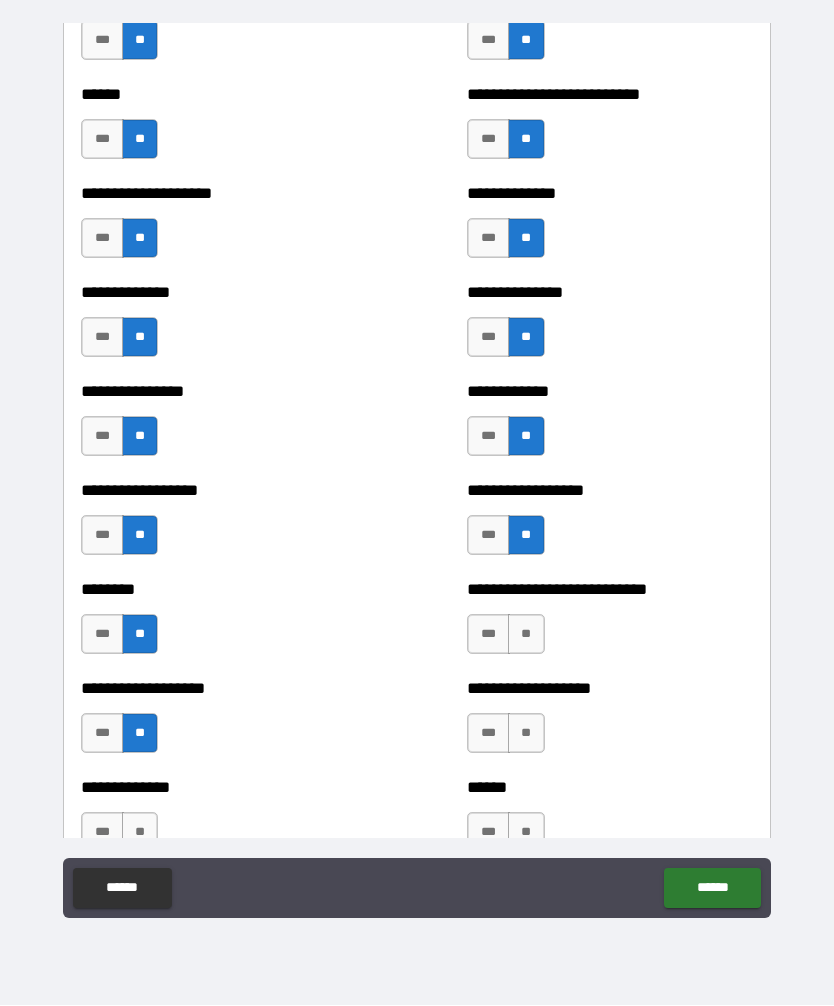 click on "**" at bounding box center [526, 635] 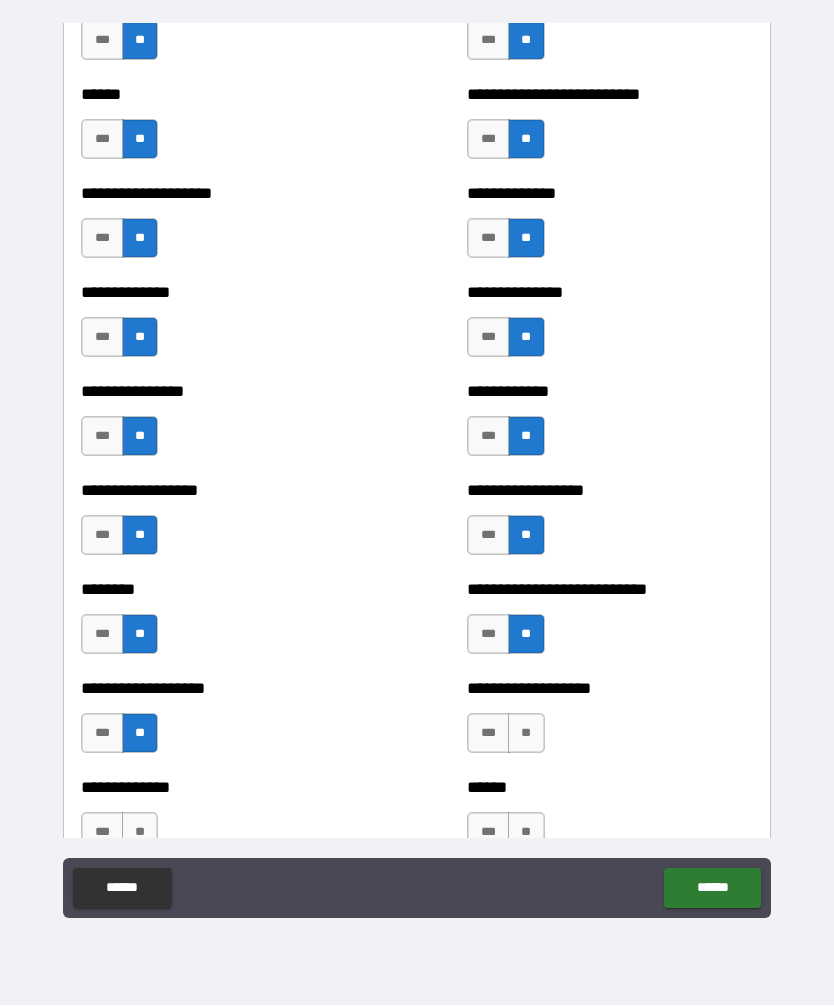 click on "**" at bounding box center [526, 734] 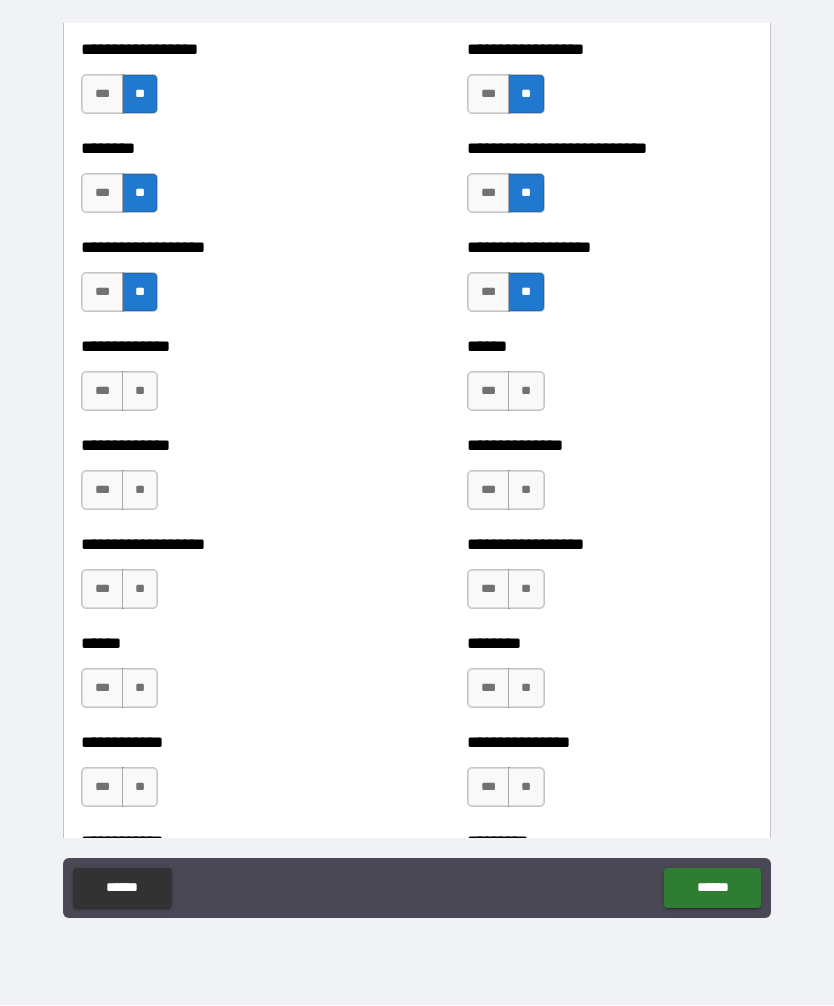scroll, scrollTop: 4451, scrollLeft: 0, axis: vertical 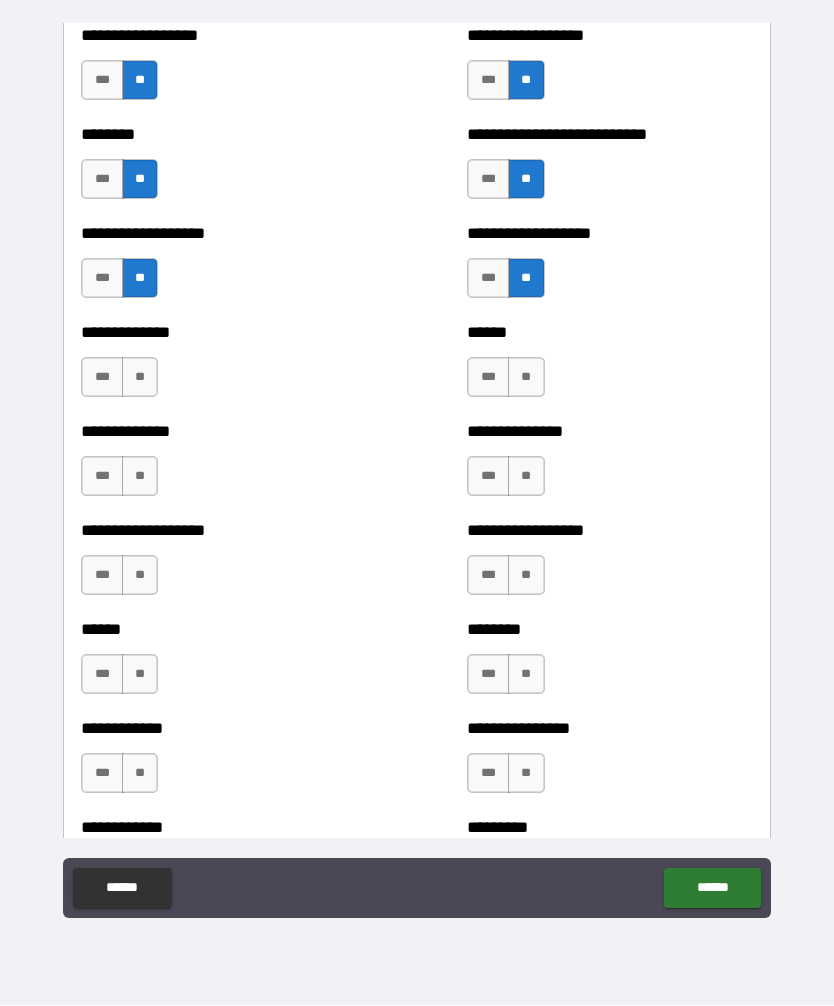 click on "**" at bounding box center (526, 378) 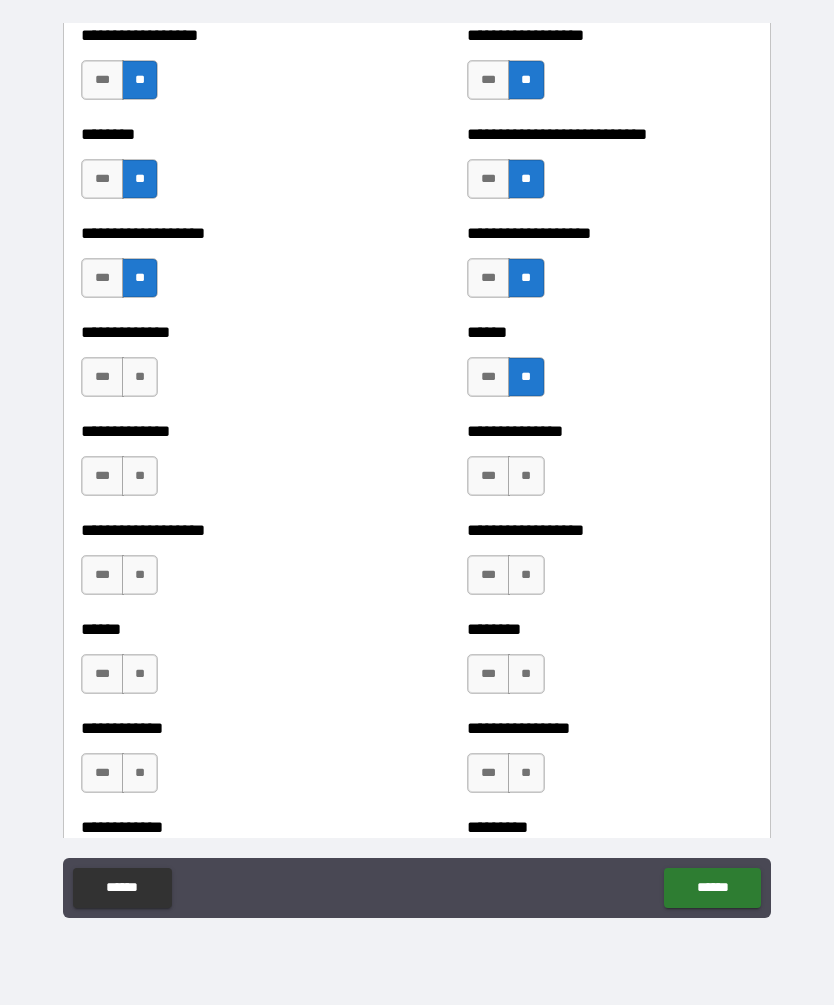 click on "**" at bounding box center [526, 477] 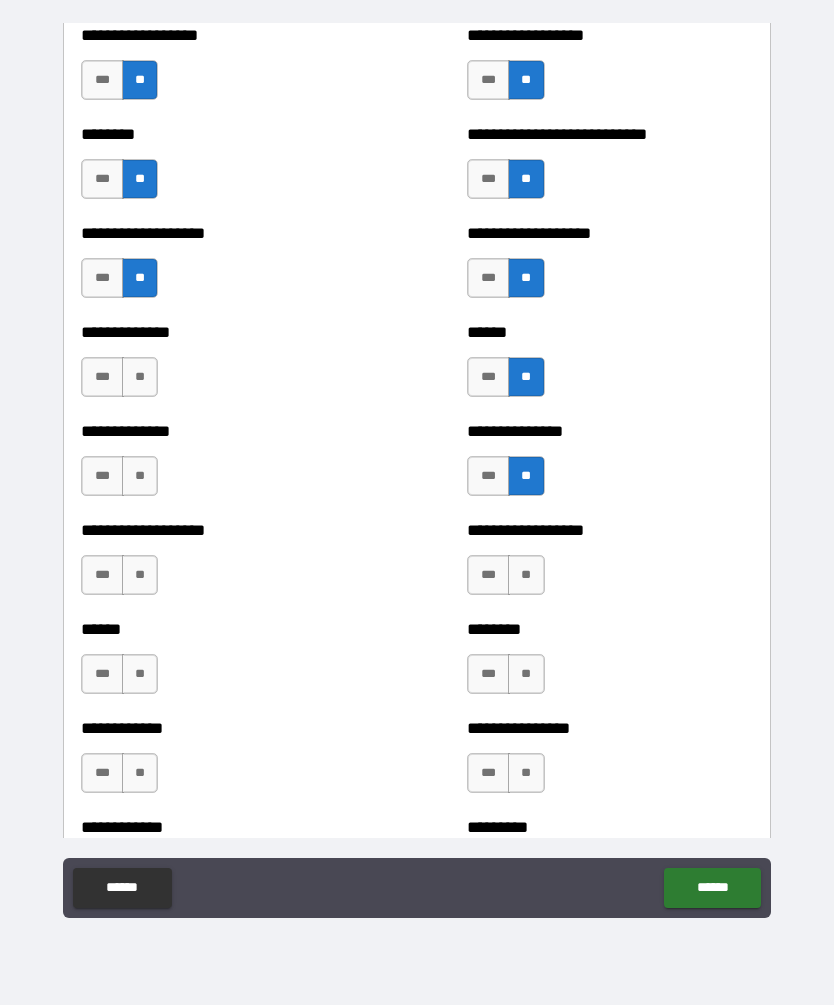 click on "**" at bounding box center (526, 576) 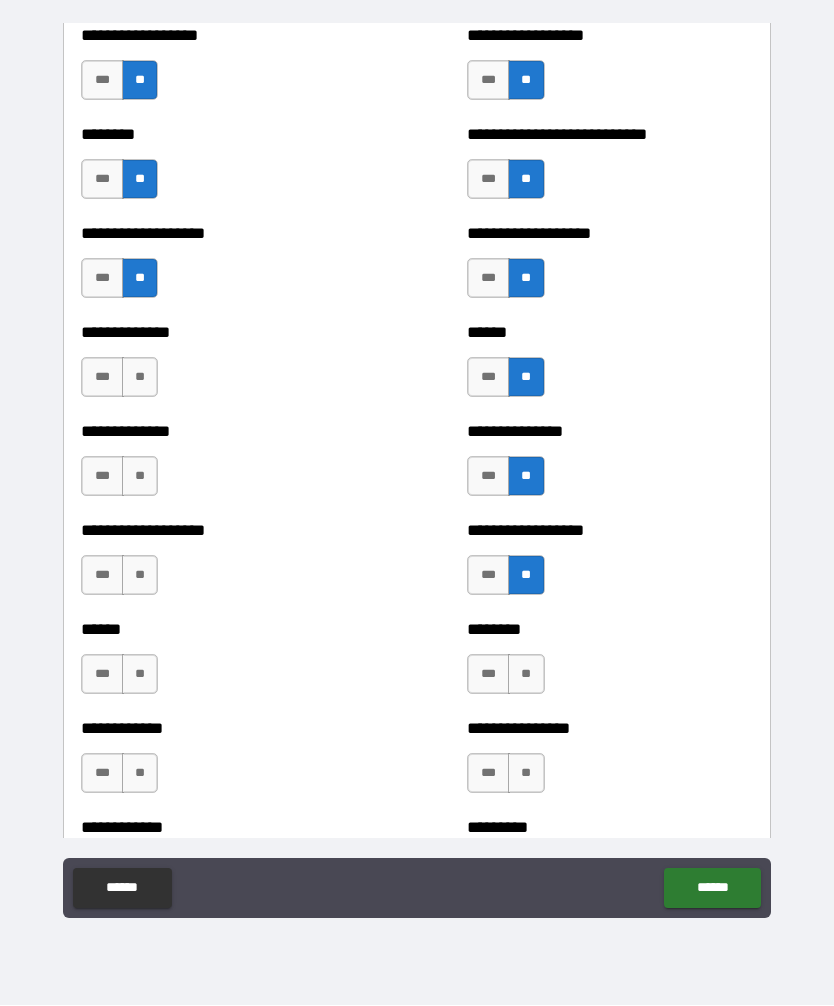 click on "**" at bounding box center (526, 675) 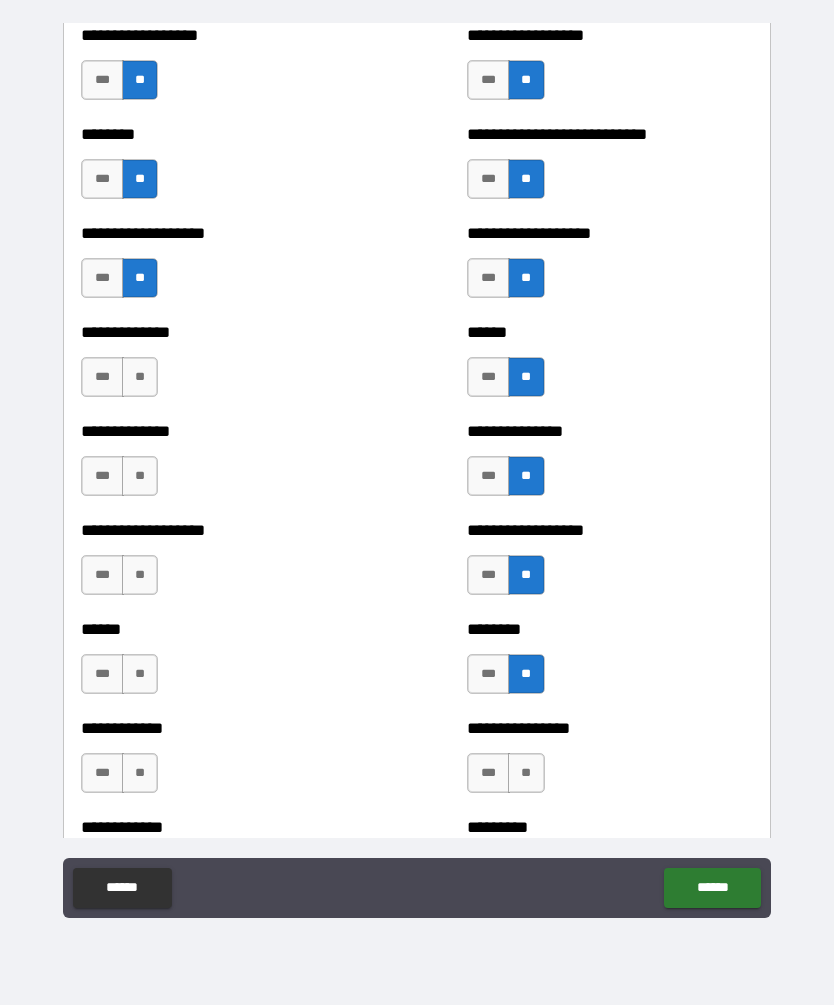 click on "**" at bounding box center [526, 774] 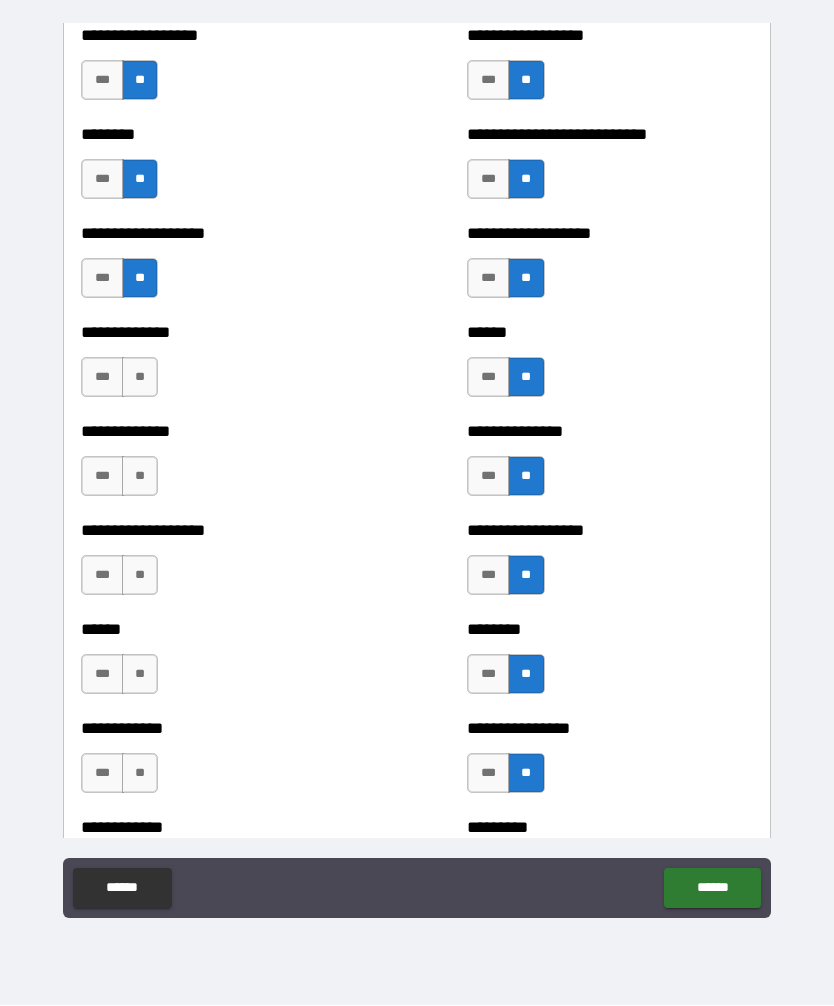 click on "**" at bounding box center (140, 378) 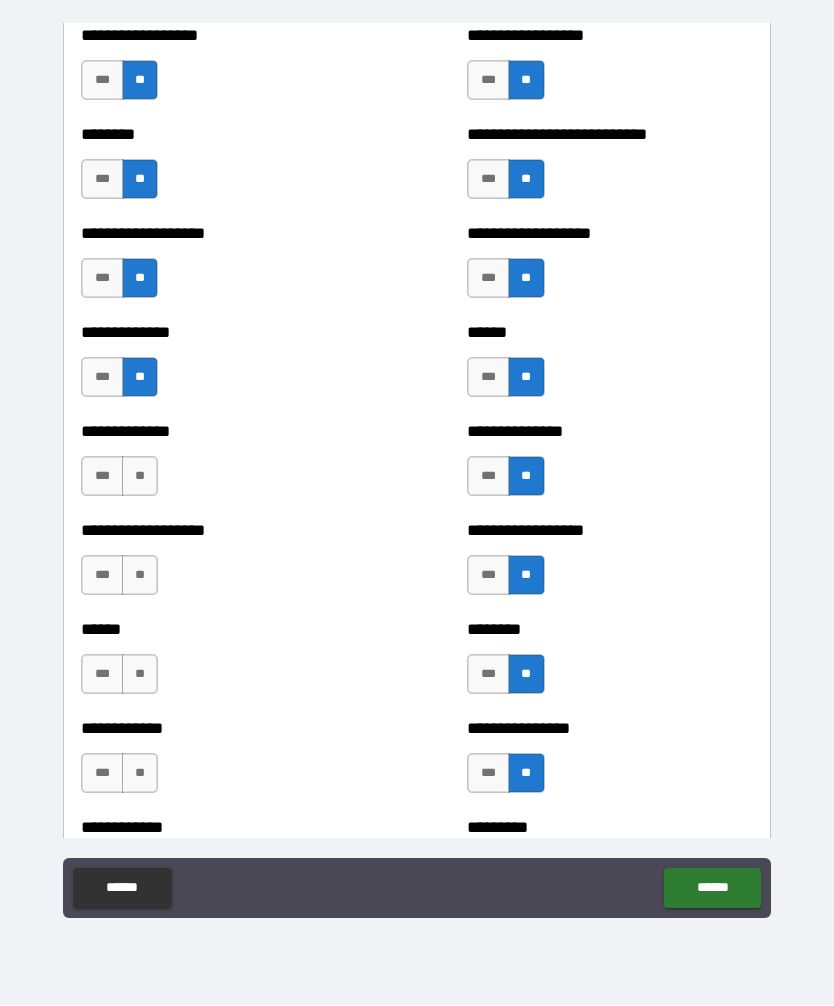 click on "**" at bounding box center [140, 477] 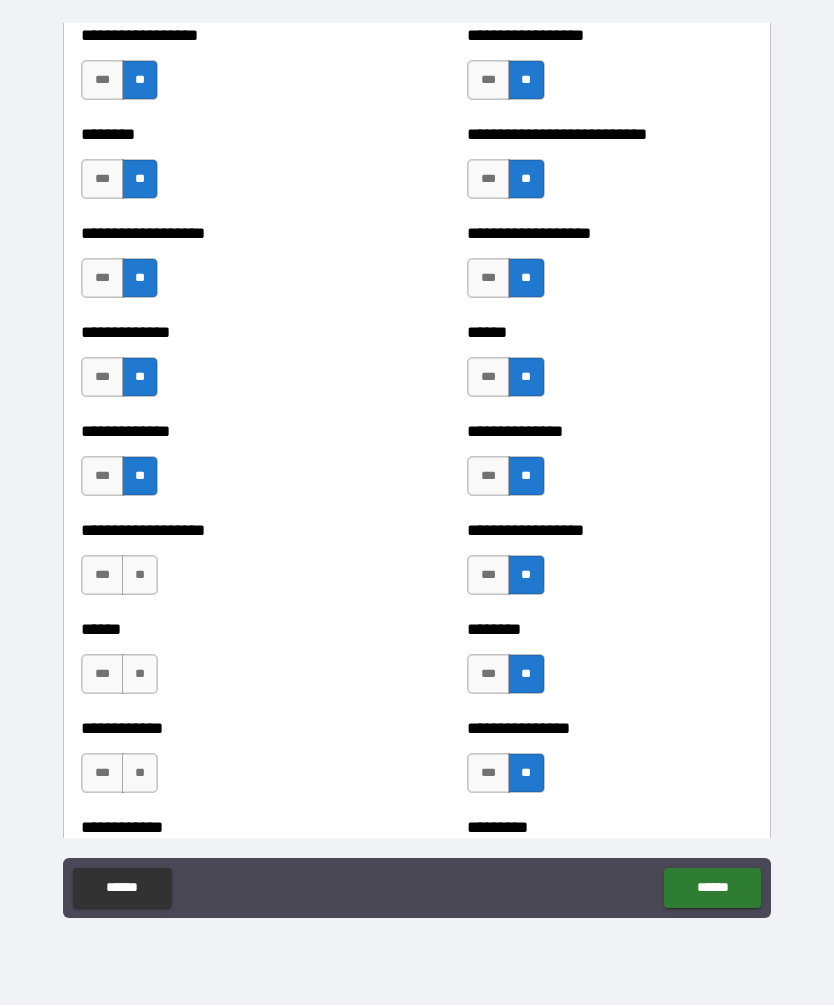 click on "**" at bounding box center [140, 576] 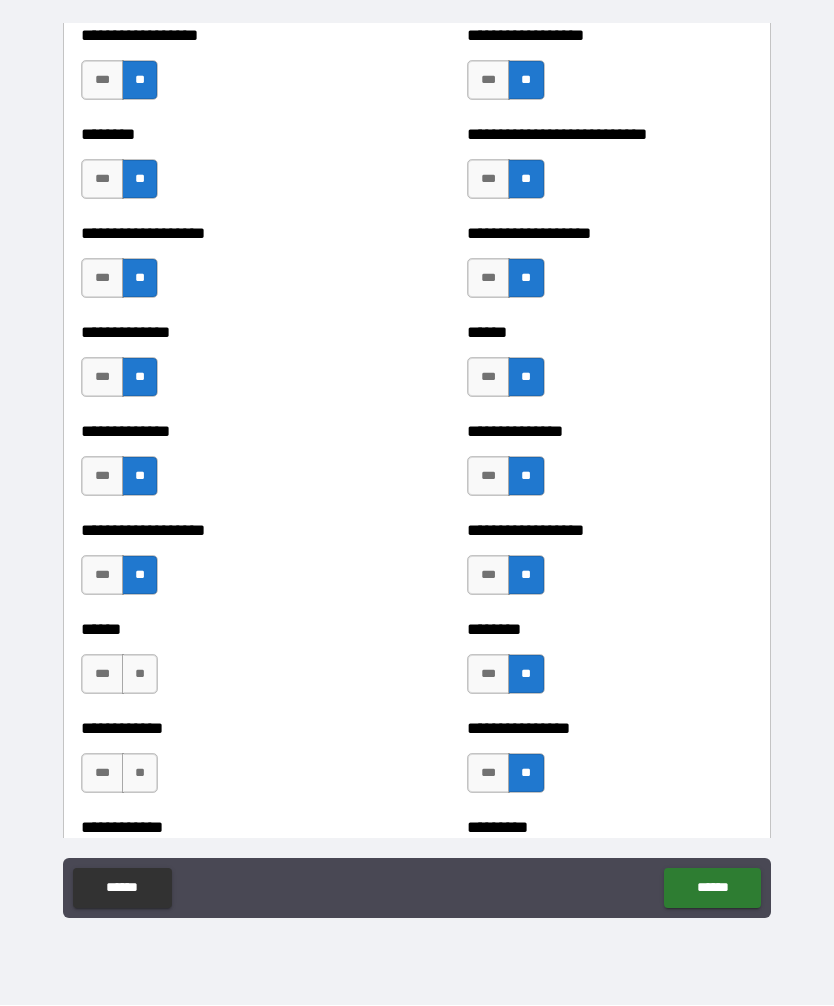 click on "**" at bounding box center (140, 675) 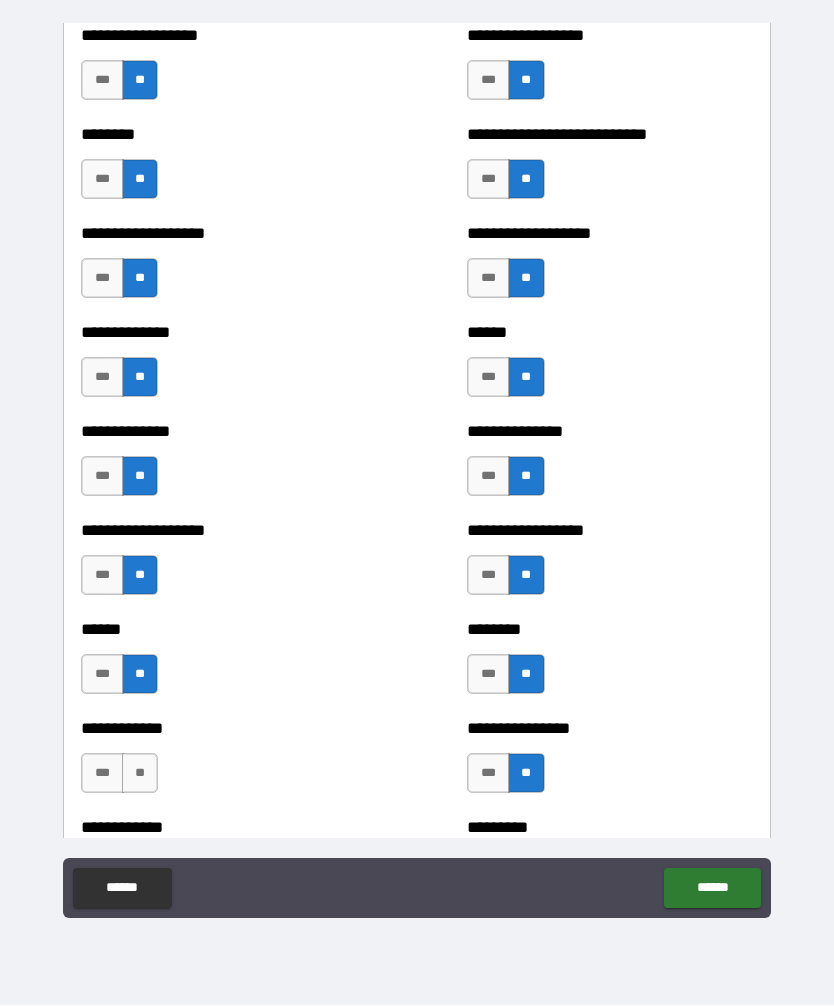 click on "**" at bounding box center (140, 774) 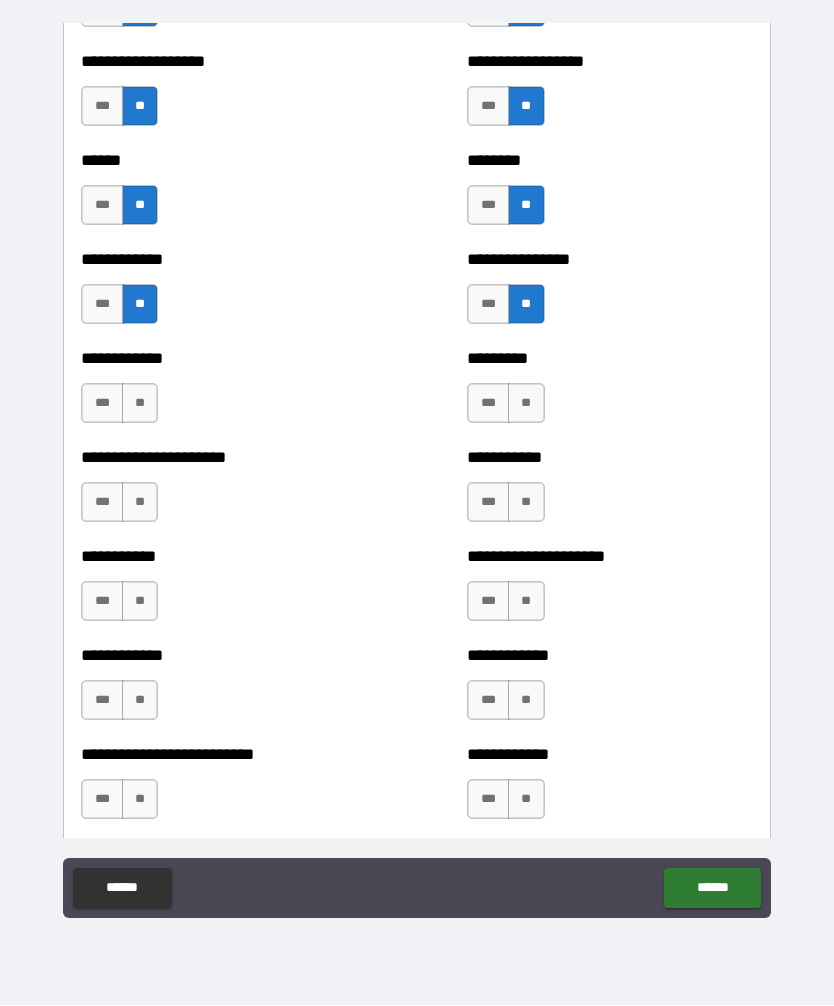 scroll, scrollTop: 4926, scrollLeft: 0, axis: vertical 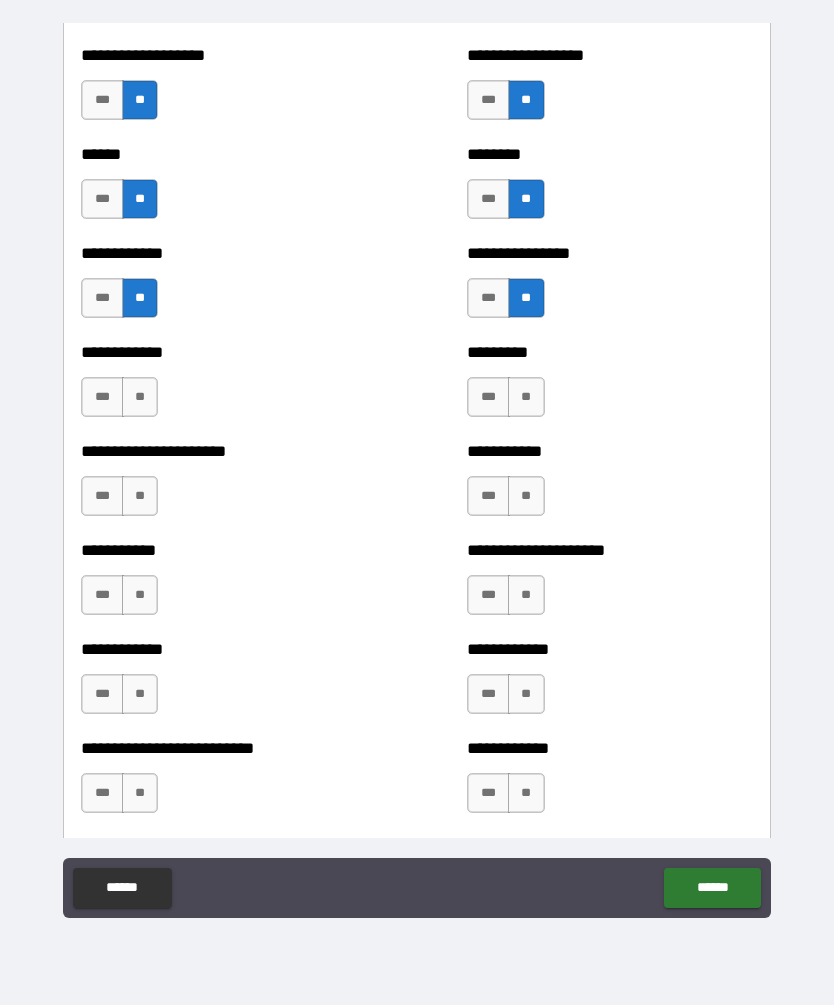 click on "**" at bounding box center (140, 398) 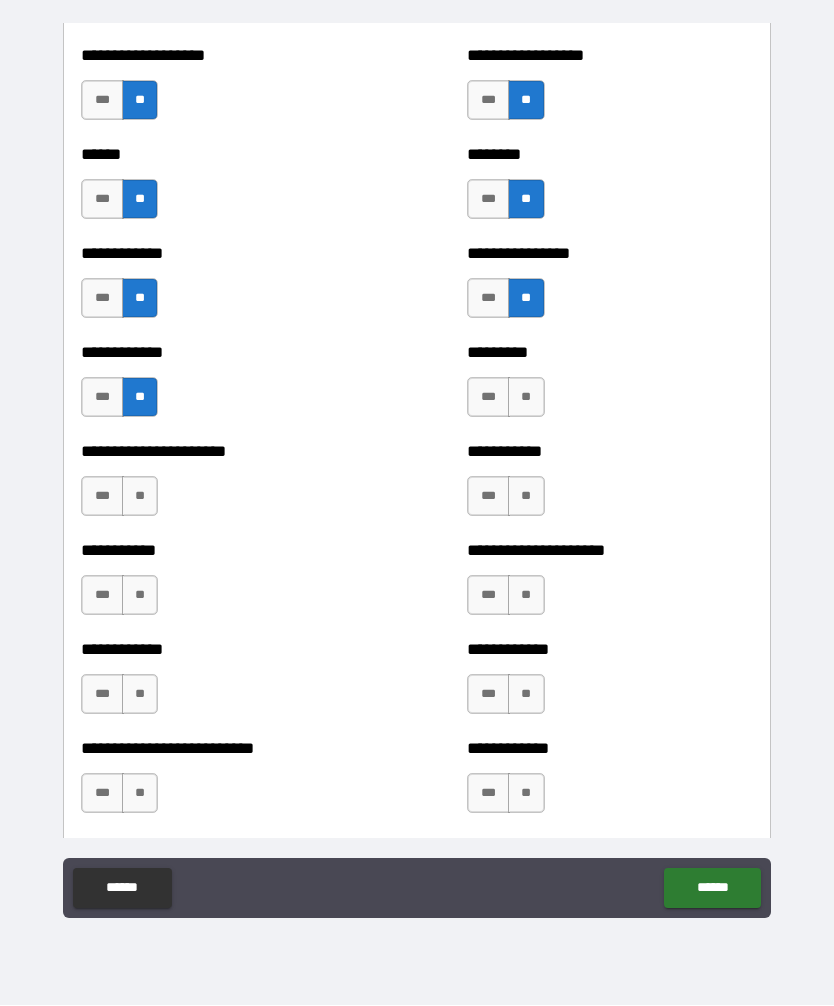 click on "***" at bounding box center (102, 497) 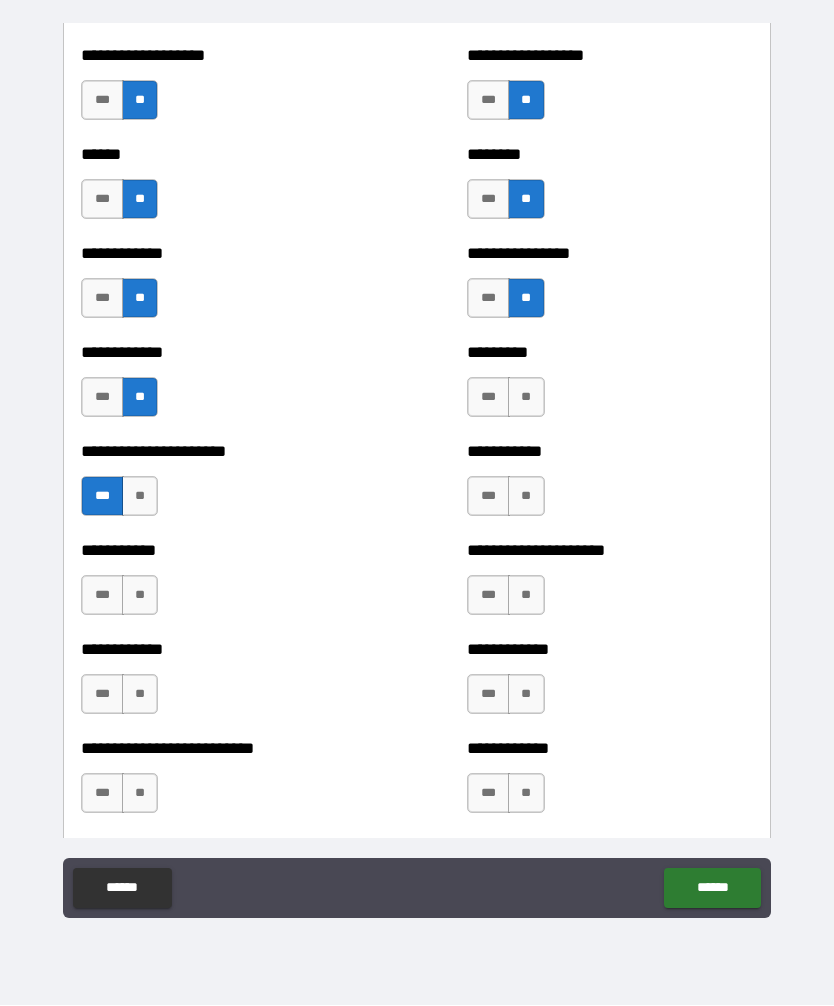 click on "**" at bounding box center [140, 596] 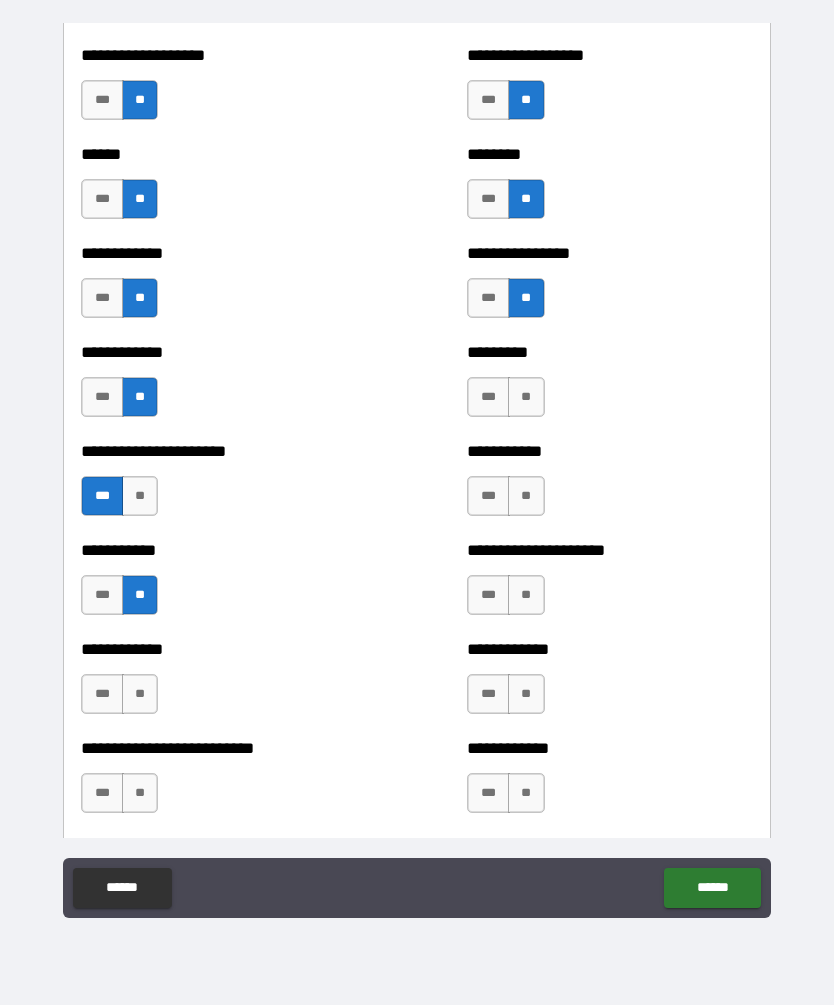 click on "**" at bounding box center [140, 695] 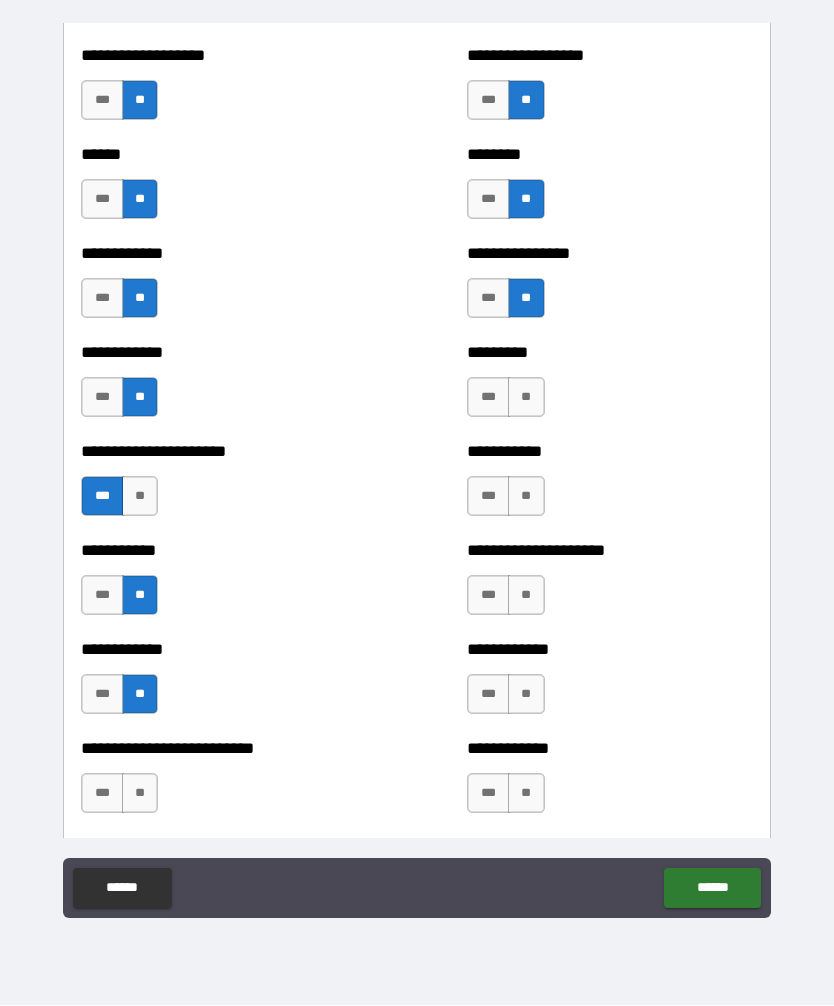 click on "**" at bounding box center [140, 794] 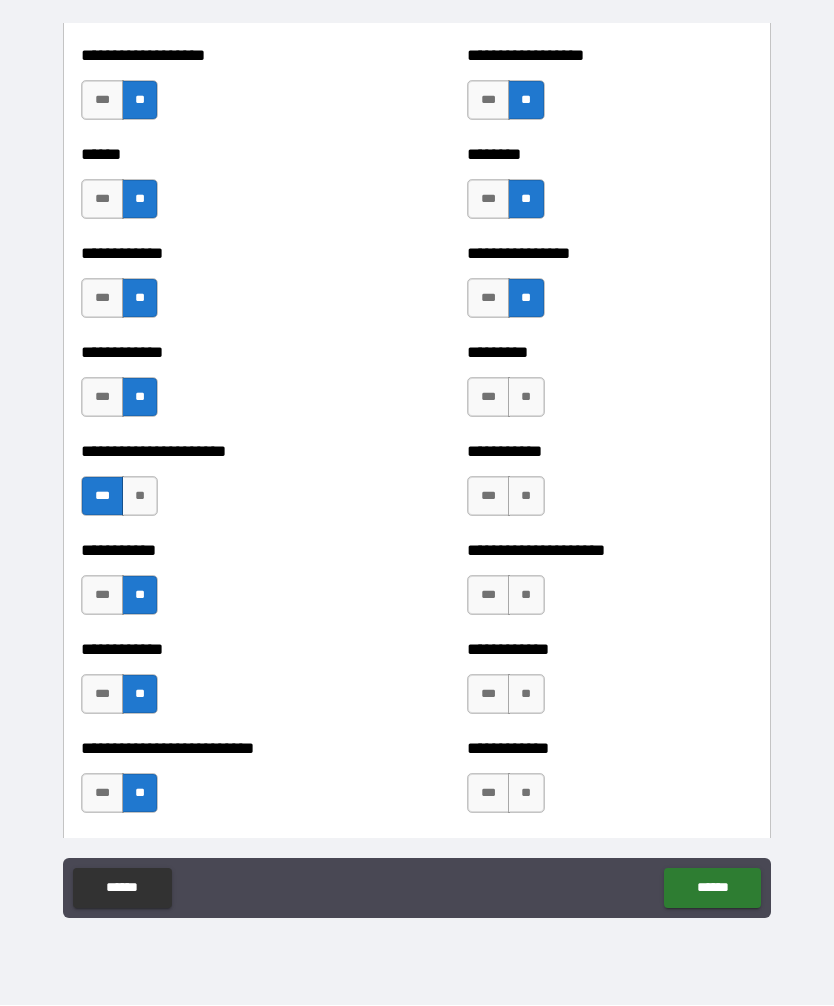 click on "**" at bounding box center [526, 398] 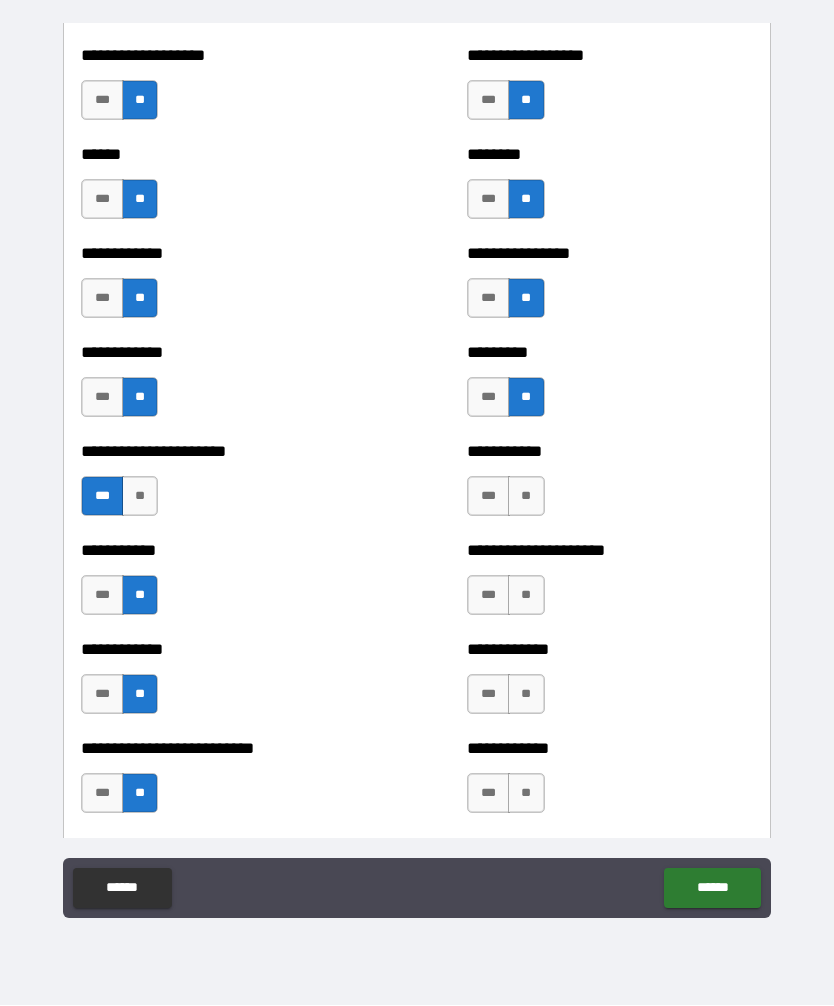 click on "**" at bounding box center [526, 497] 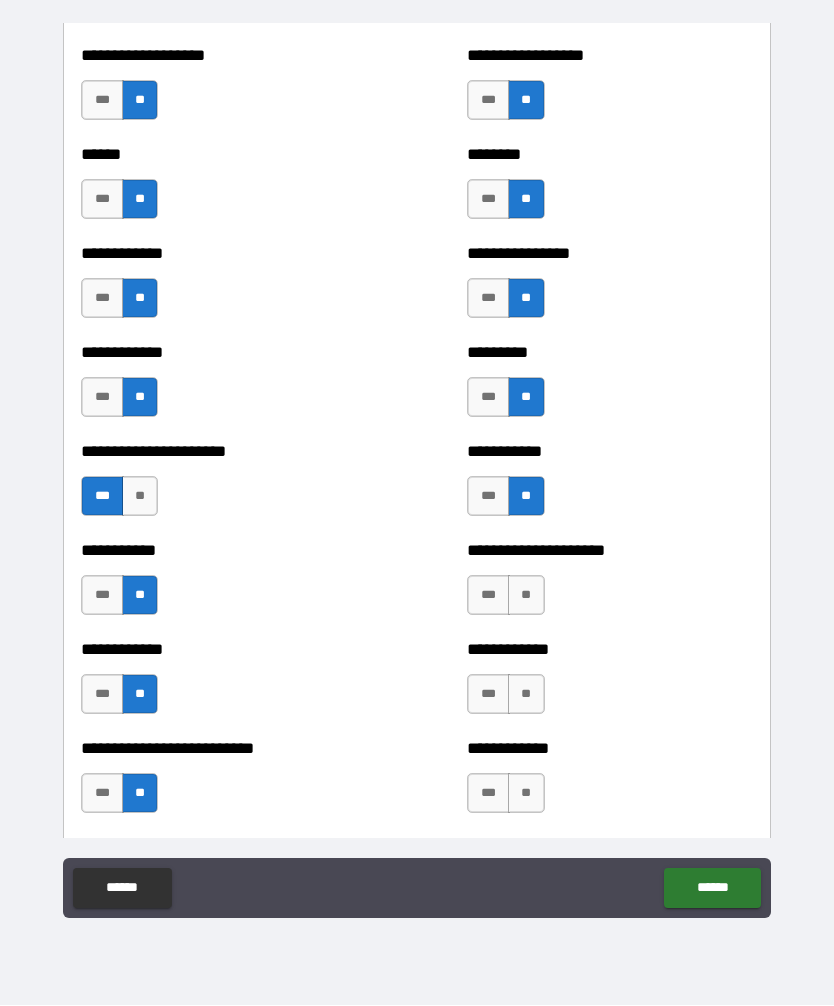 click on "**" at bounding box center (526, 596) 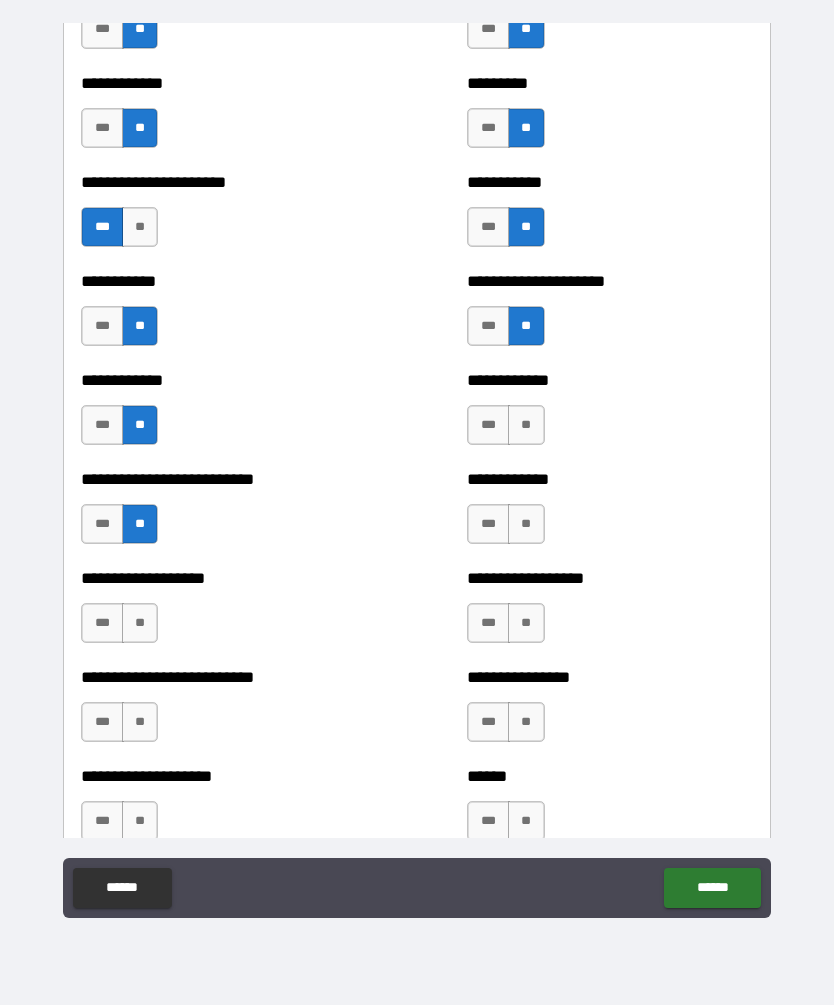 scroll, scrollTop: 5198, scrollLeft: 0, axis: vertical 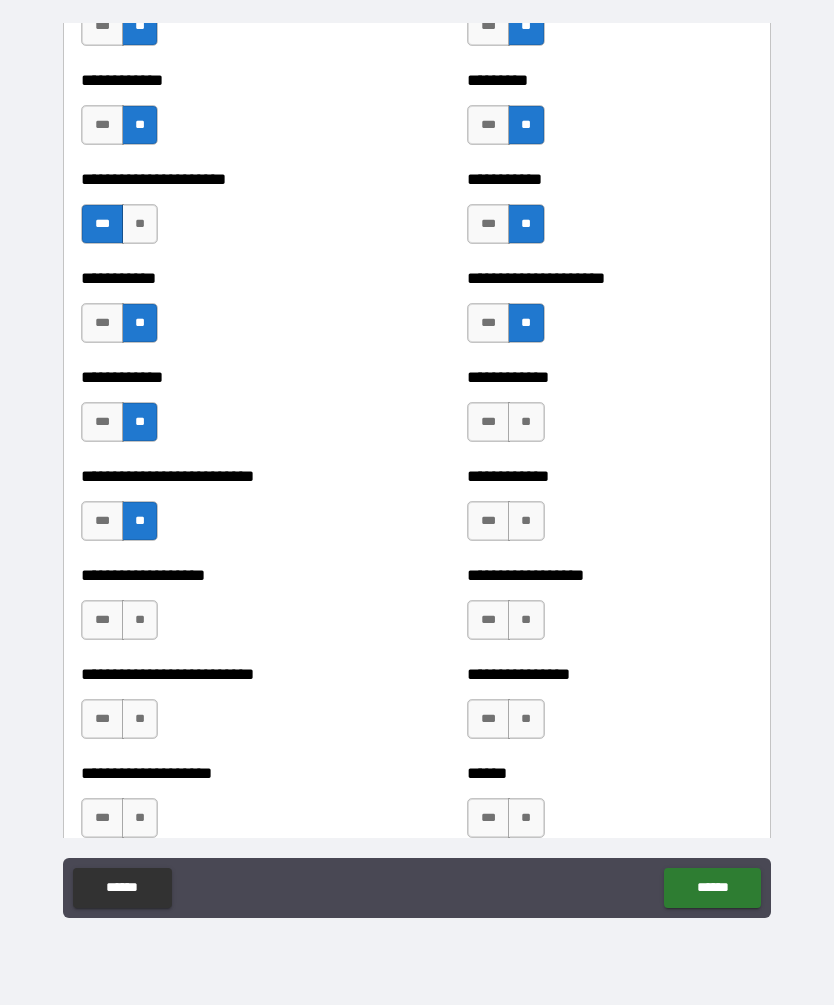 click on "**" at bounding box center [526, 423] 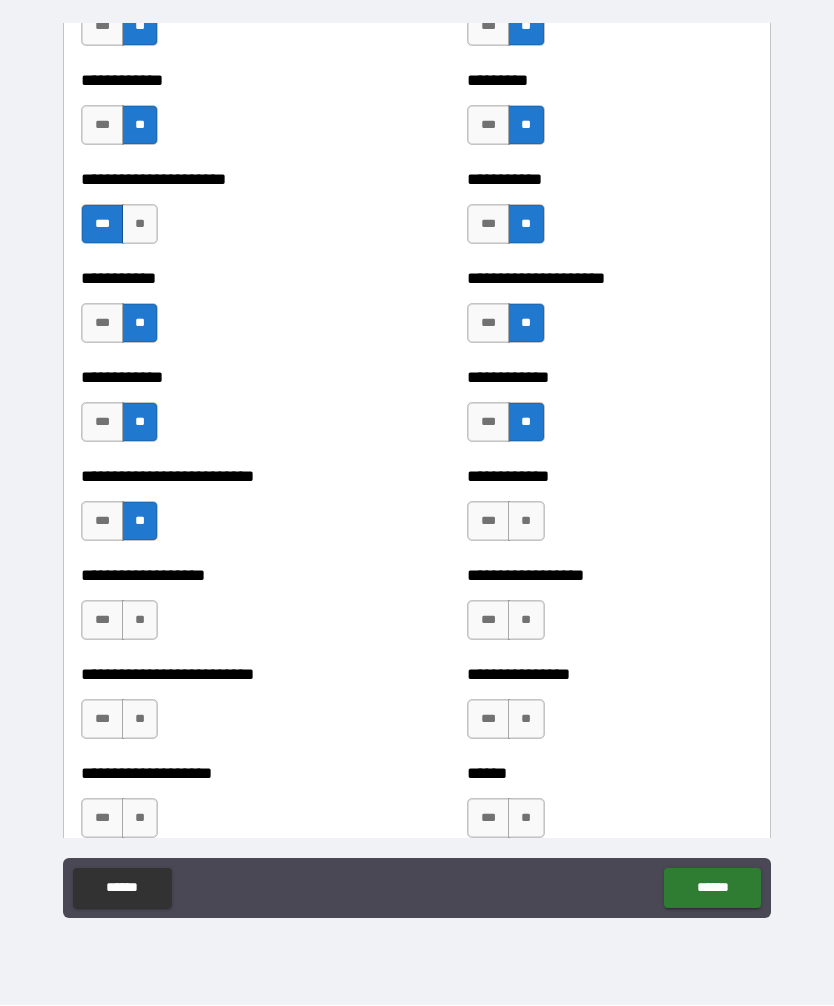 click on "**" at bounding box center [526, 522] 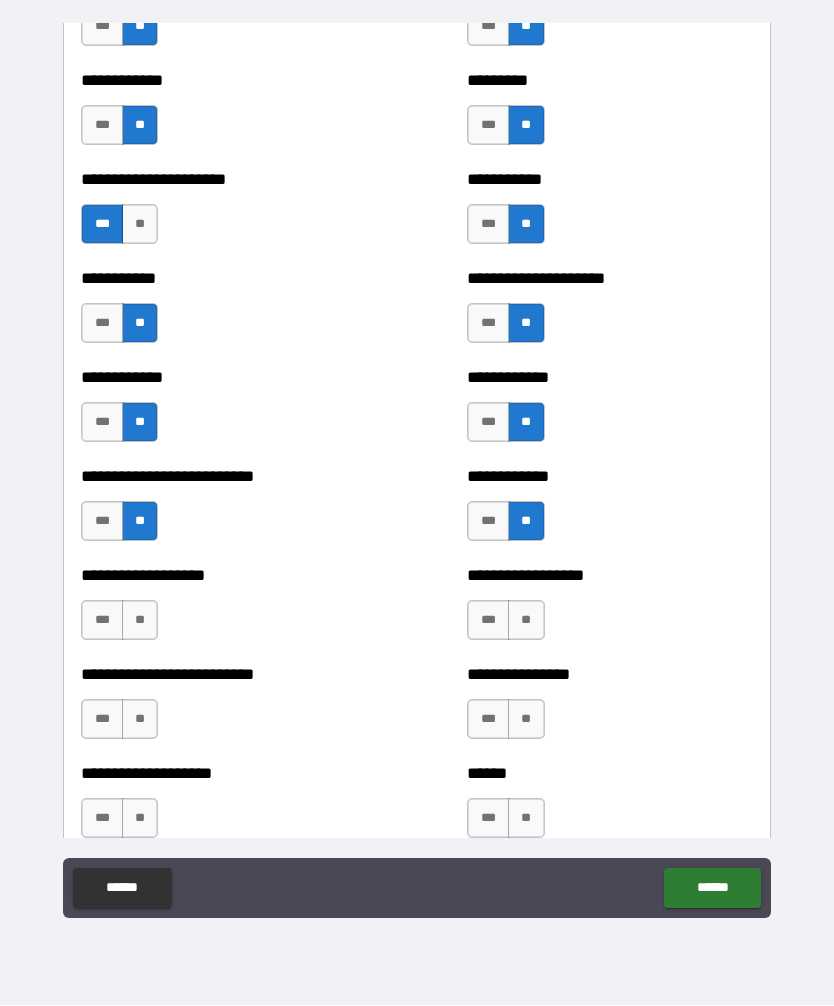 click on "**" at bounding box center [526, 621] 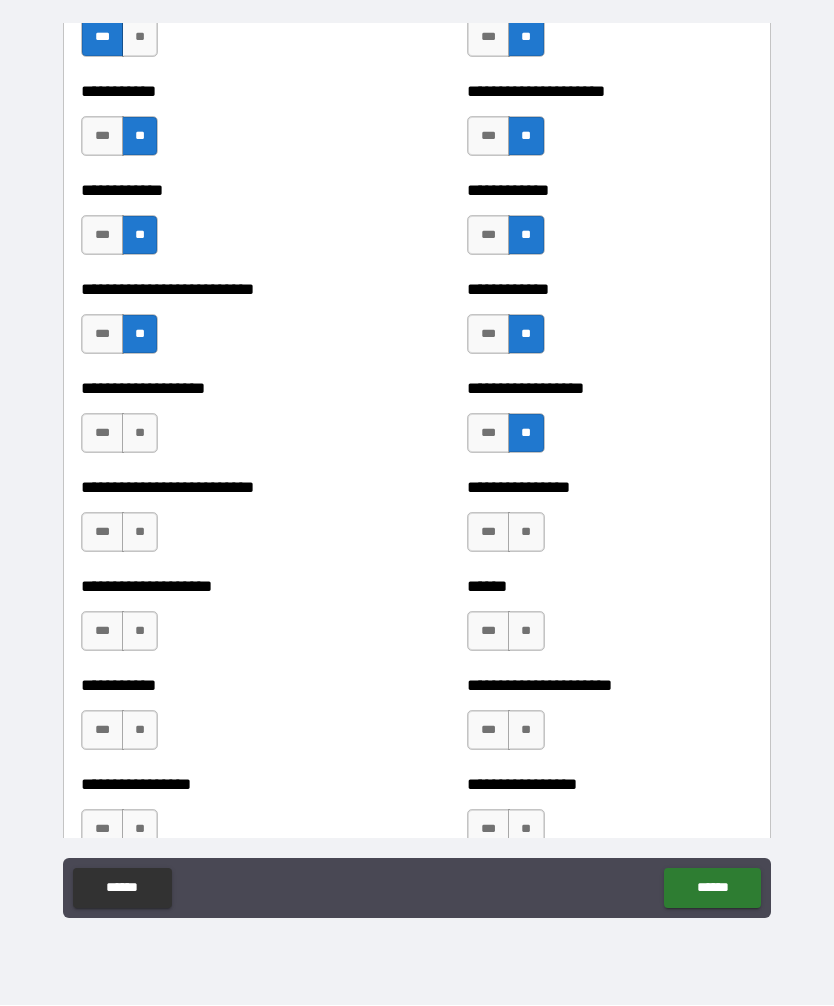 scroll, scrollTop: 5407, scrollLeft: 0, axis: vertical 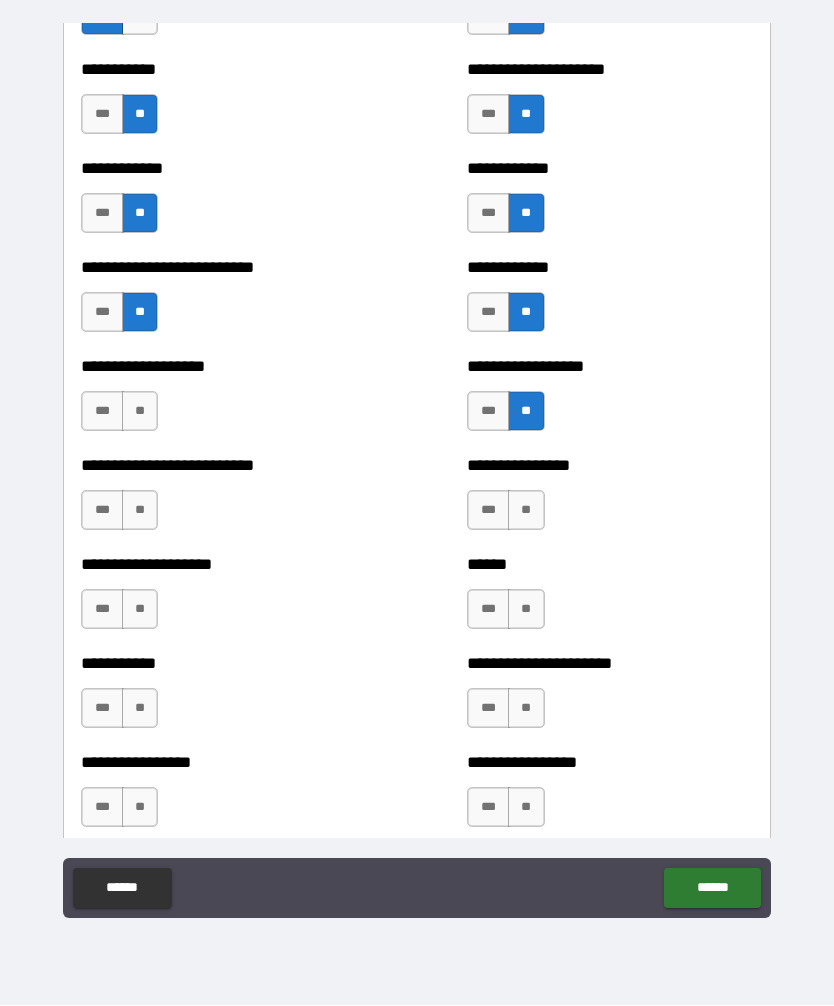 click on "**" at bounding box center [526, 511] 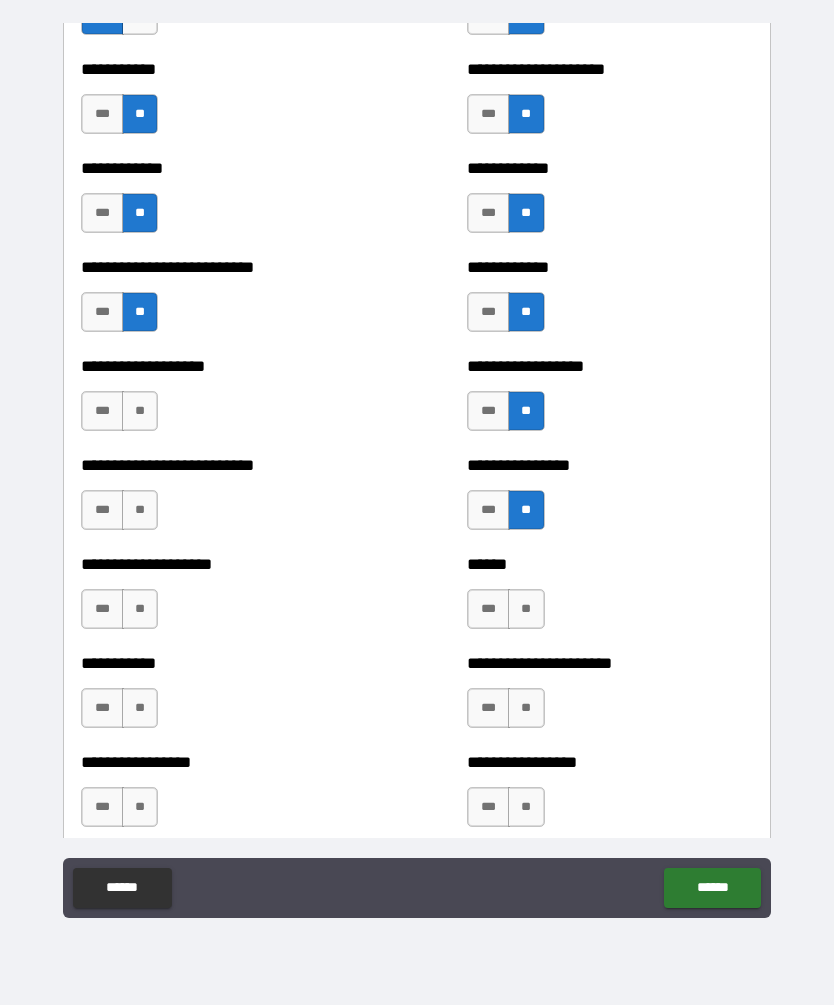 click on "**" at bounding box center [526, 610] 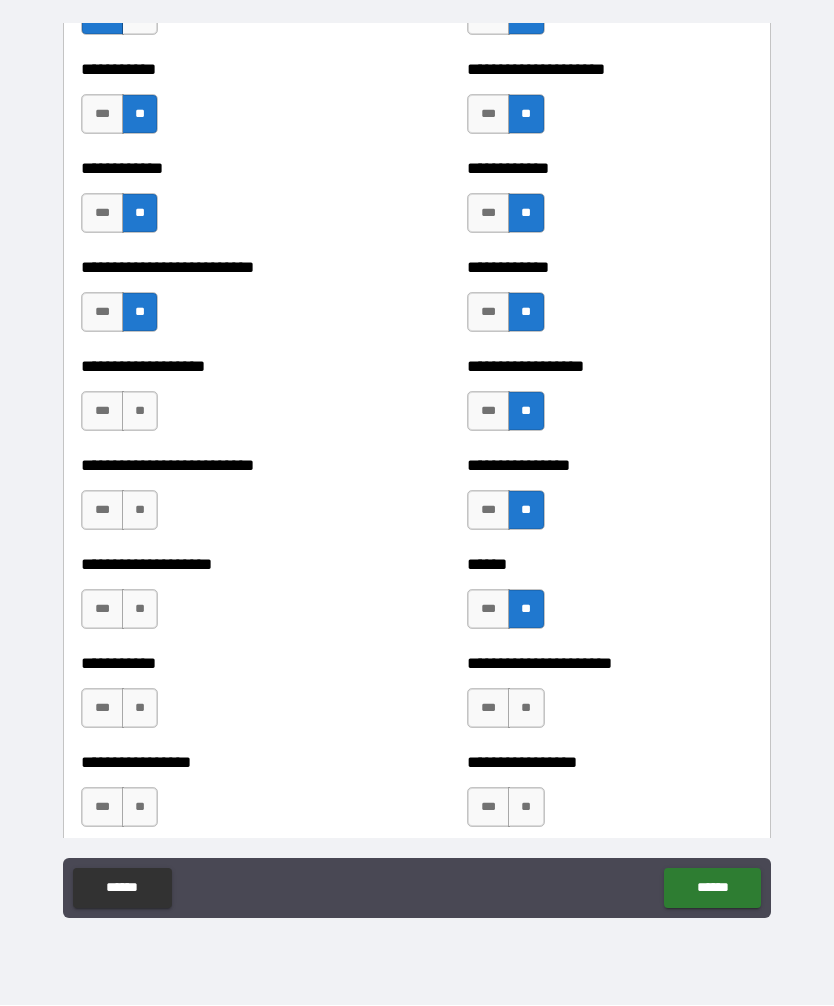 click on "**" at bounding box center [526, 709] 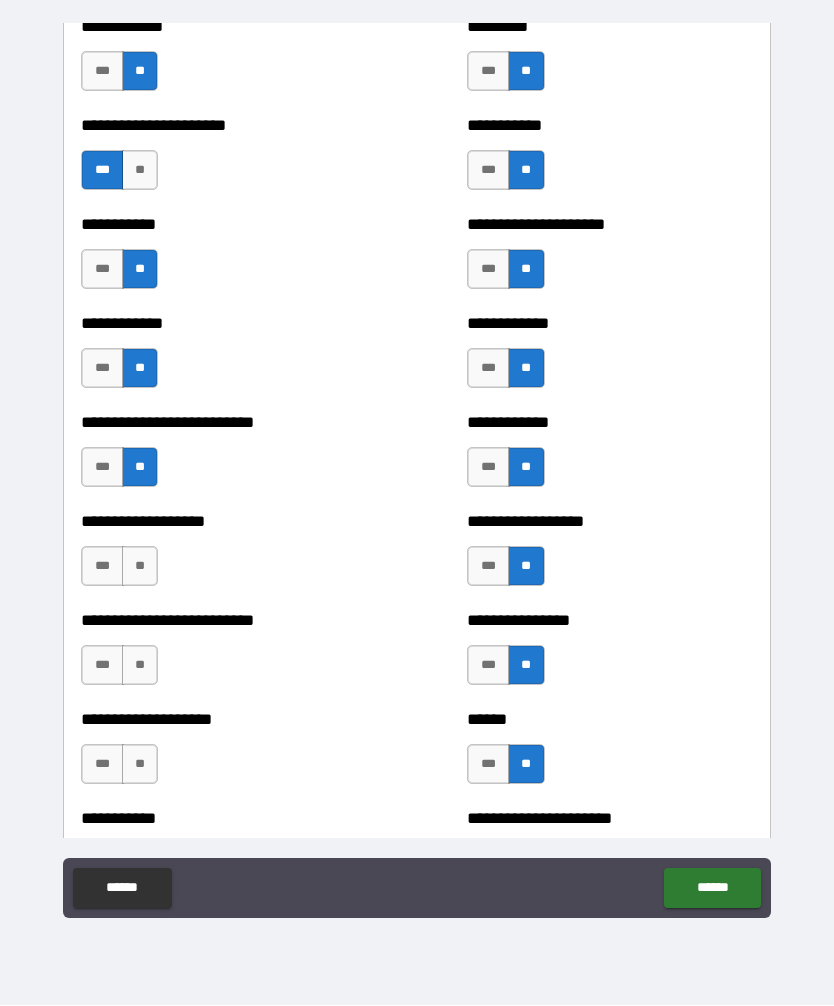 scroll, scrollTop: 5343, scrollLeft: 0, axis: vertical 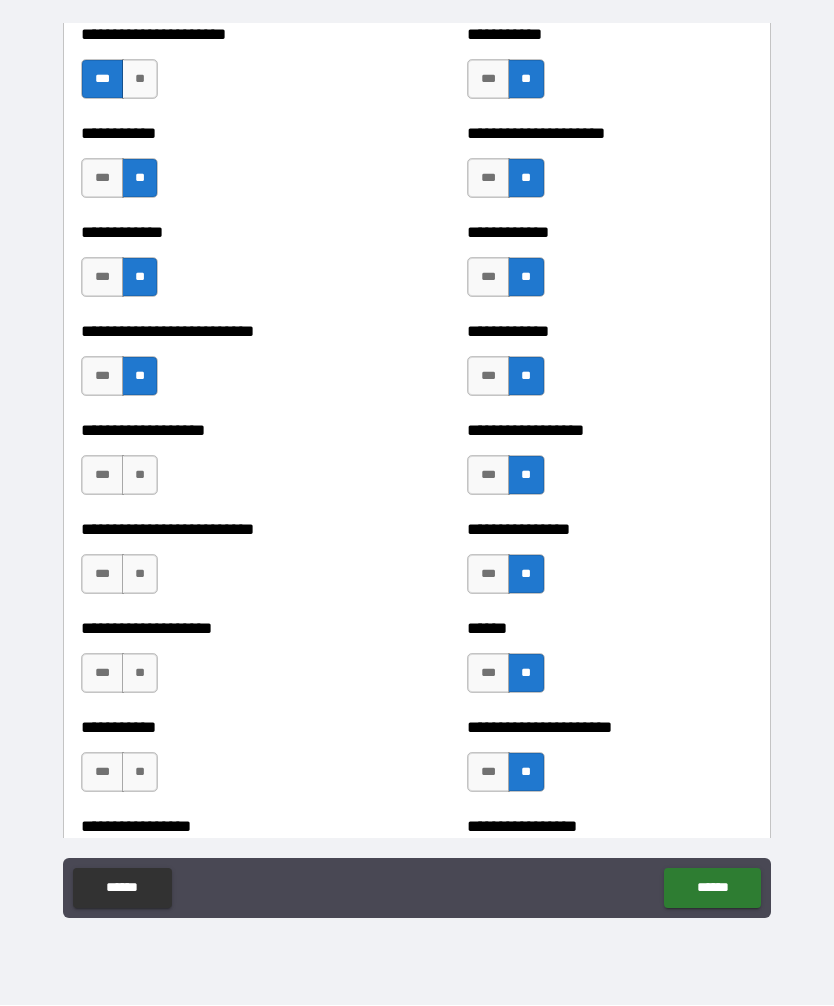 click on "**" at bounding box center (140, 476) 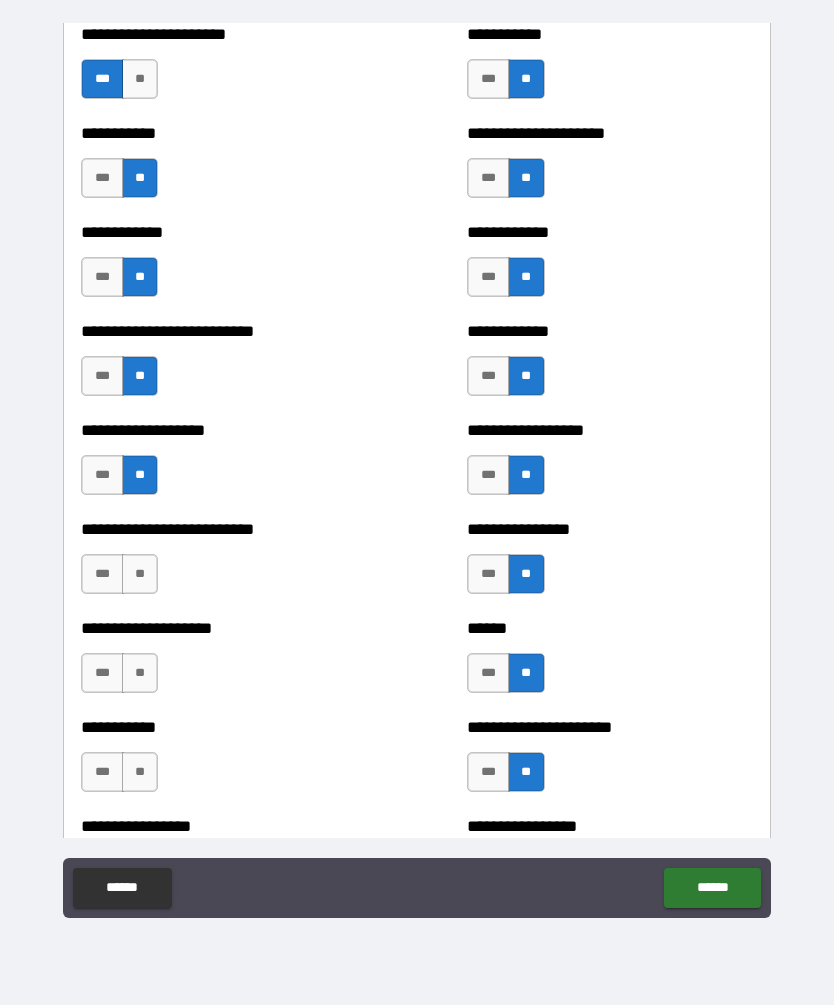 click on "***" at bounding box center (102, 476) 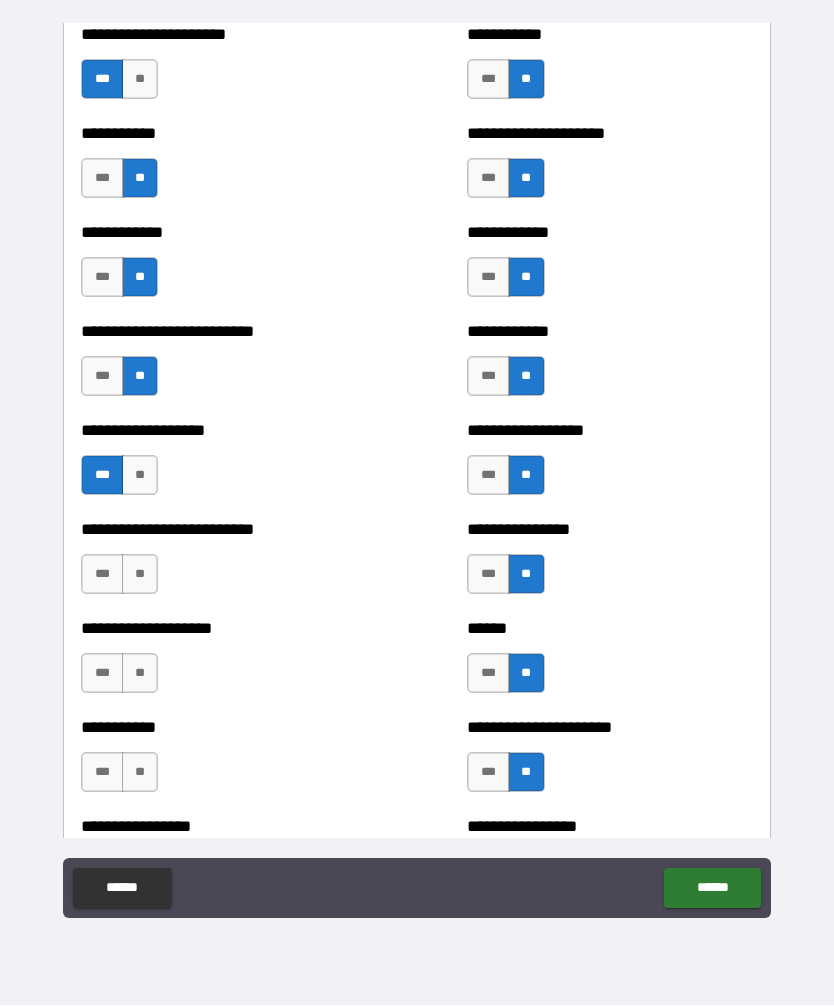 click on "**" at bounding box center [140, 575] 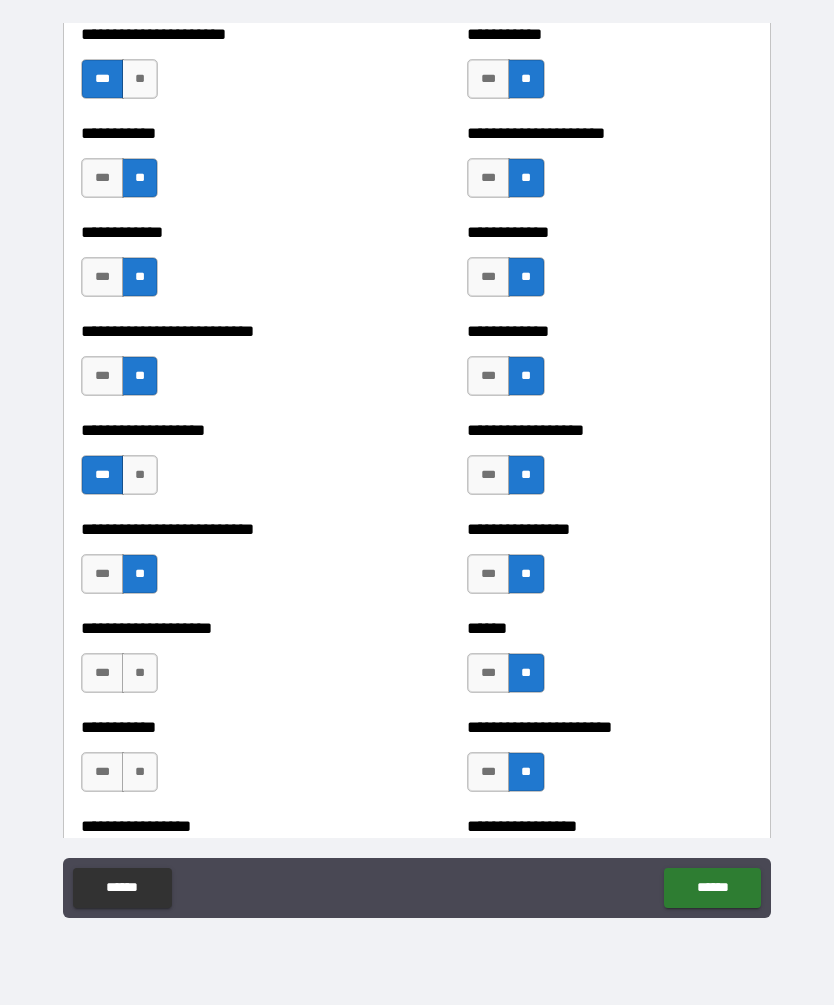 click on "**" at bounding box center [140, 674] 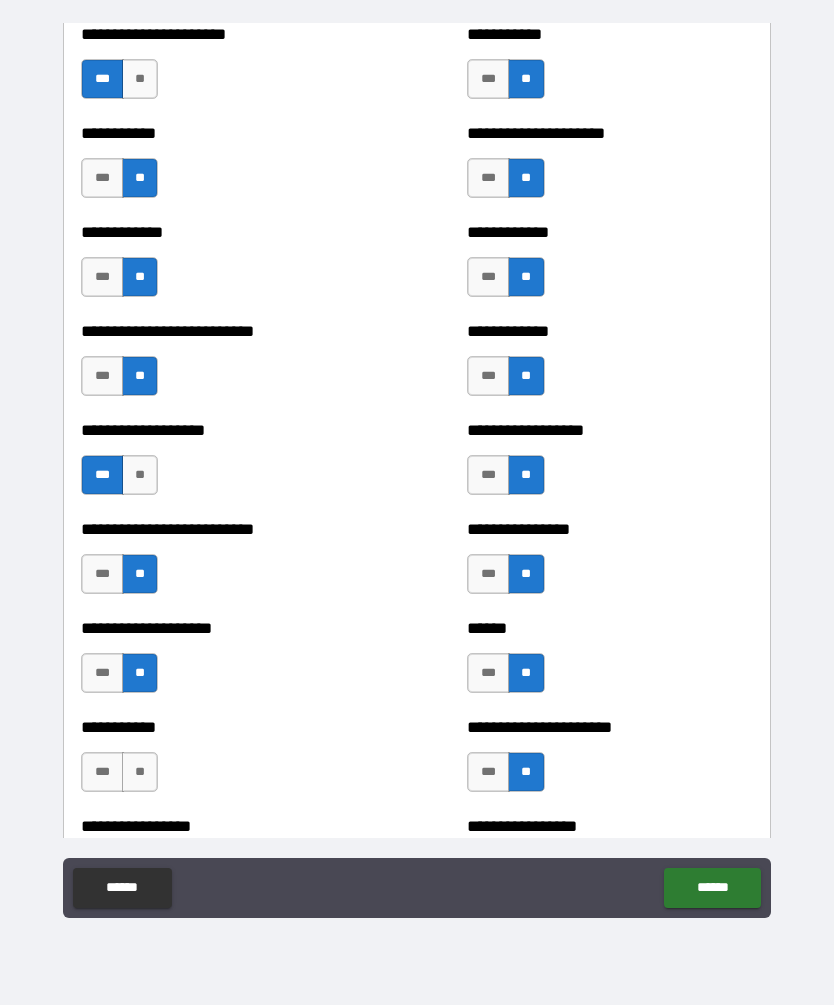 click on "**" at bounding box center [140, 773] 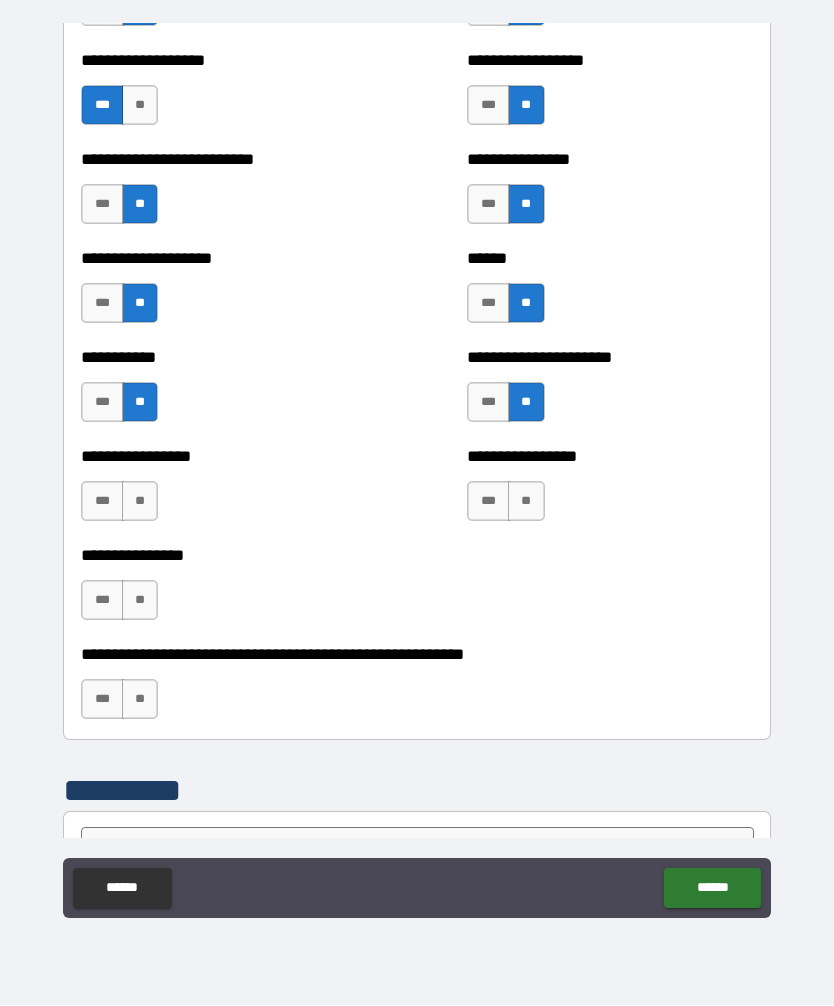 scroll, scrollTop: 5721, scrollLeft: 0, axis: vertical 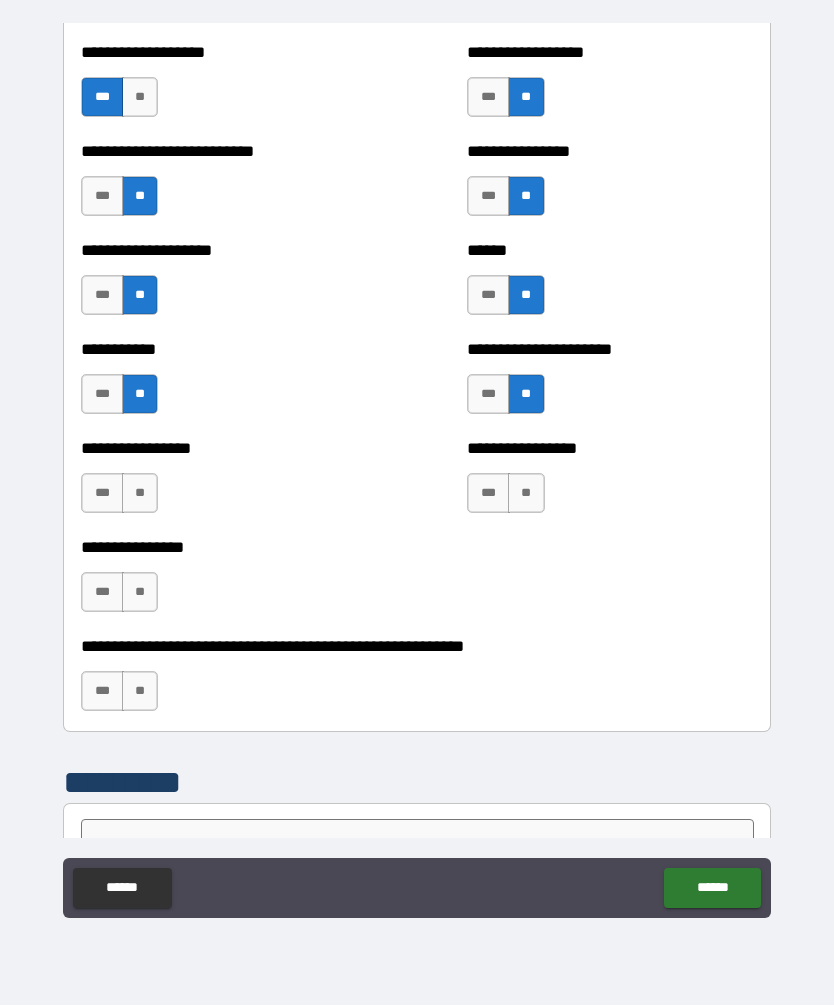 click on "**" at bounding box center (526, 494) 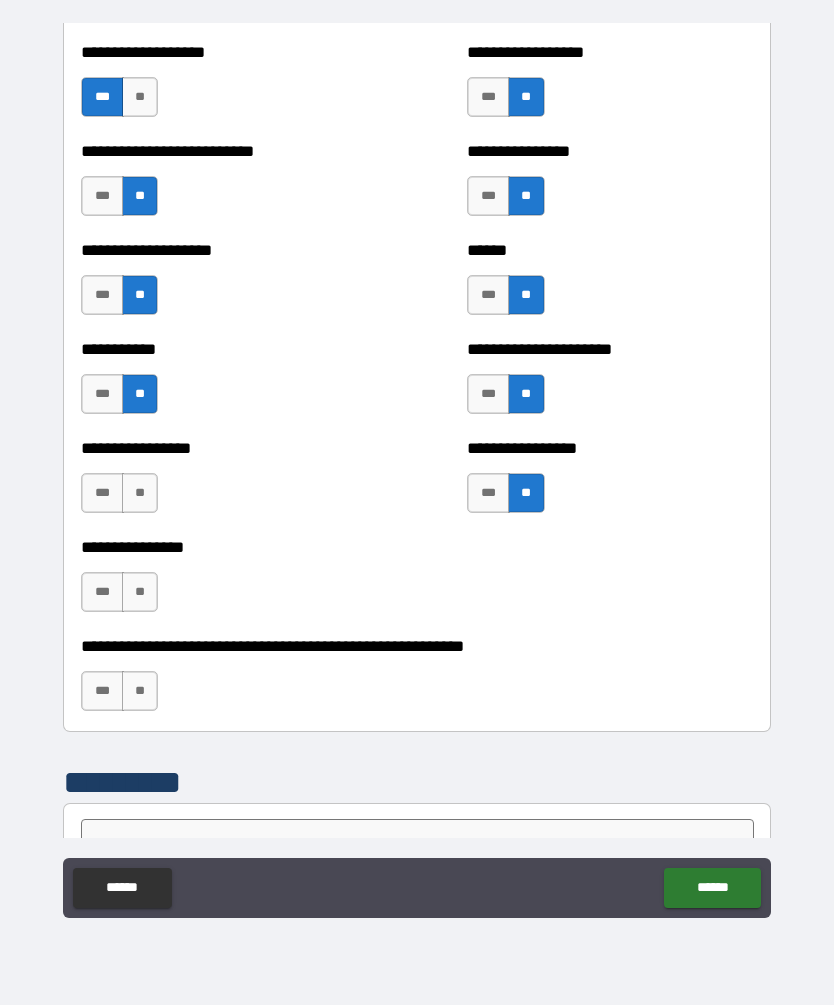 click on "**" at bounding box center [140, 494] 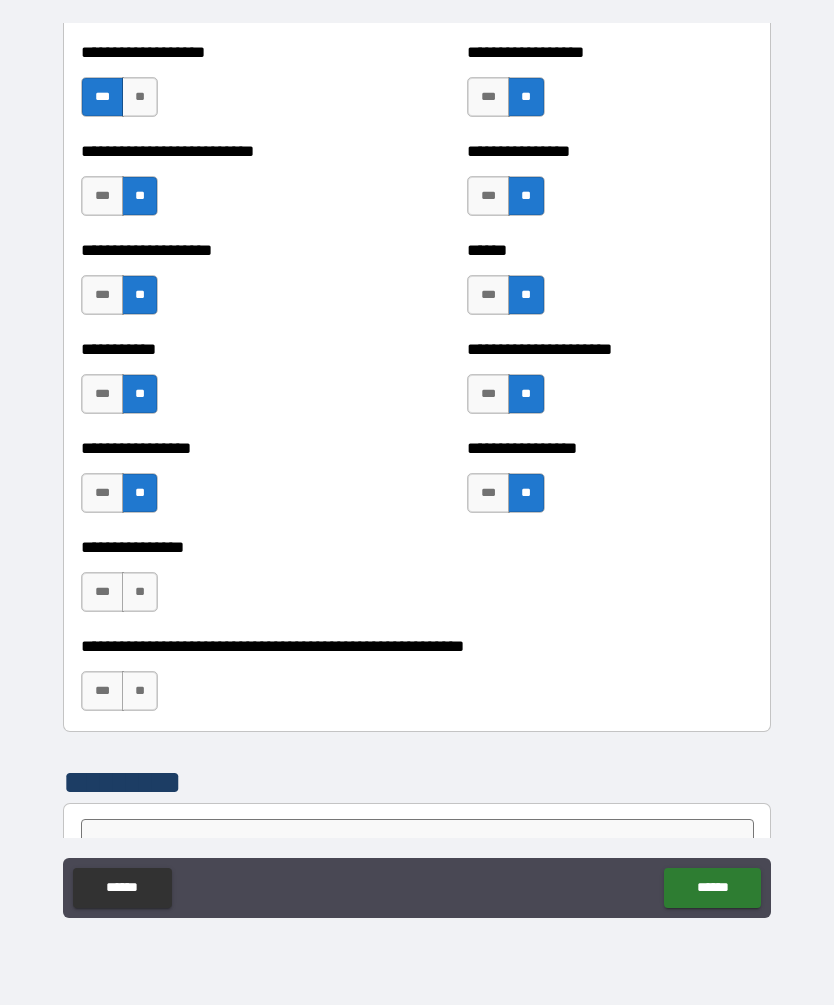 click on "**" at bounding box center (140, 593) 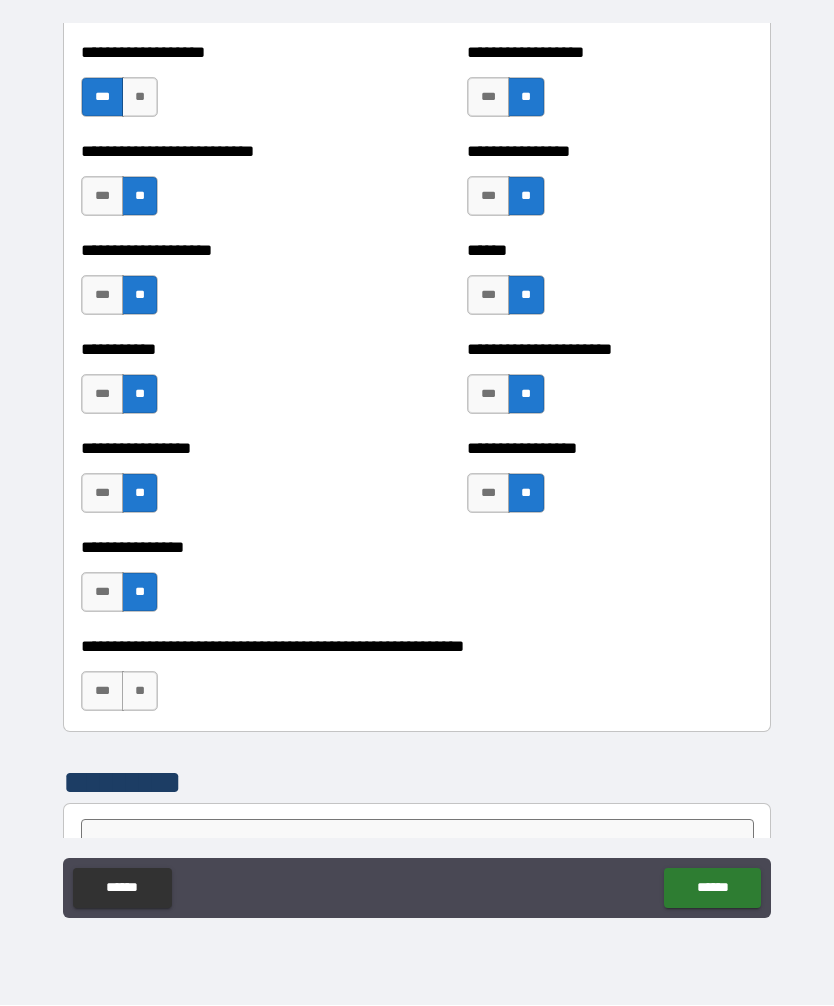 click on "**" at bounding box center (140, 692) 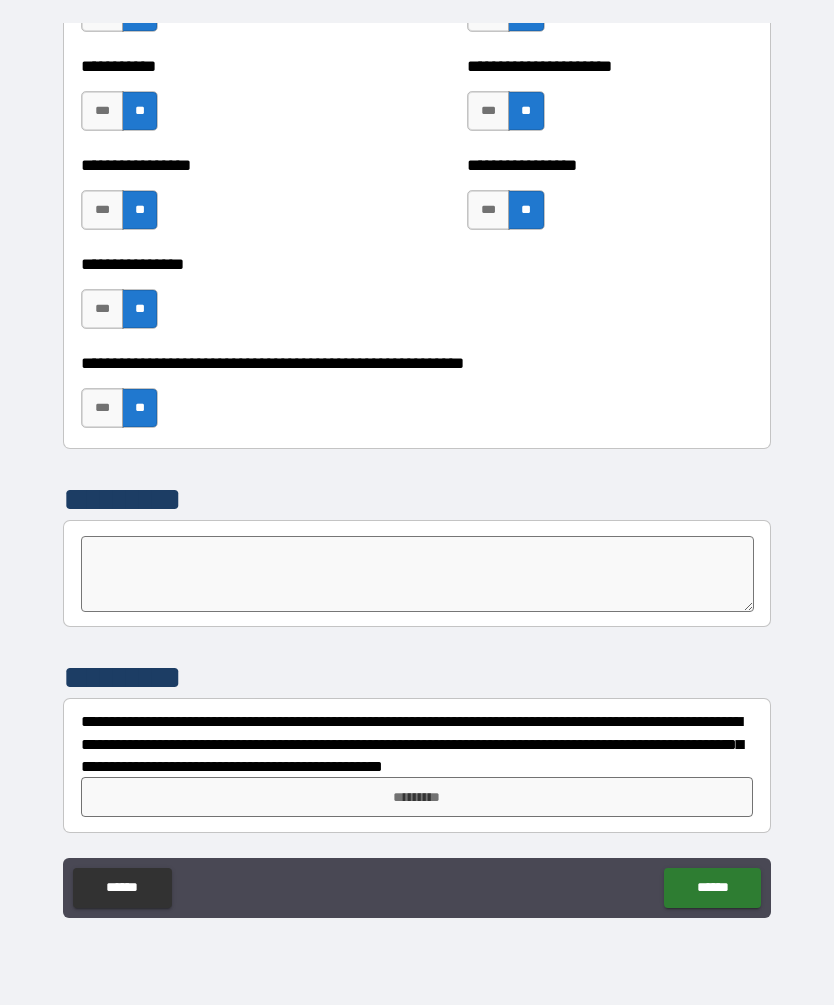 scroll, scrollTop: 6004, scrollLeft: 0, axis: vertical 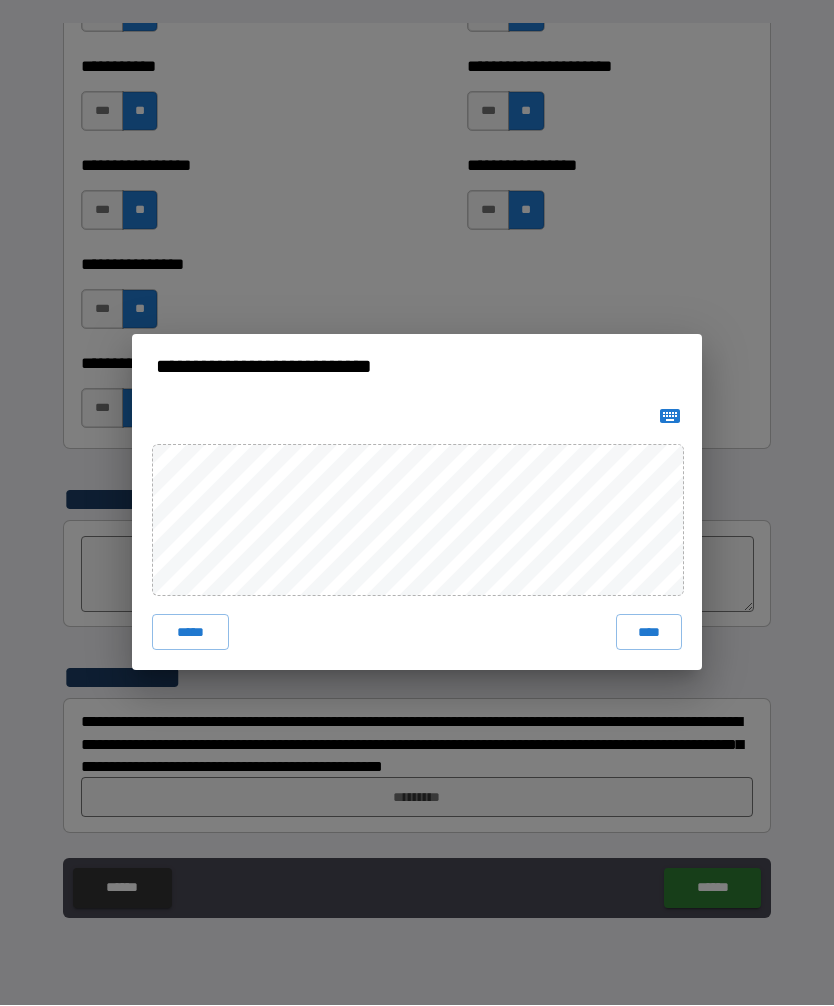 click on "****" at bounding box center [649, 633] 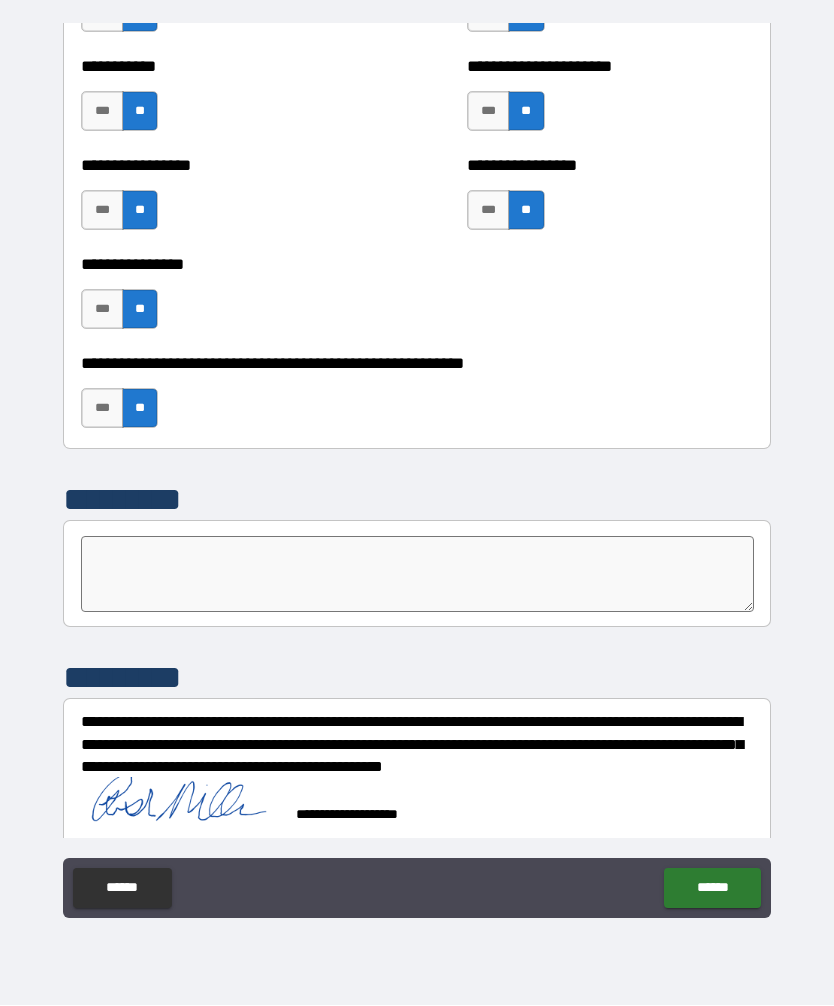 scroll, scrollTop: 5994, scrollLeft: 0, axis: vertical 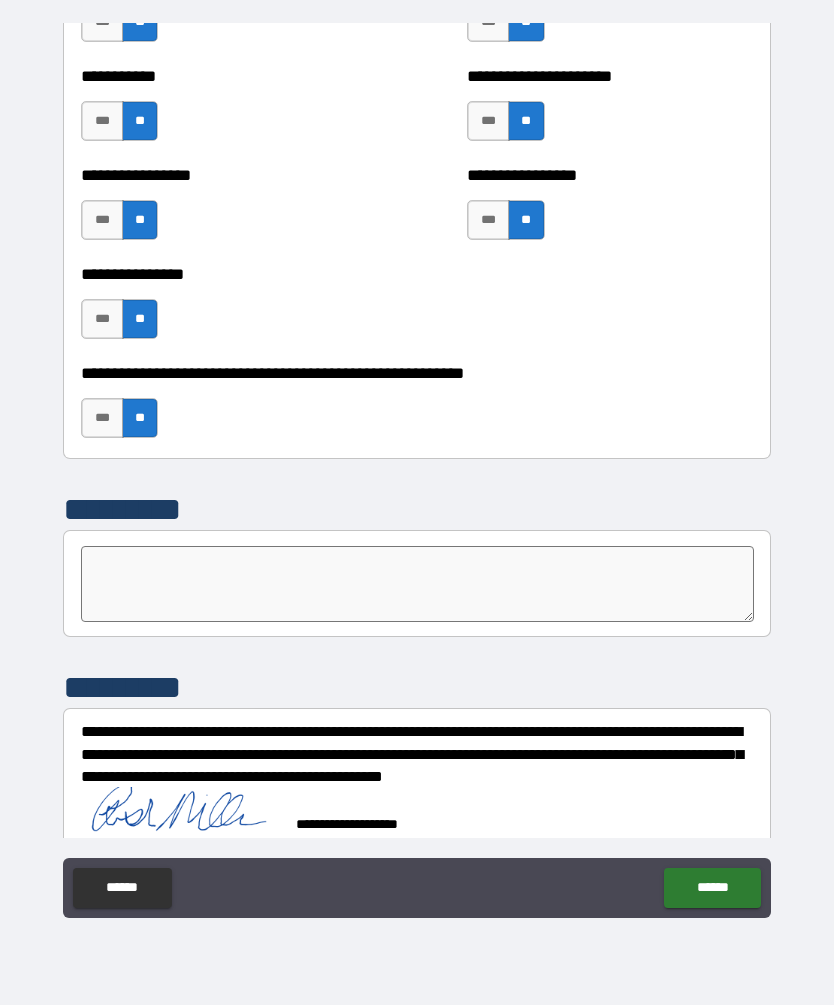 click on "******" at bounding box center [712, 889] 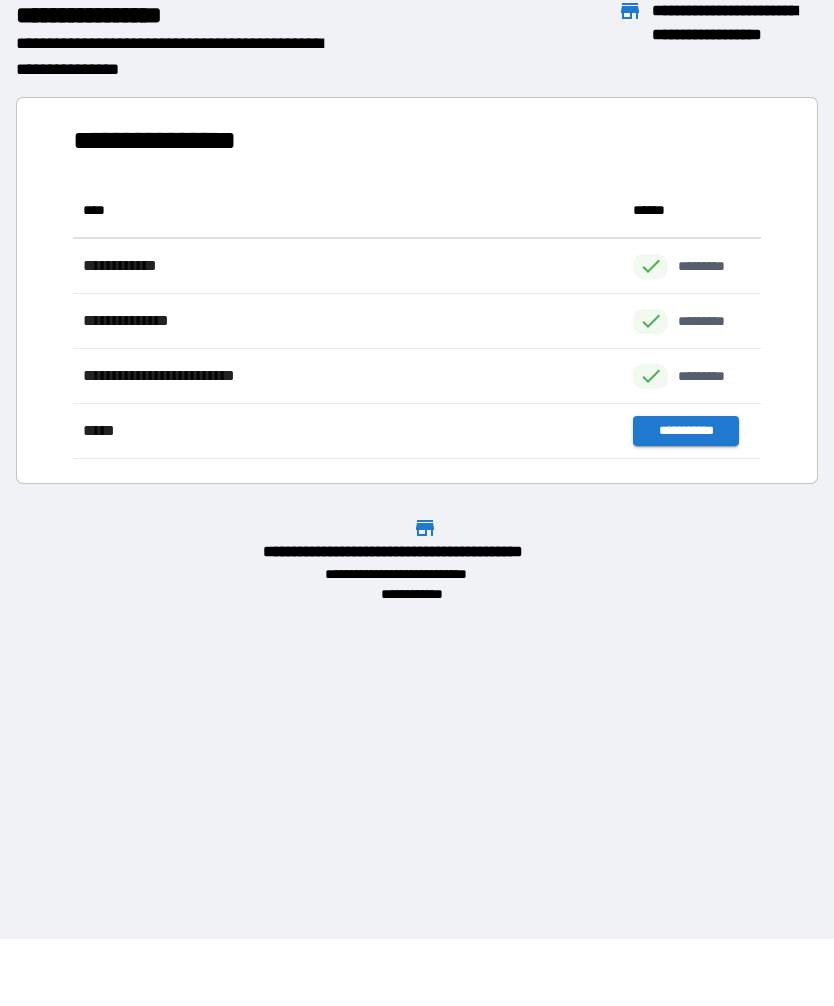 scroll, scrollTop: 1, scrollLeft: 1, axis: both 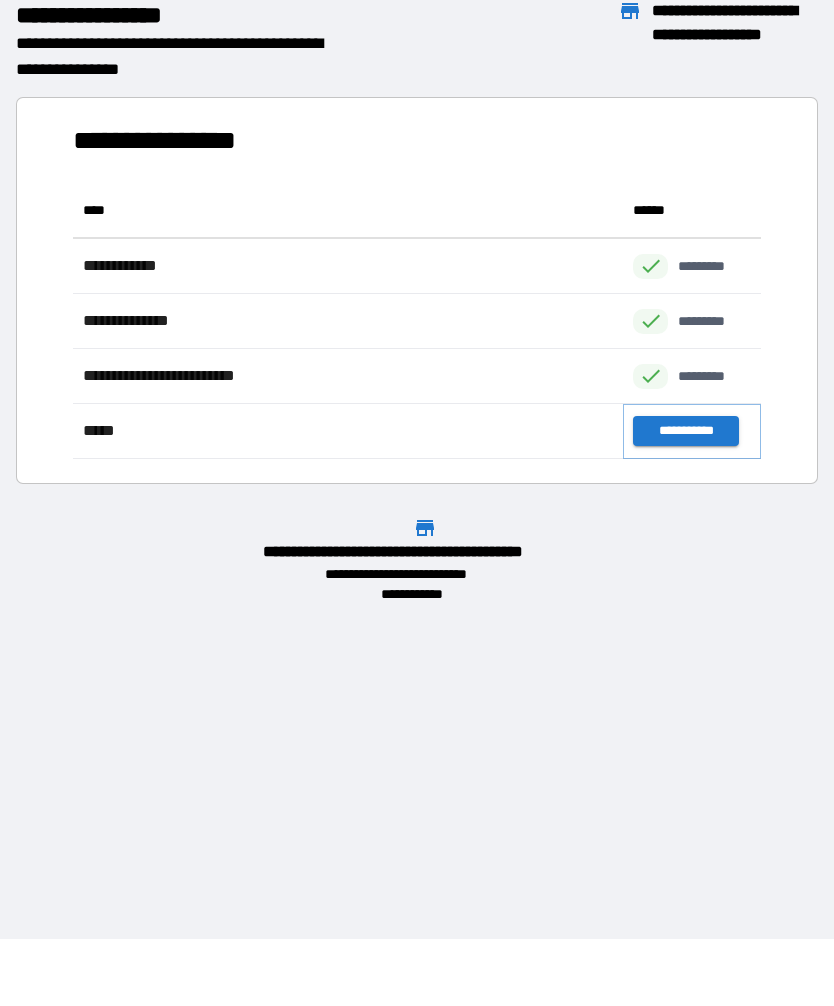 click on "**********" at bounding box center [685, 432] 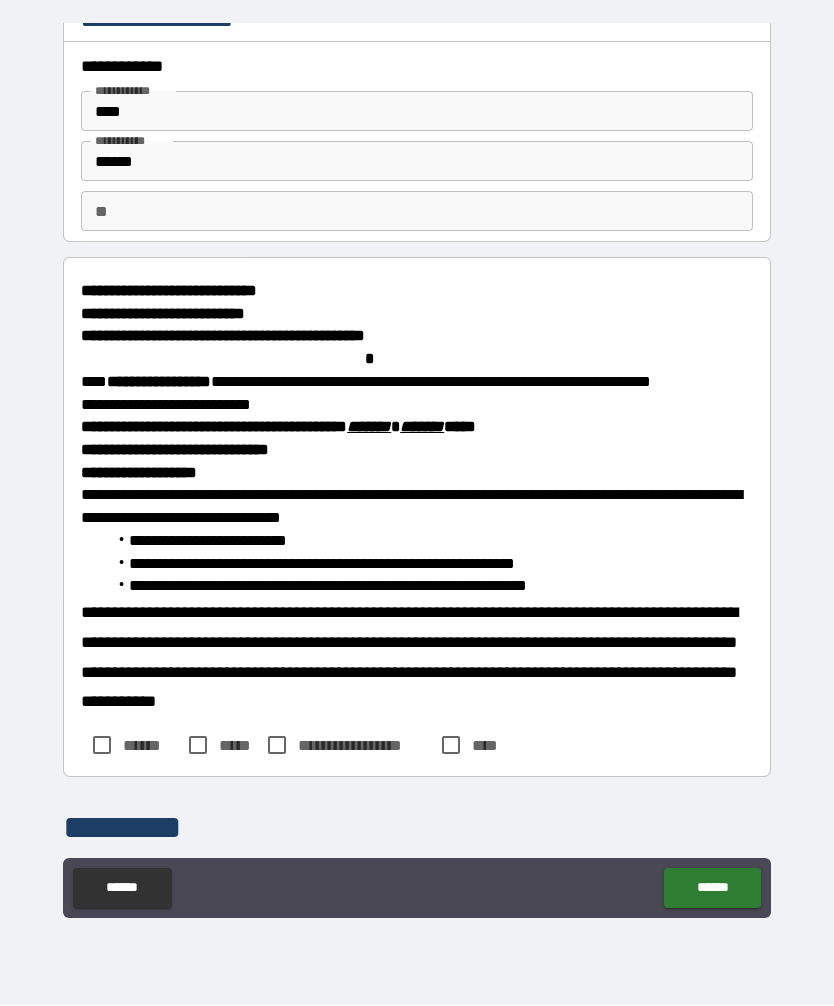 scroll, scrollTop: 28, scrollLeft: 0, axis: vertical 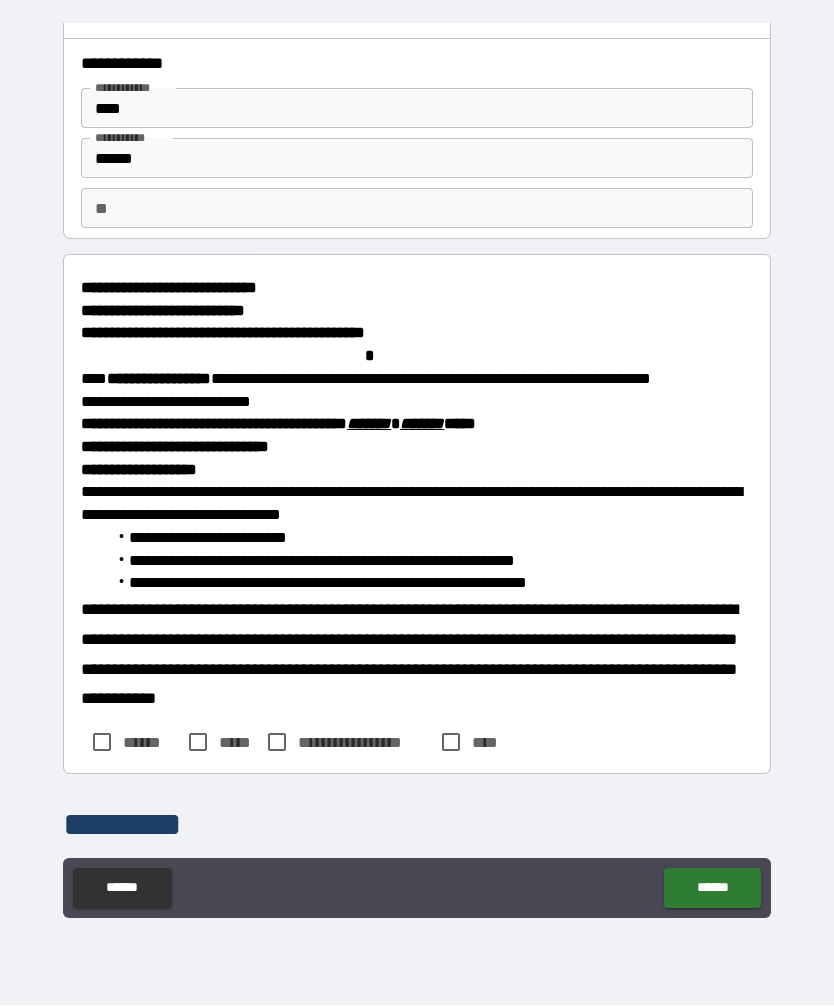 click on "**********" at bounding box center [366, 379] 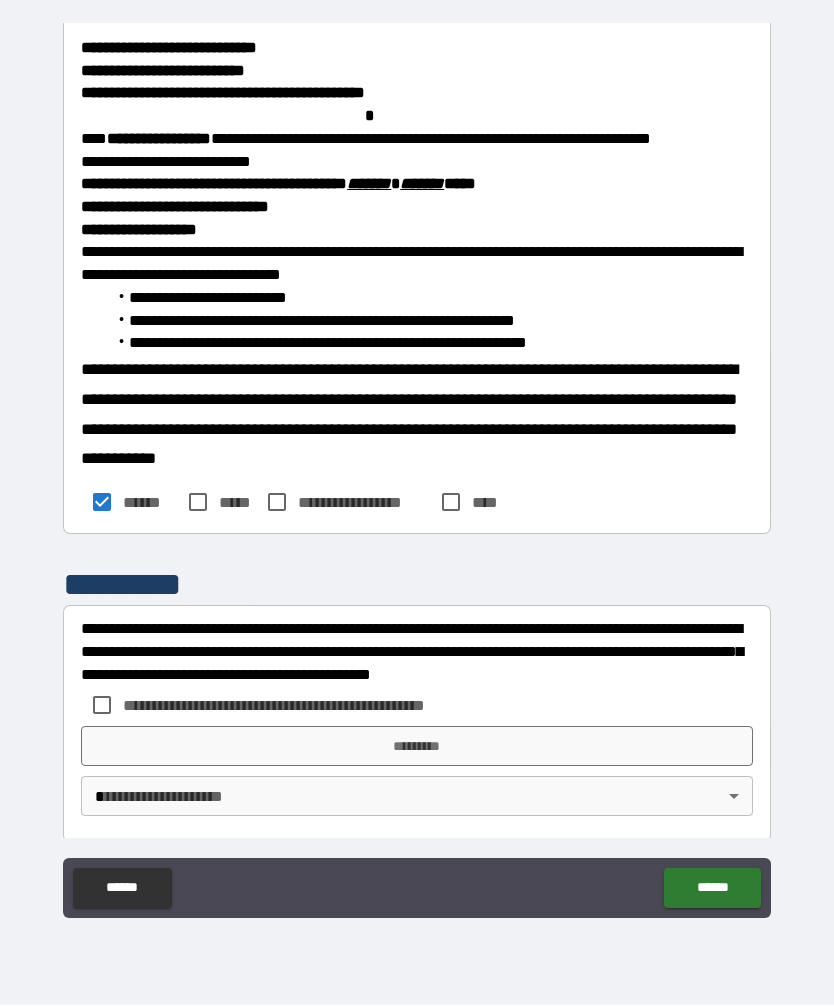 scroll, scrollTop: 267, scrollLeft: 0, axis: vertical 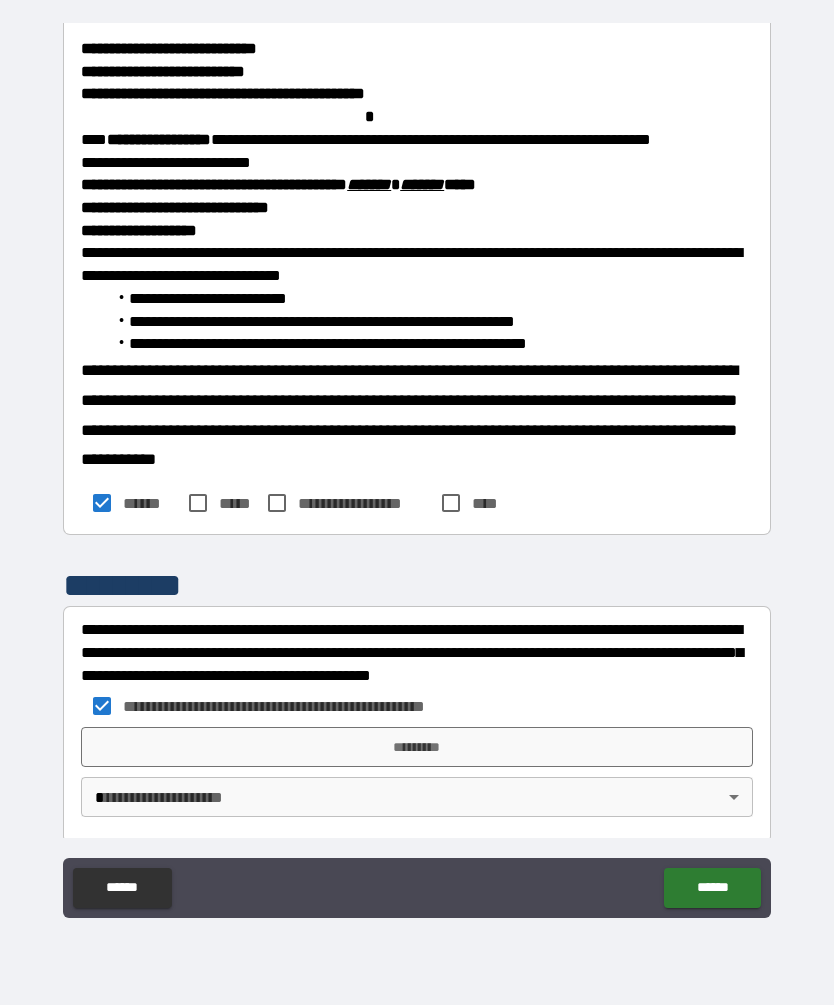 click on "*********" at bounding box center [417, 748] 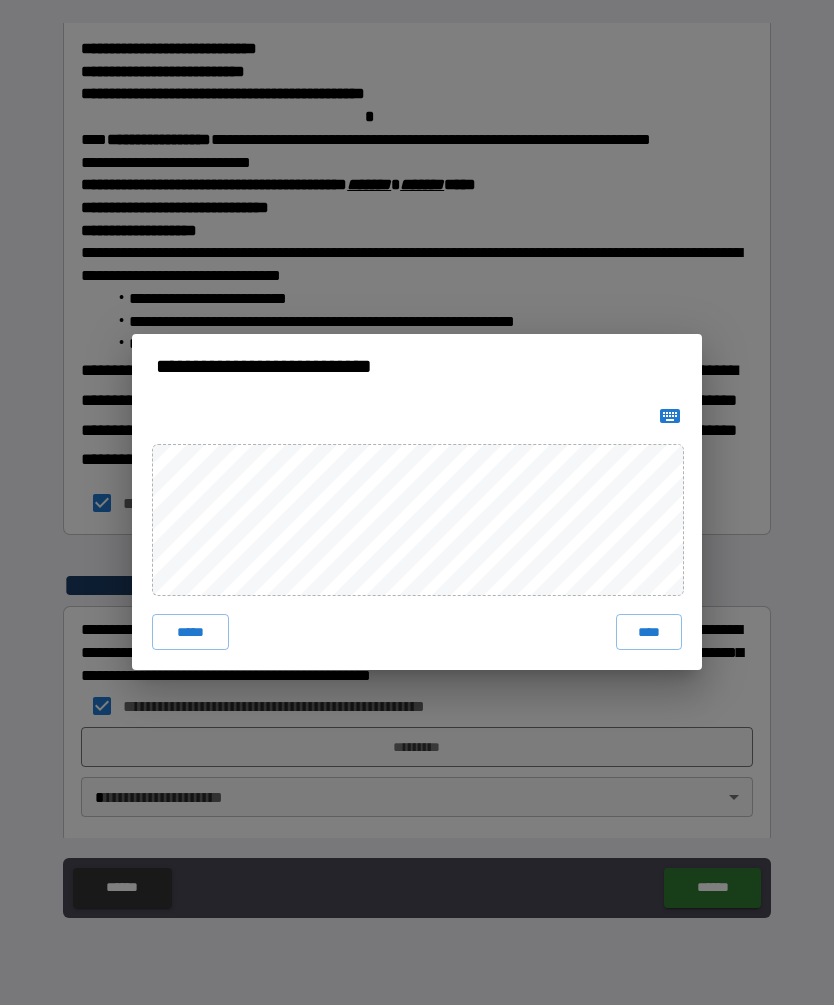 click on "****" at bounding box center [649, 633] 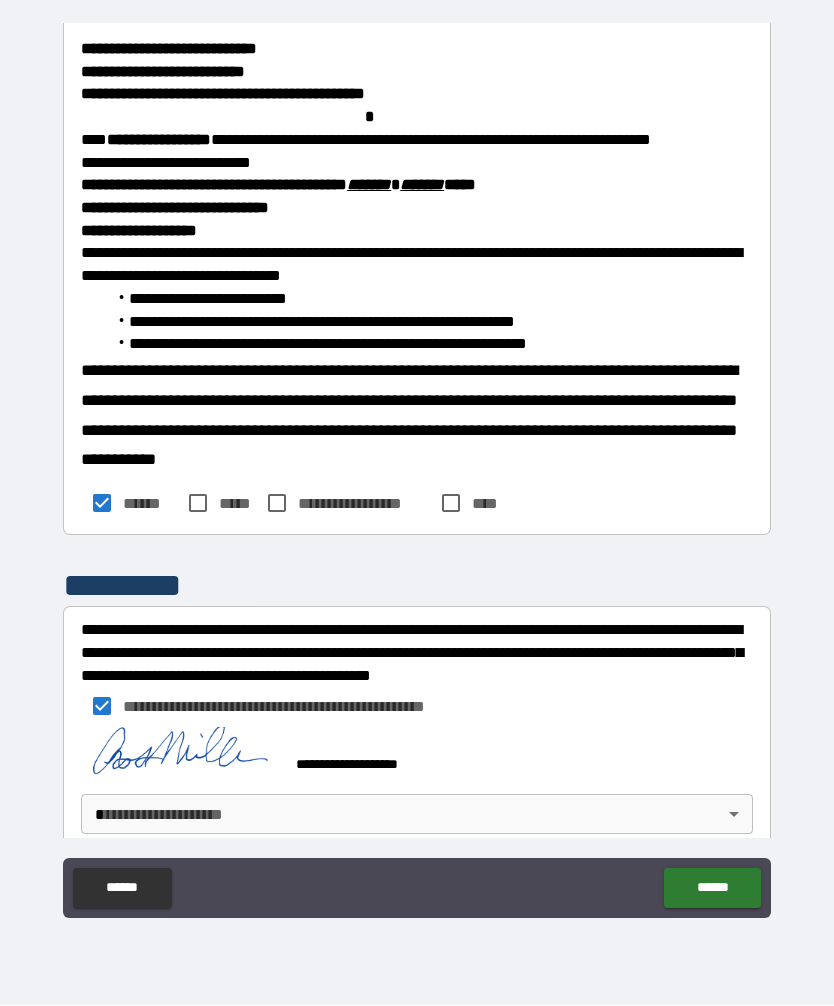scroll, scrollTop: 257, scrollLeft: 0, axis: vertical 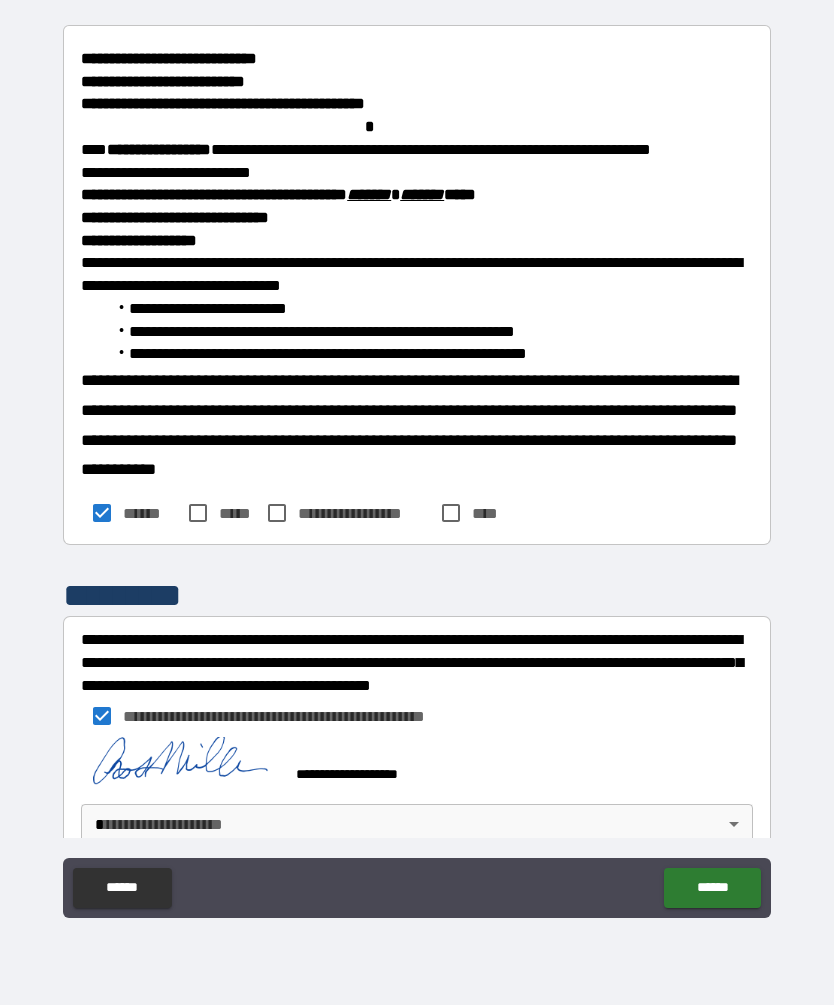 click on "**********" at bounding box center [417, 470] 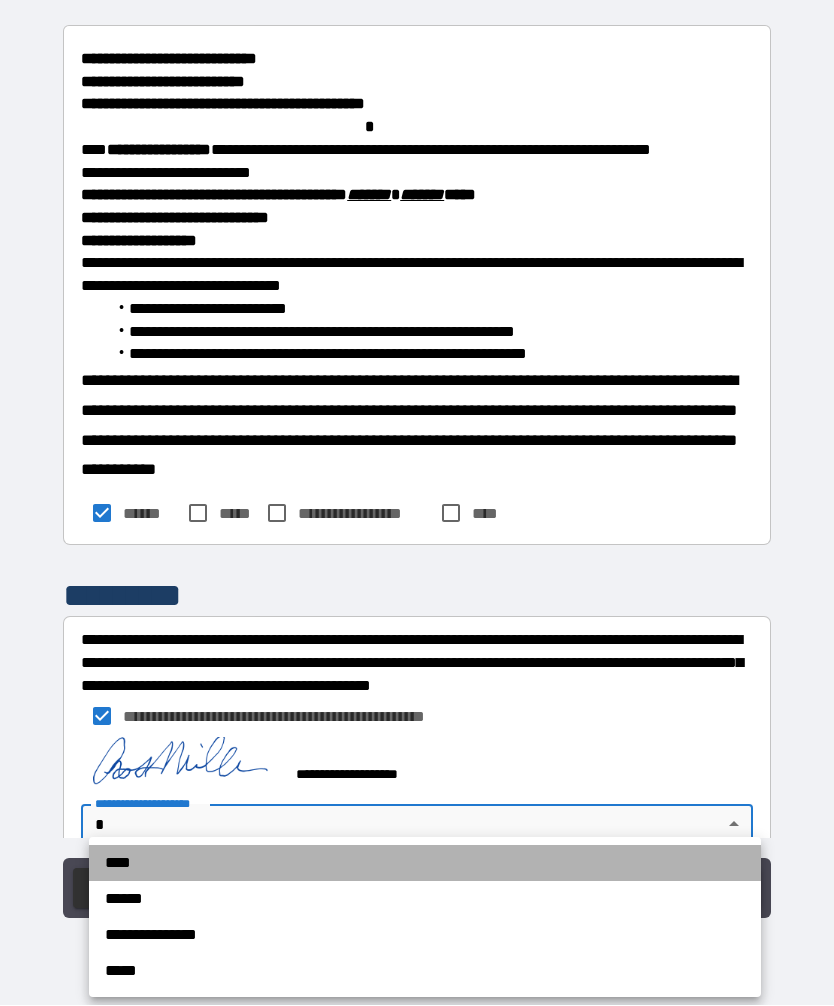 click on "****" at bounding box center [425, 864] 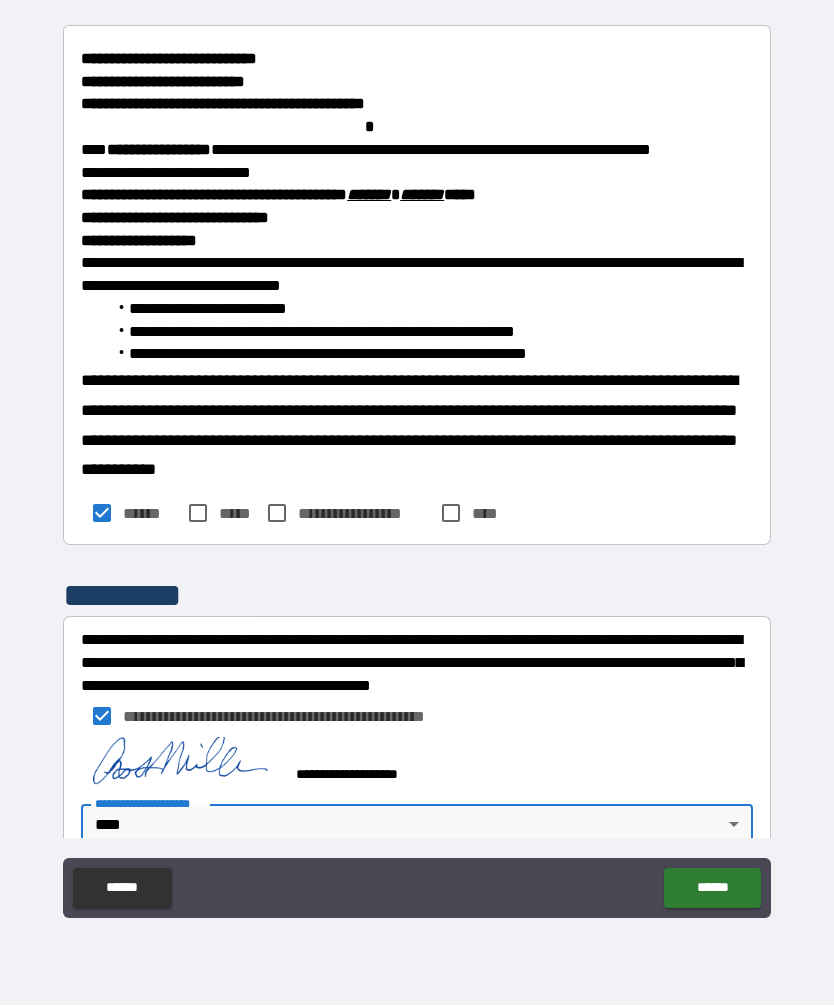 click on "******" at bounding box center [712, 889] 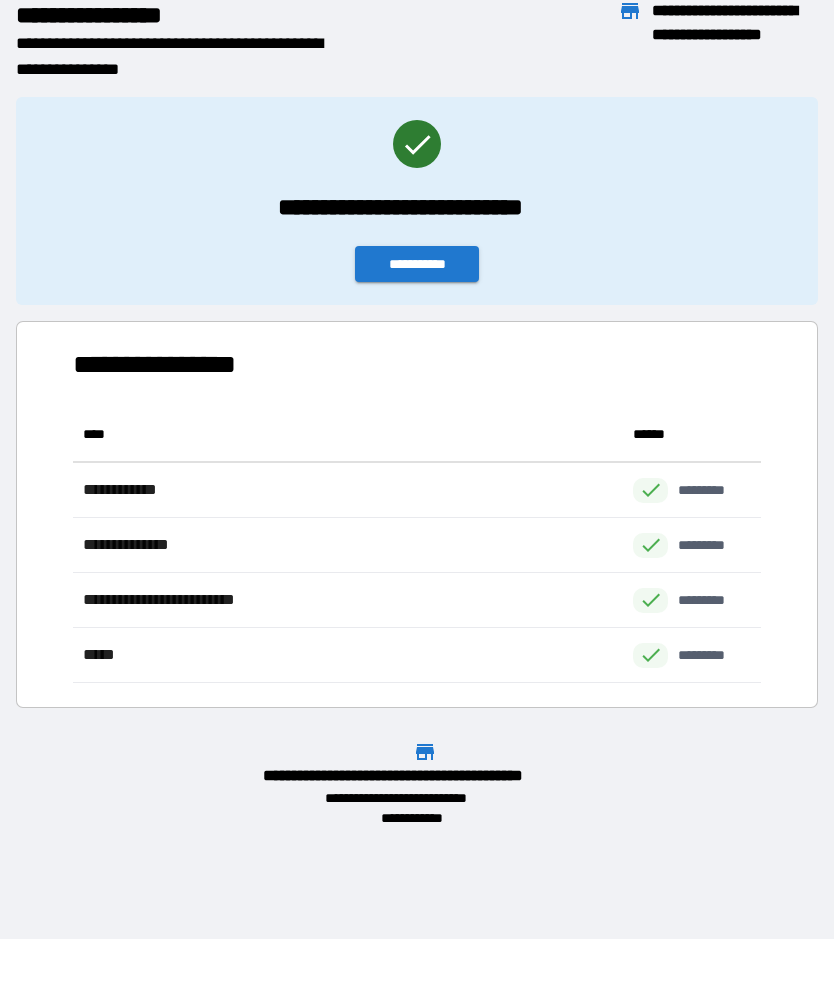 scroll, scrollTop: 1, scrollLeft: 1, axis: both 